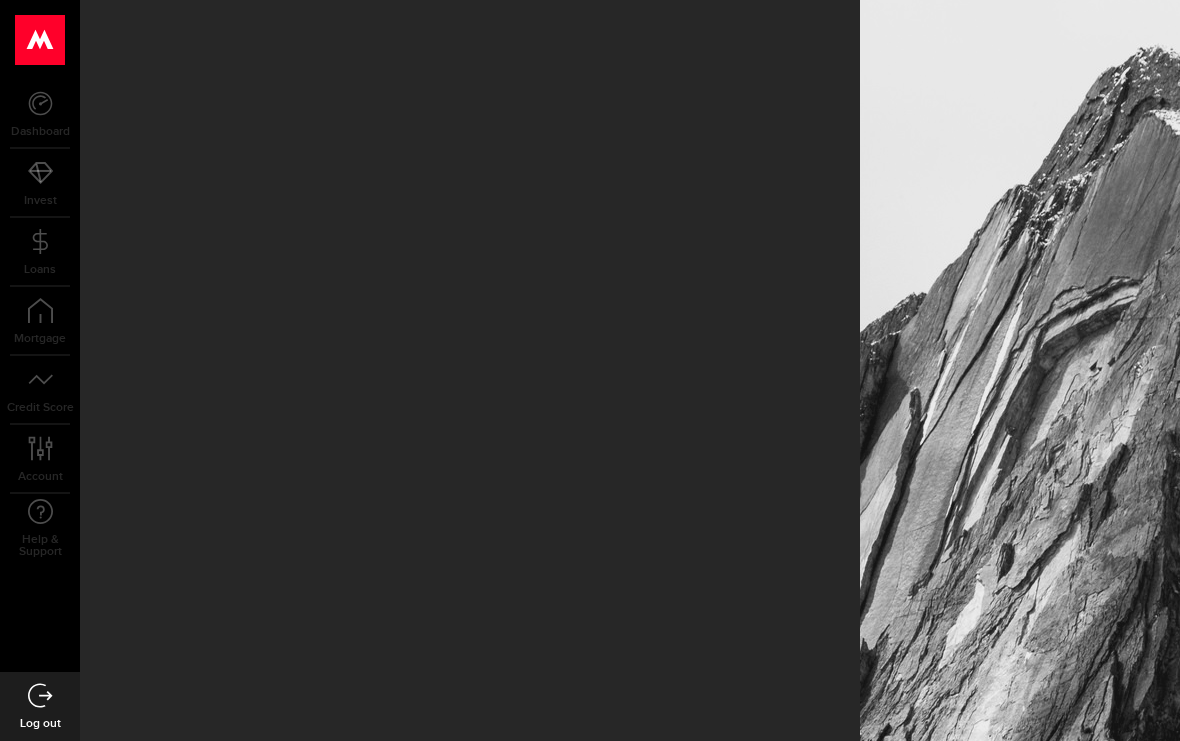 scroll, scrollTop: 0, scrollLeft: 0, axis: both 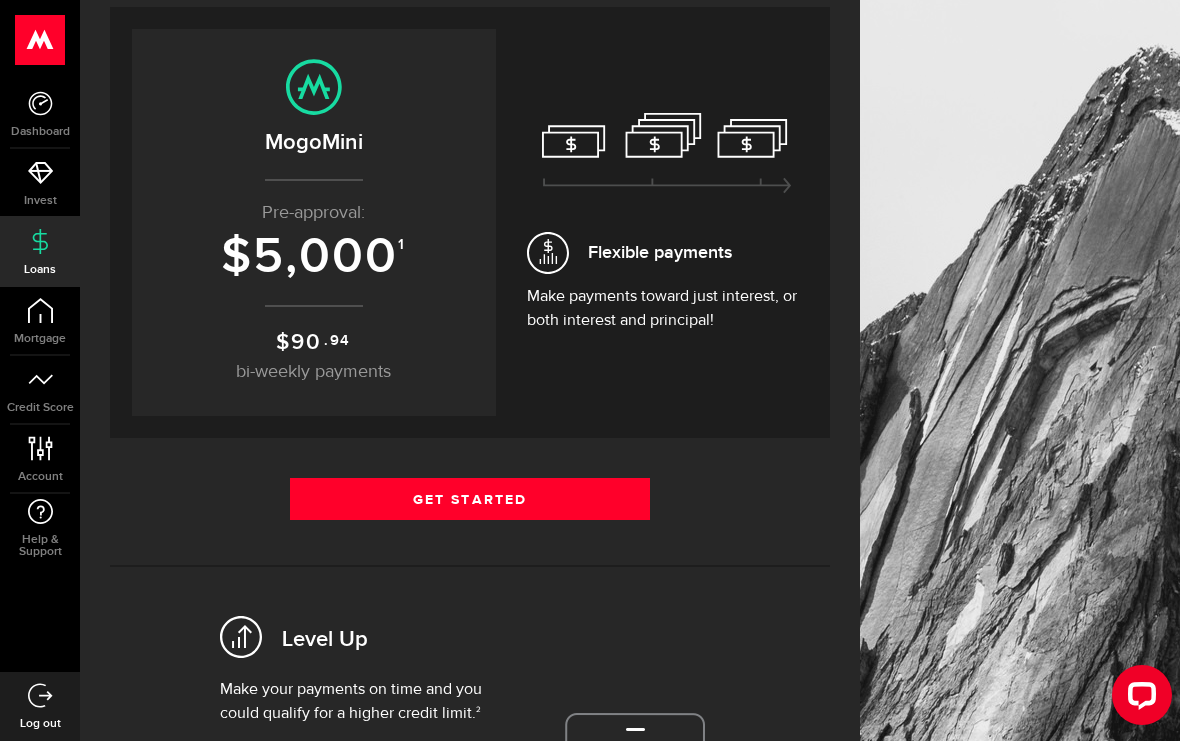 click on "Get Started" at bounding box center (470, 499) 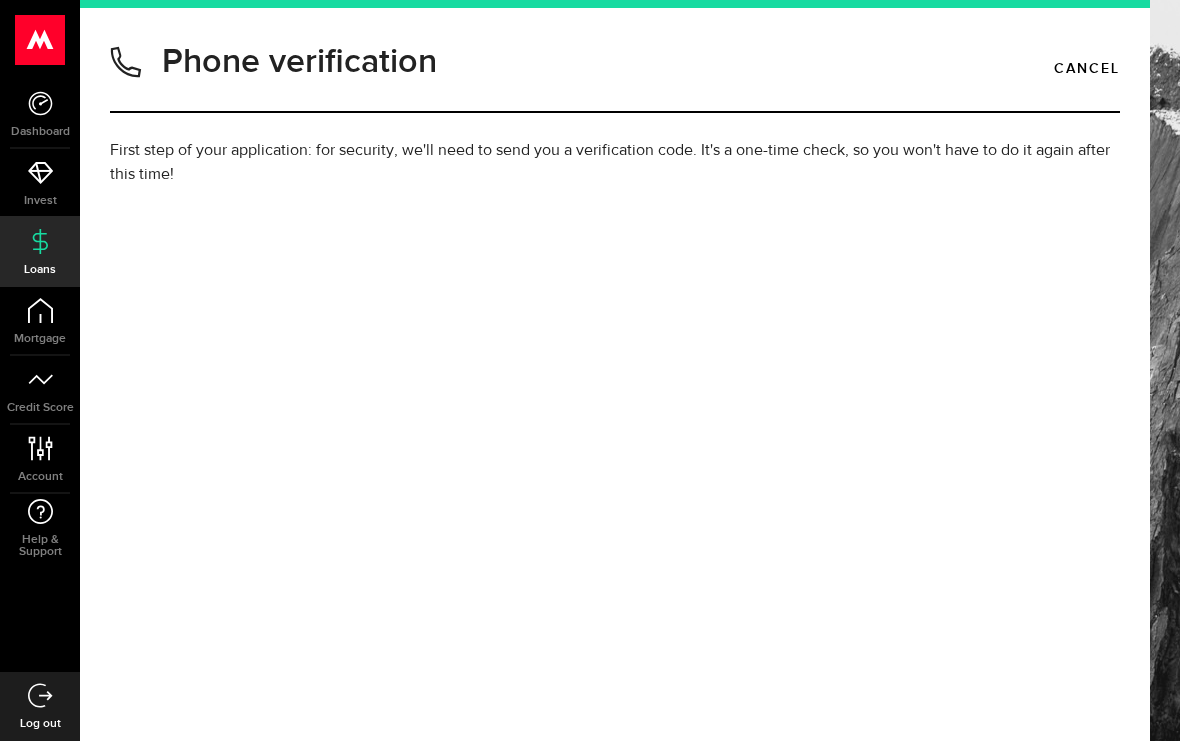 scroll, scrollTop: 0, scrollLeft: 0, axis: both 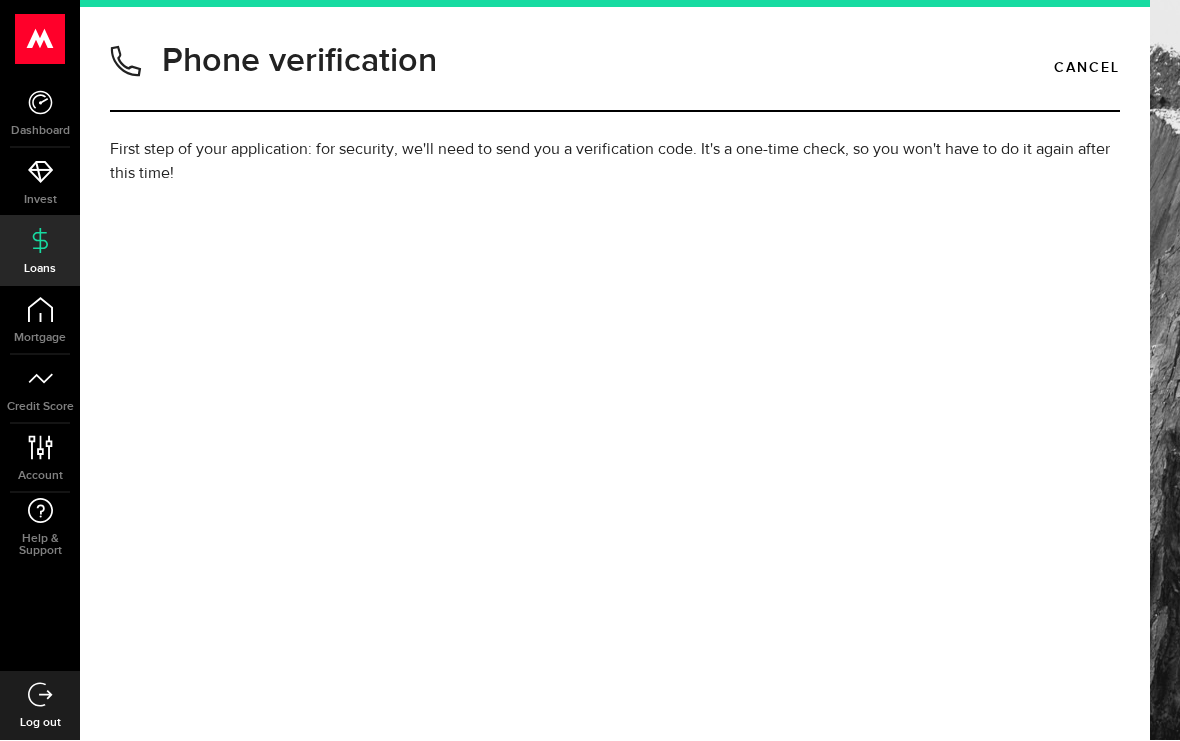 type on "[PHONE]" 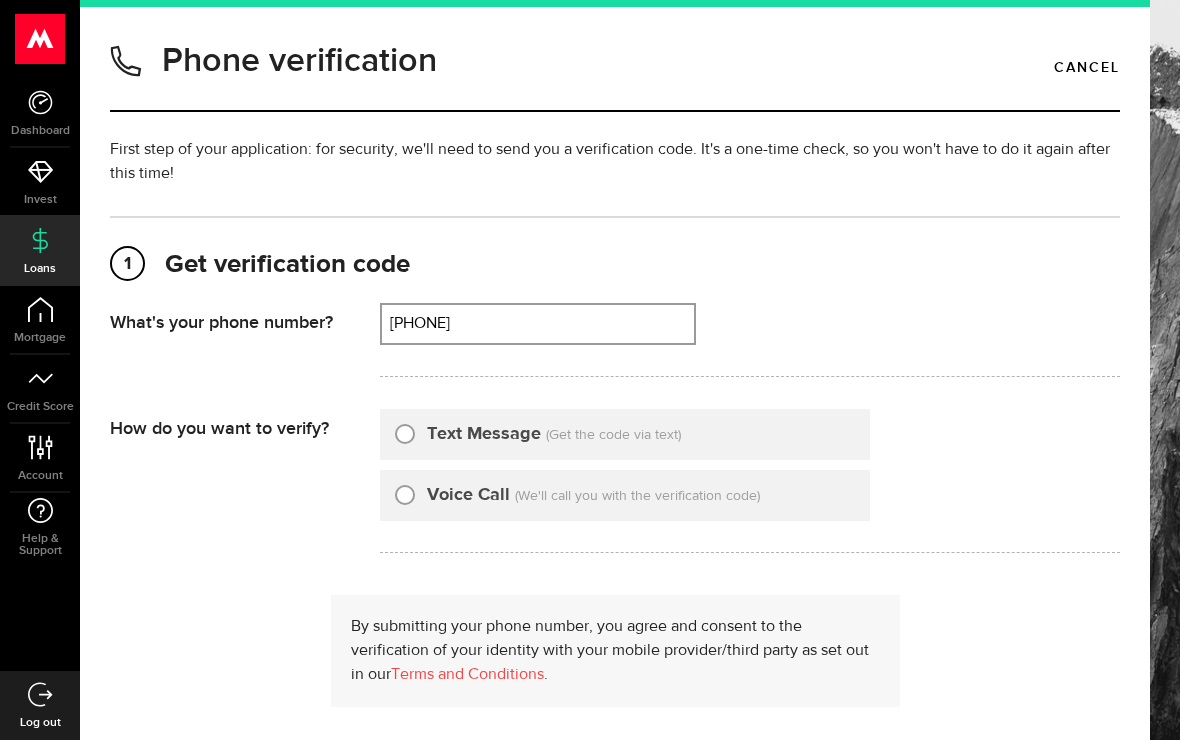 click on "Text Message" at bounding box center [468, 435] 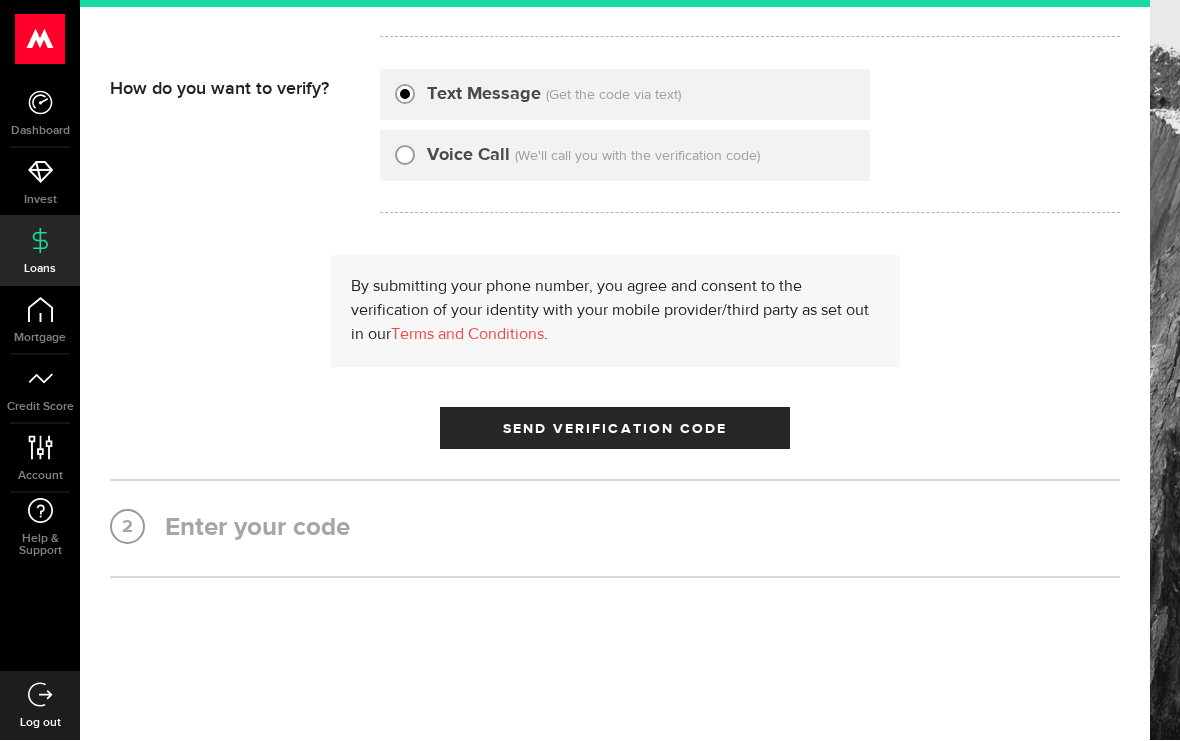 scroll, scrollTop: 338, scrollLeft: 0, axis: vertical 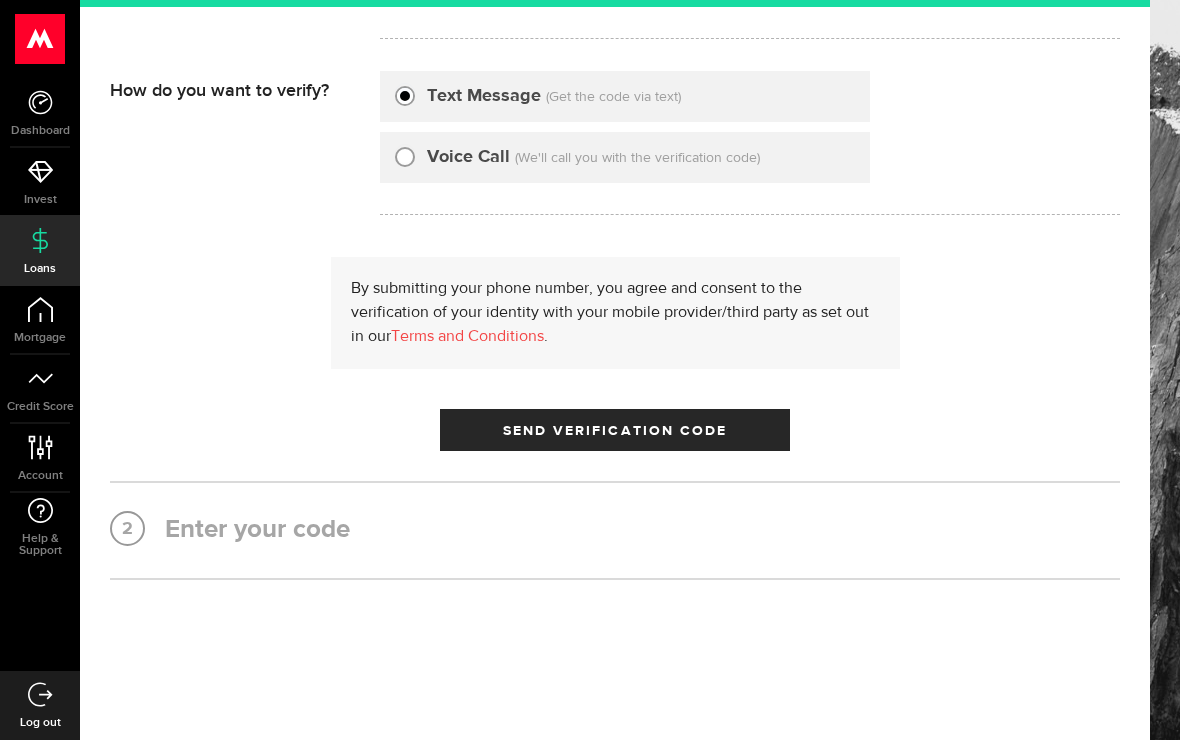 click on "Send Verification Code" at bounding box center [615, 431] 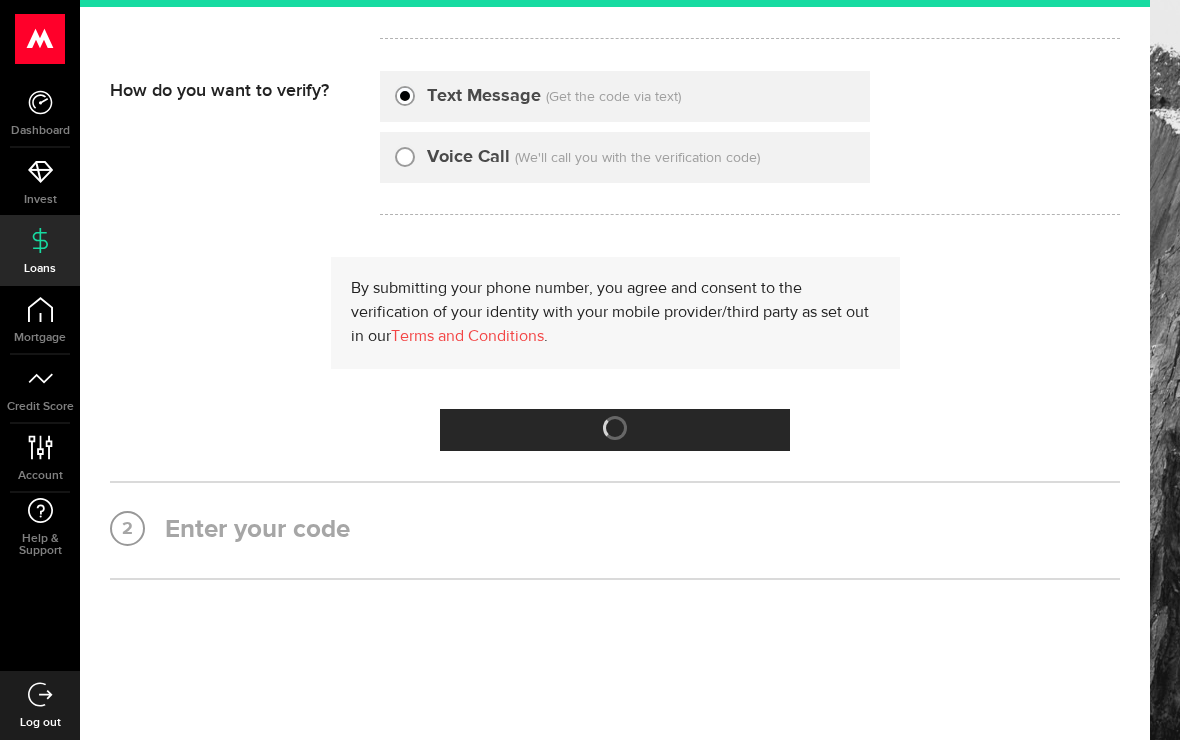 scroll, scrollTop: 0, scrollLeft: 0, axis: both 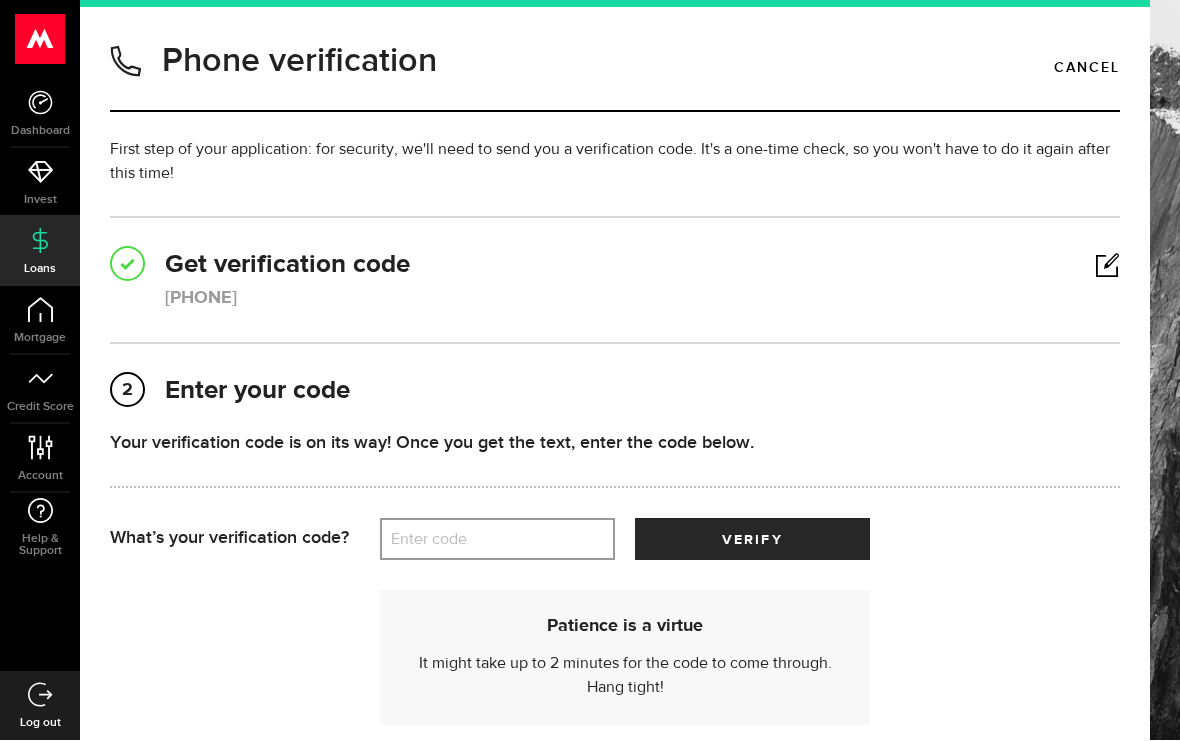 click on "Enter code" at bounding box center [497, 540] 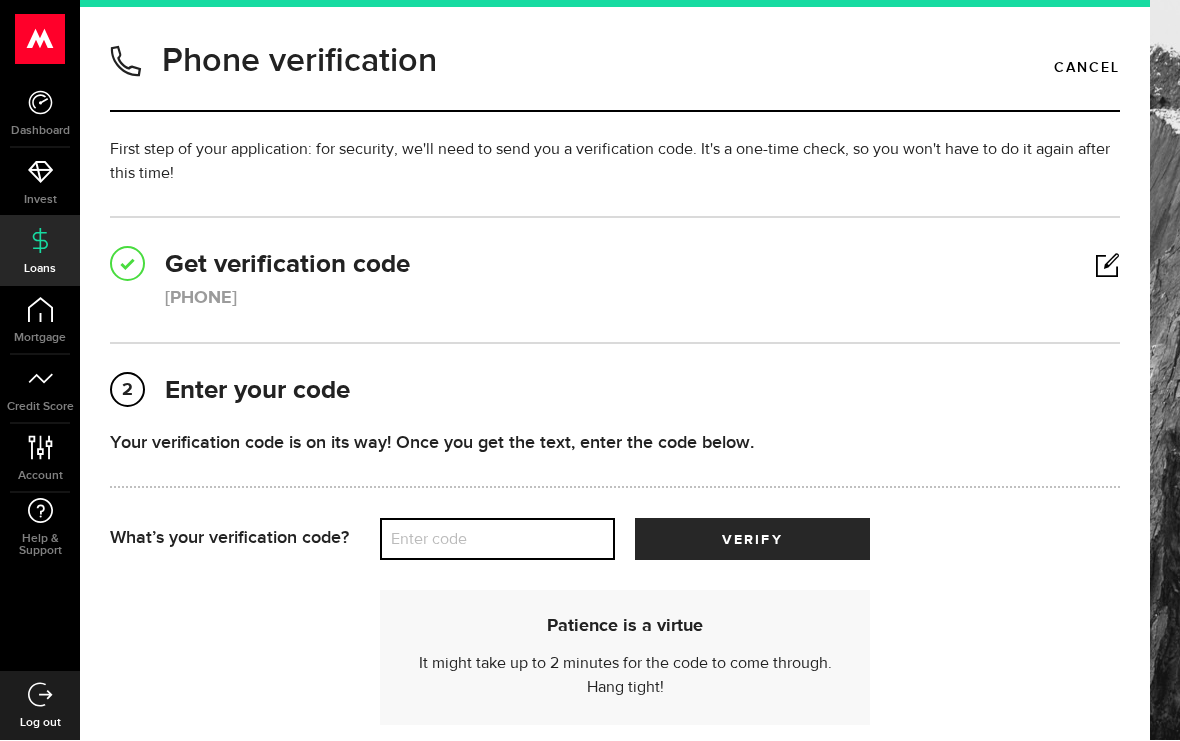 click on "Enter code" at bounding box center [497, 540] 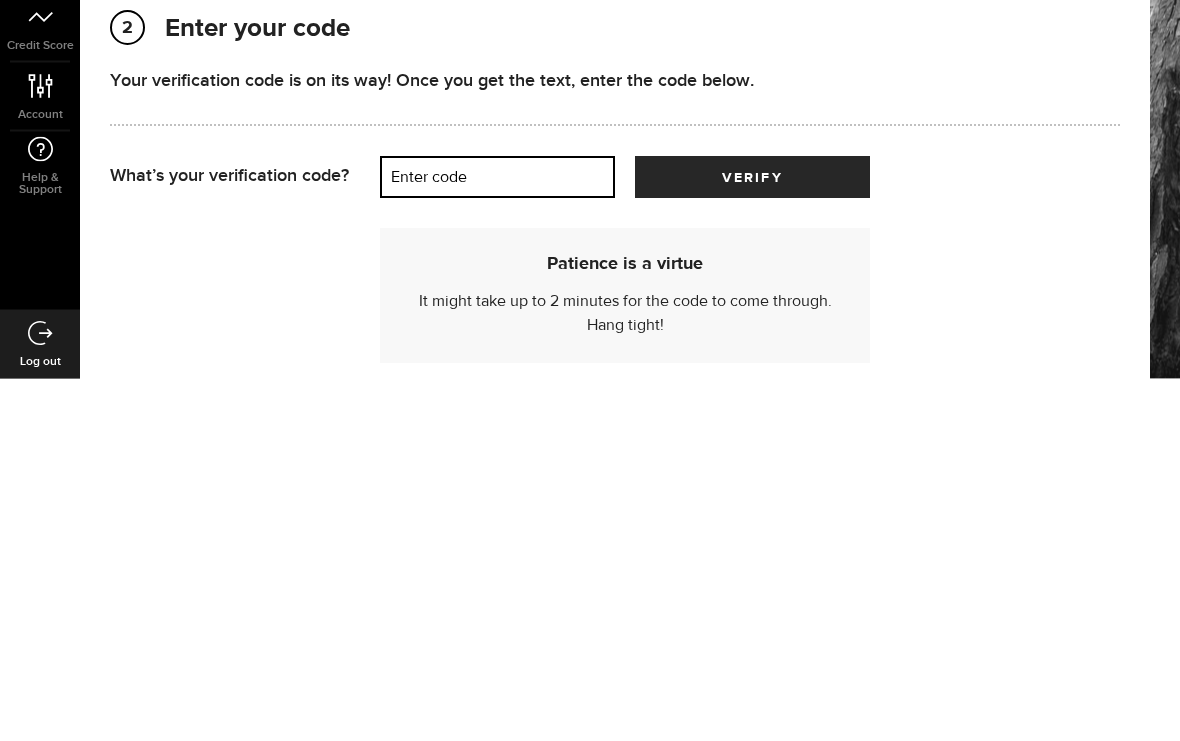 type on "8" 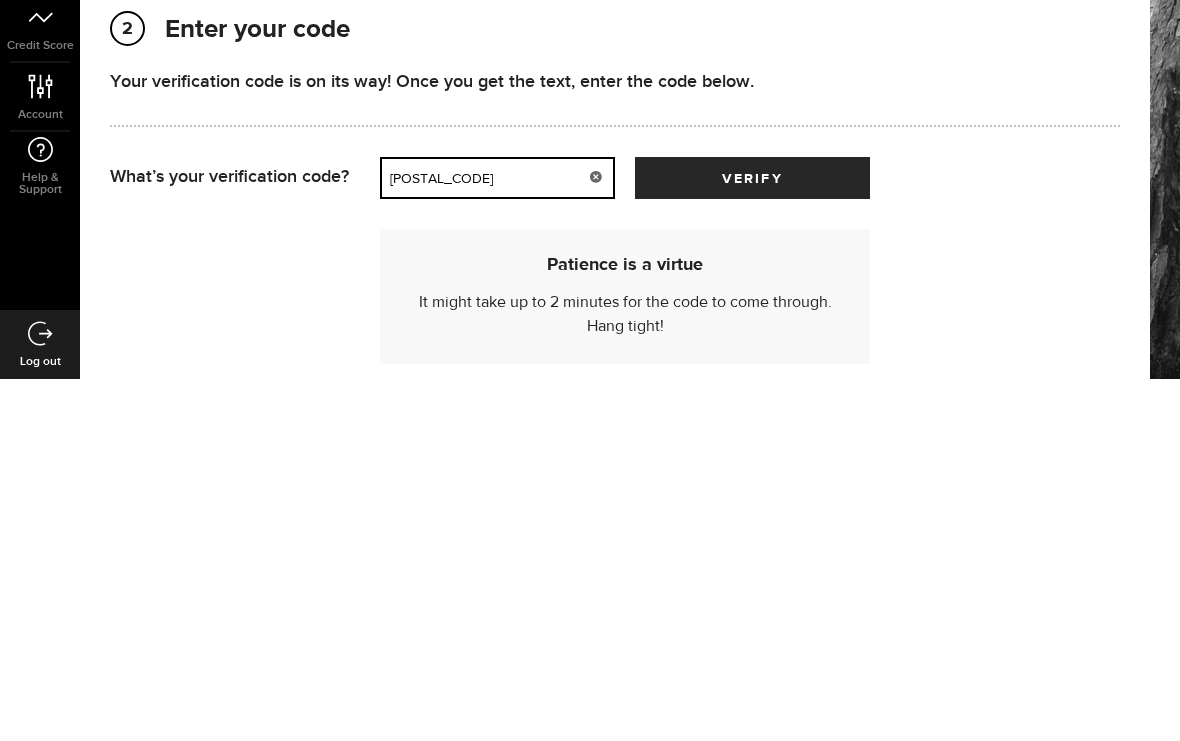 type on "08339" 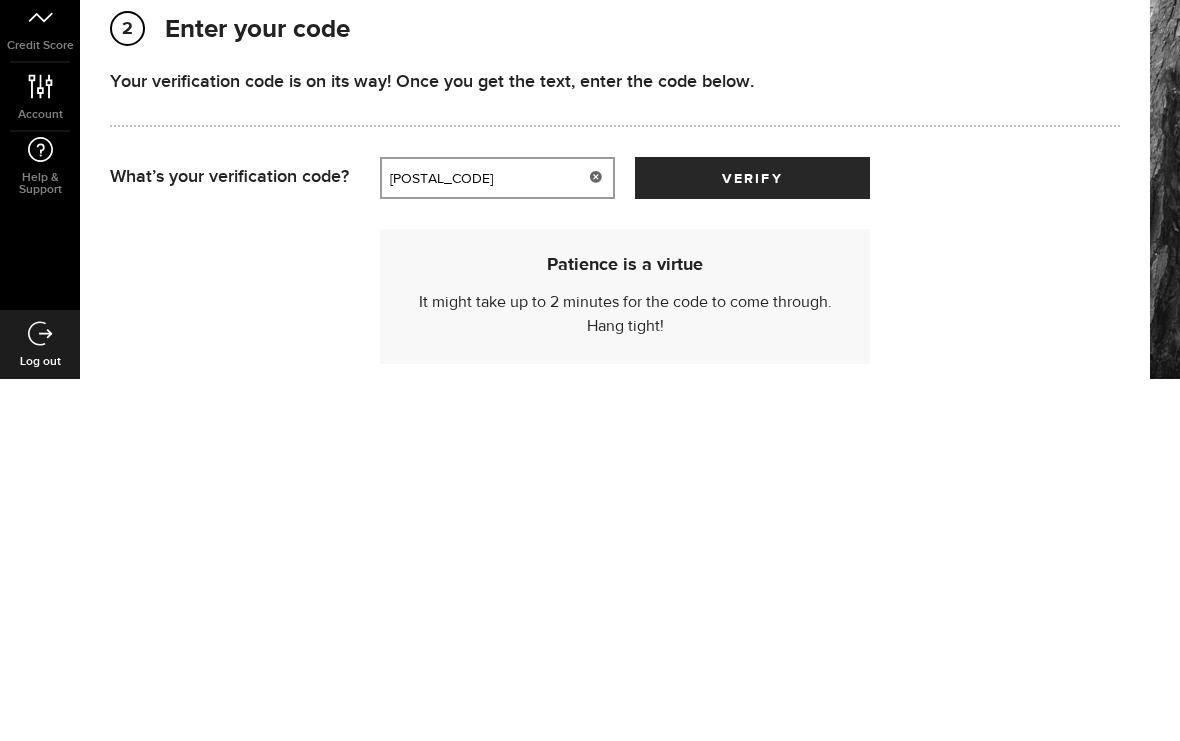 click on "verify" at bounding box center (752, 540) 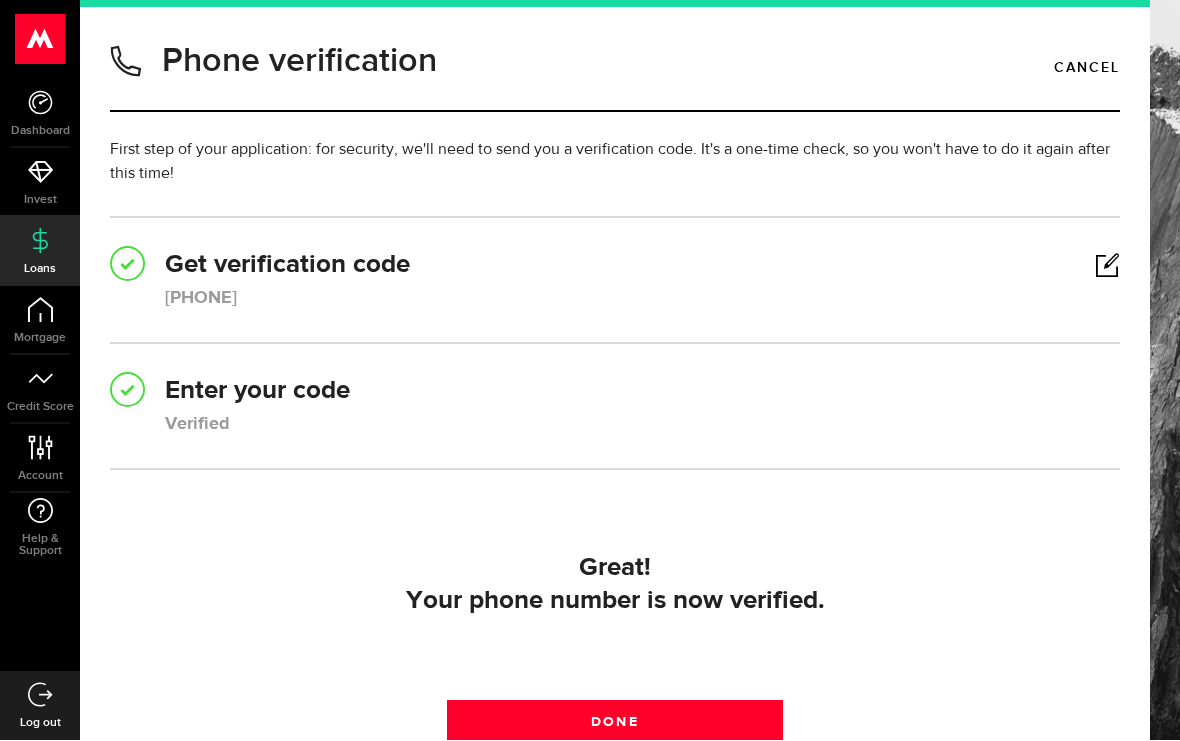 click on "Done" at bounding box center (615, 722) 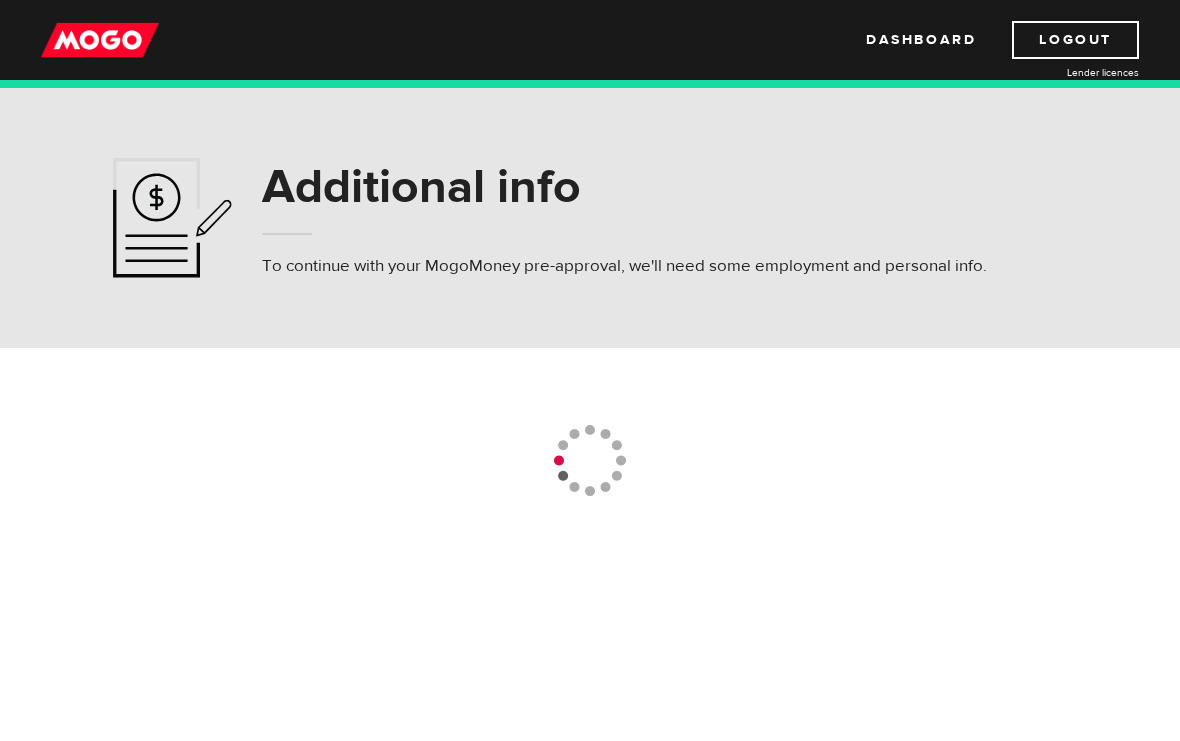 scroll, scrollTop: 0, scrollLeft: 0, axis: both 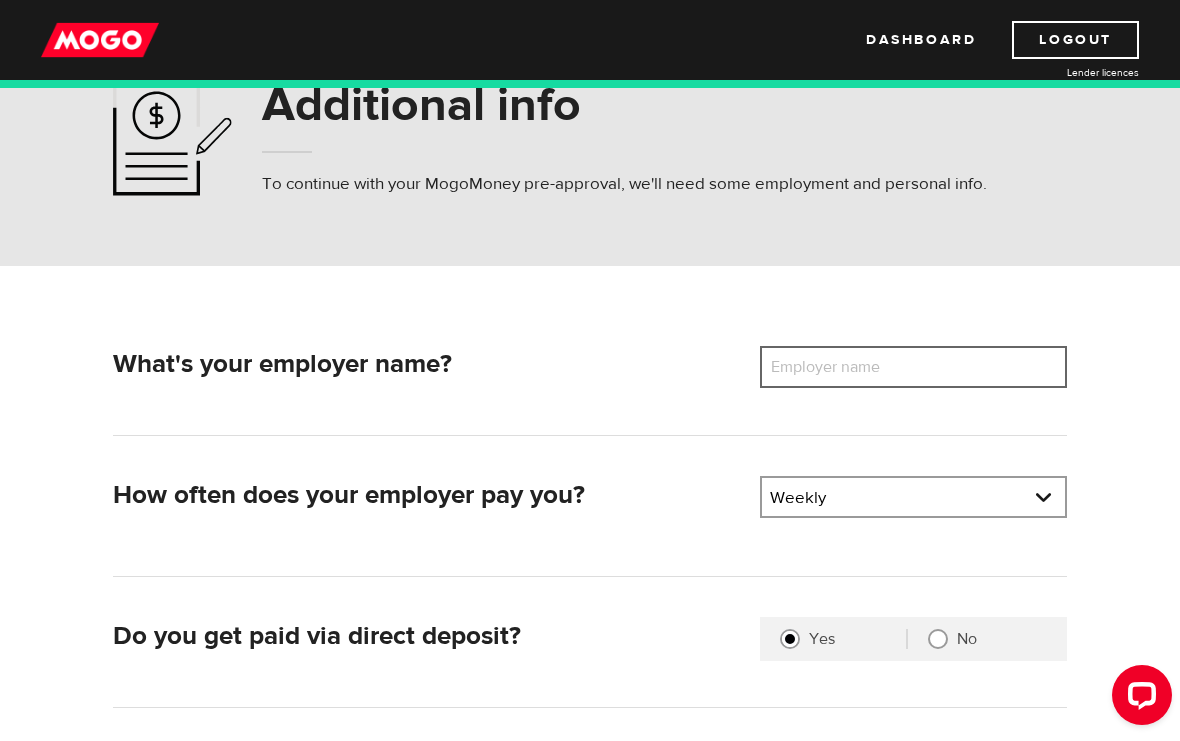 click on "Employer name" at bounding box center [913, 367] 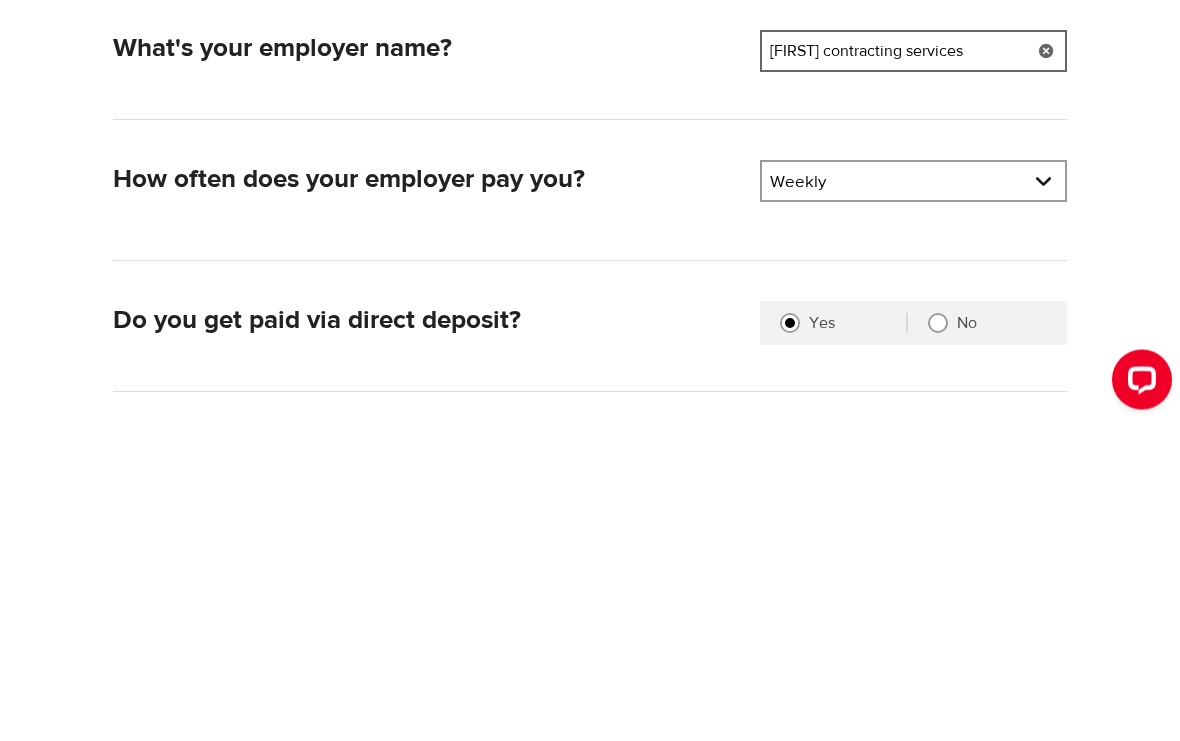 type on "Roblin contracting services" 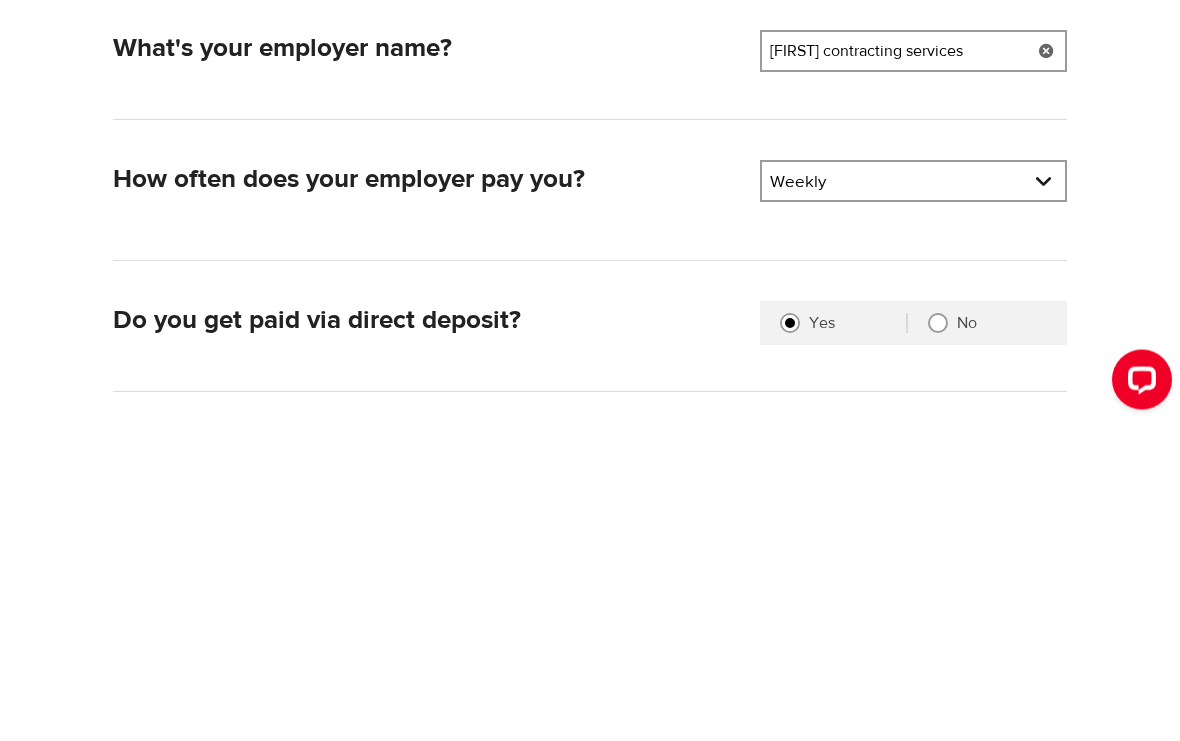 click on "Pay frequency Weekly
Bi-Weekly
Semi-Monthly
Monthly" at bounding box center (913, 499) 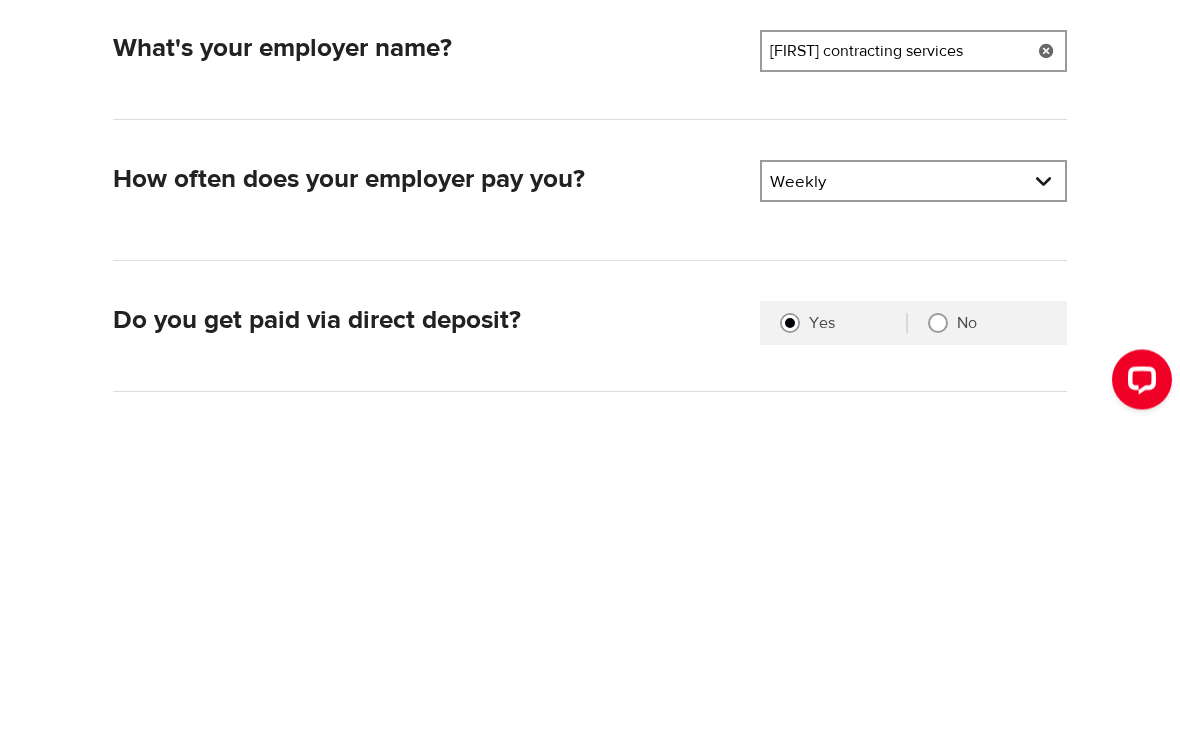 scroll, scrollTop: 398, scrollLeft: 0, axis: vertical 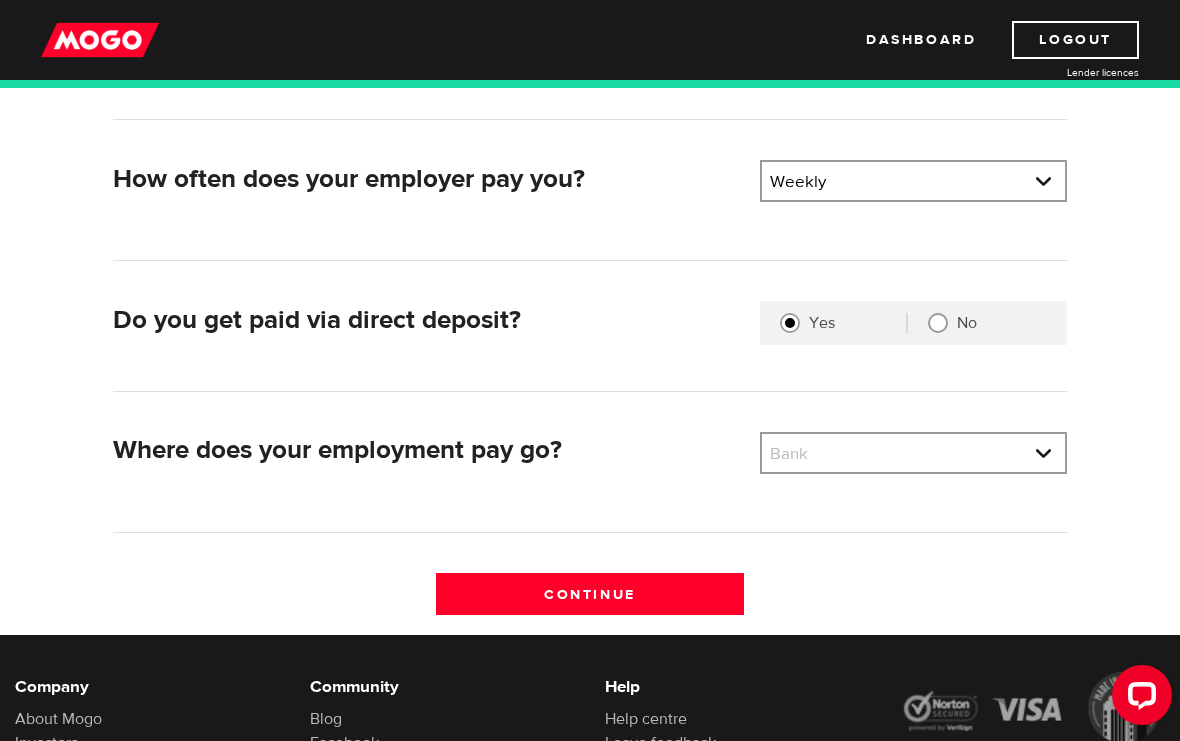 select on "2" 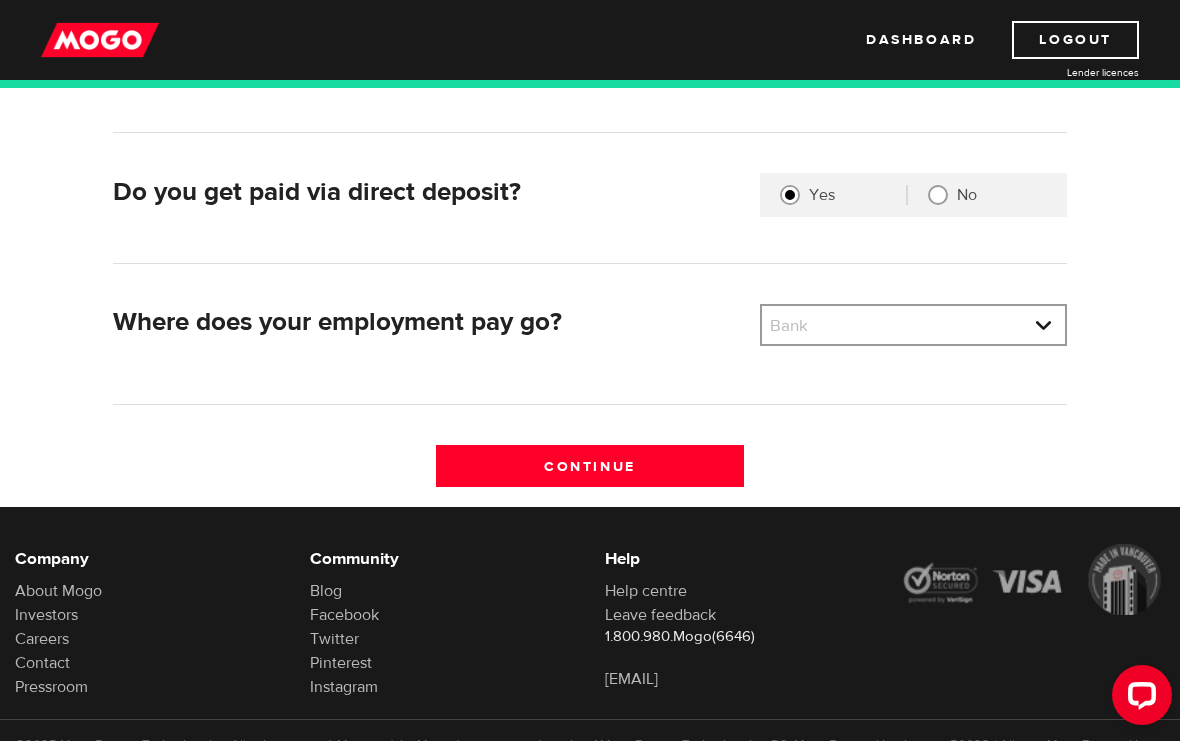 scroll, scrollTop: 529, scrollLeft: 0, axis: vertical 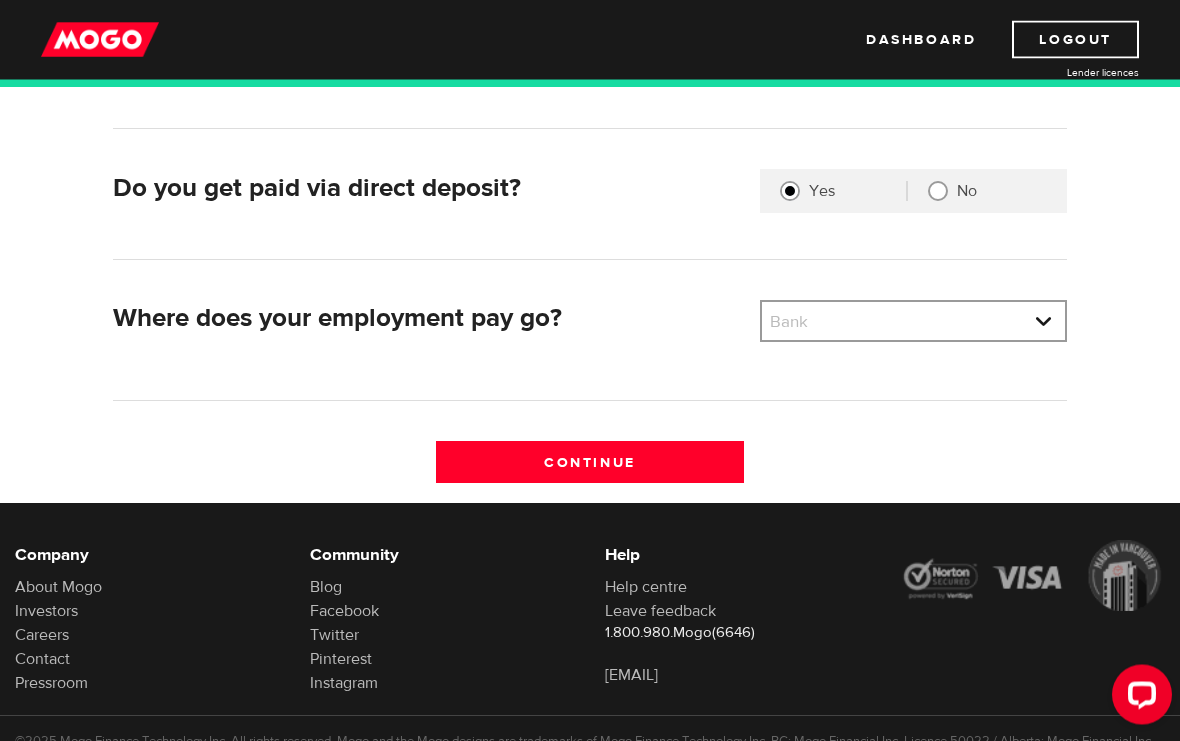 click on "Bank BMO / Bank of Montreal
CIBC / Canadian Imperial Bank of Commerce
CWB / Canadian Western Bank
HSBC Bank Canada
LBC / Banque Laurentienne Du Canada
NBC / National Bank of Canada
RBC / Royal Bank of Canada
Scotiabank / Bank of Nova Scotia
TD / TD Canada Trust
1st Choice Savings & Credit Union
Other
Abn Amro Bank Nv
Acadian Credit Union
Accelerate Financial
Accent Credit Union
Access Credit Union
Achieva Financial
Adjala Credit Union
Advance Savings Credit Union
Advantage Credit Union
Advantage Online - Central Credit Union
AGF Trust Company
Airline Financial Credit Union
Alberta Treasury Branches
Aldergrove Credit Union
All Trans Financial Servs. Credit Union
Alliance Caisses Pop. De L'Ontario
Alterna Savings and Credit Union
Amaranth Credit Union
Amex Bank of Canada
APPLE Credit Union
Arborg Credit Union
Arnstein Community Credit Union
Assiniboine Credit Union
ATB Financial
Austin Credit Union
Auto Workers Community Credit Union" at bounding box center [913, 324] 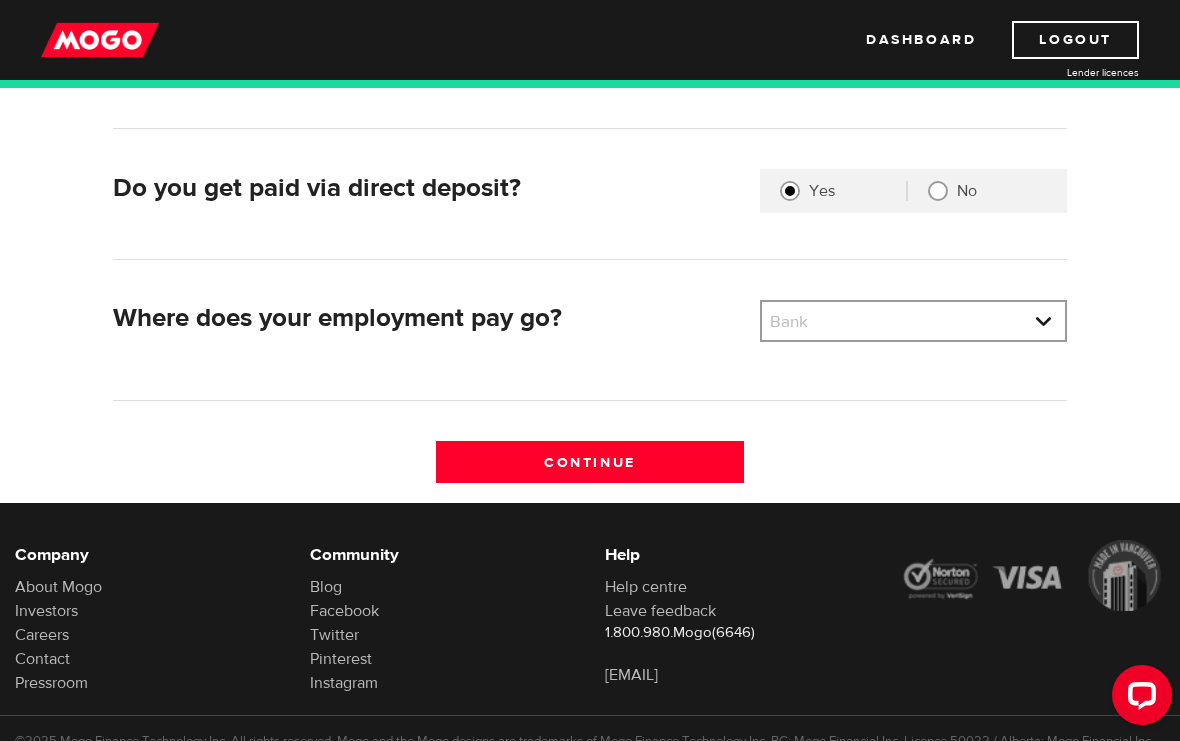 select on "2" 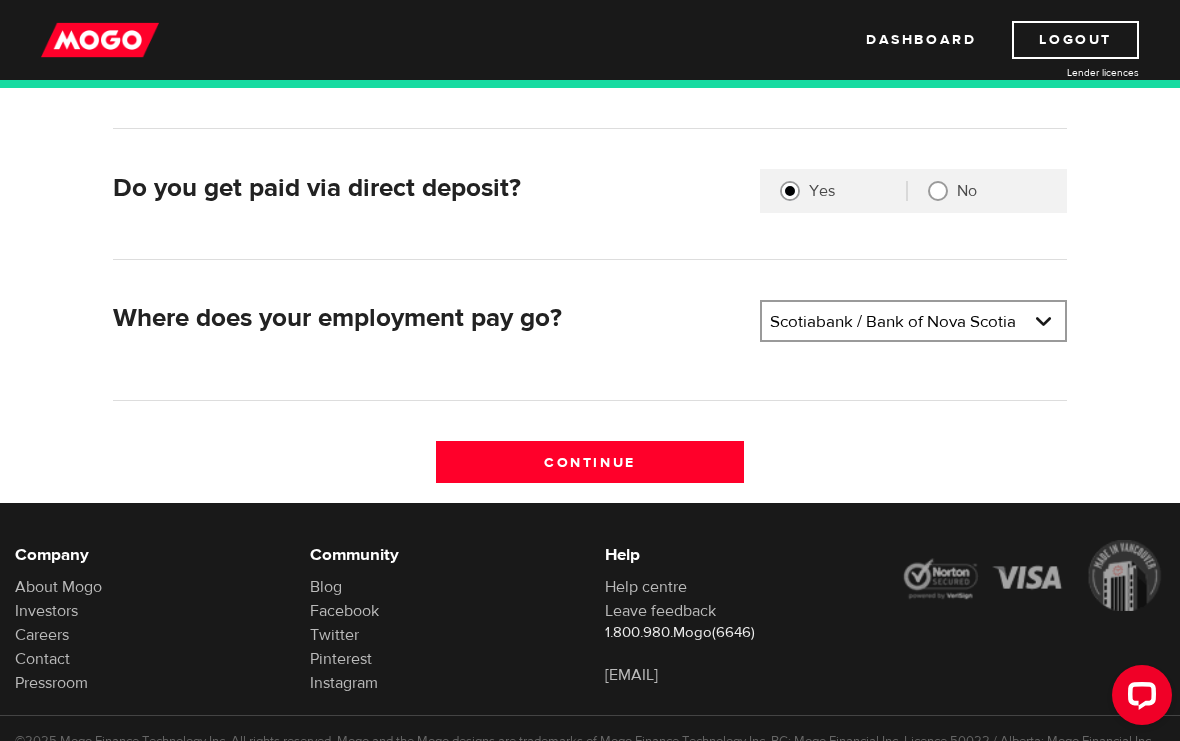 click on "Continue" at bounding box center [589, 462] 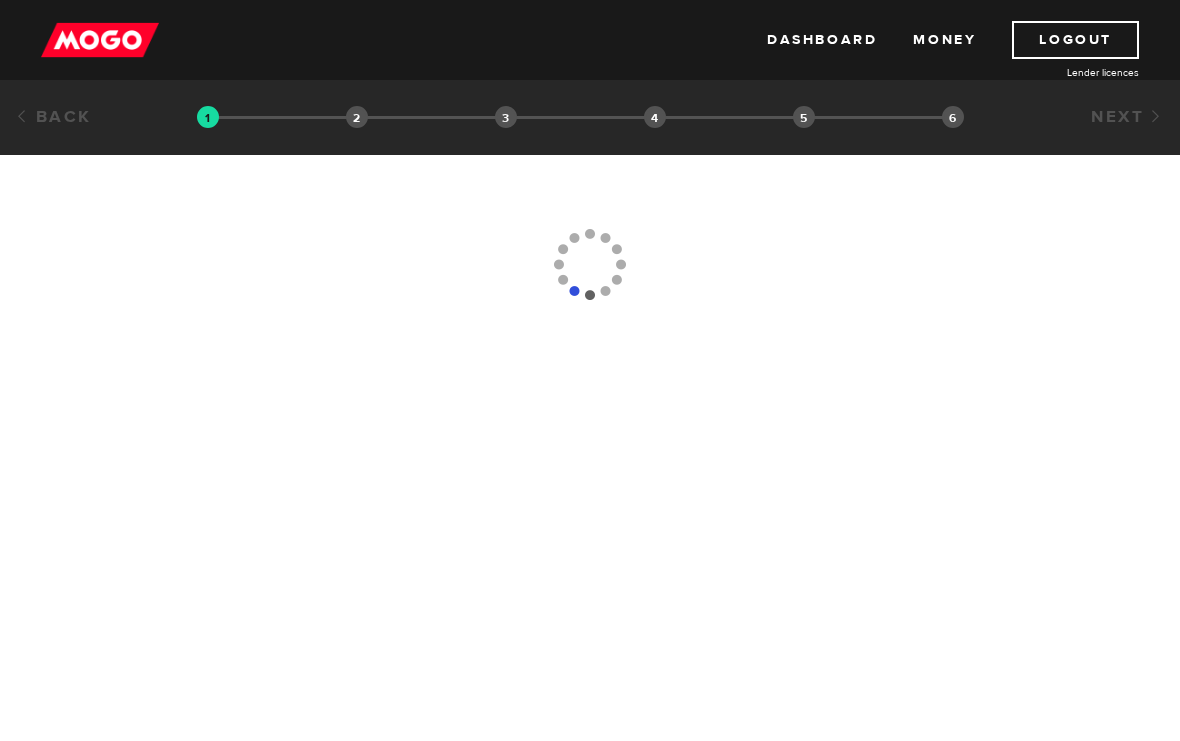 scroll, scrollTop: 0, scrollLeft: 0, axis: both 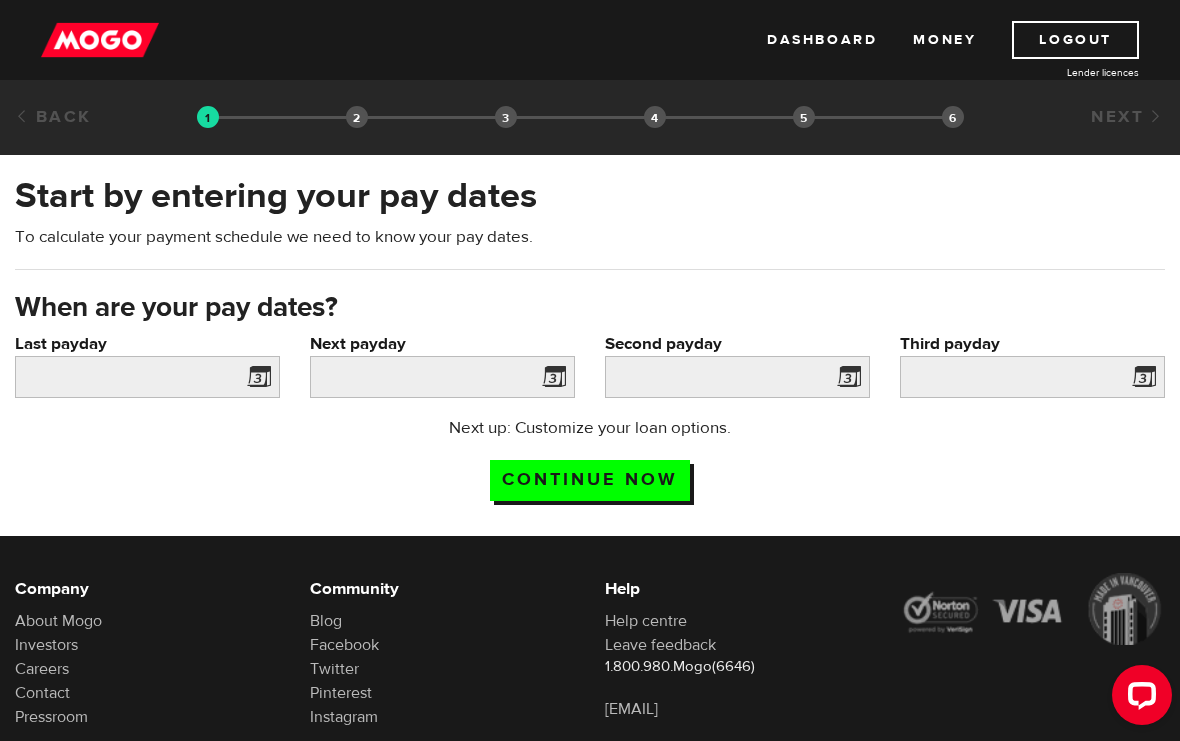 click at bounding box center (255, 380) 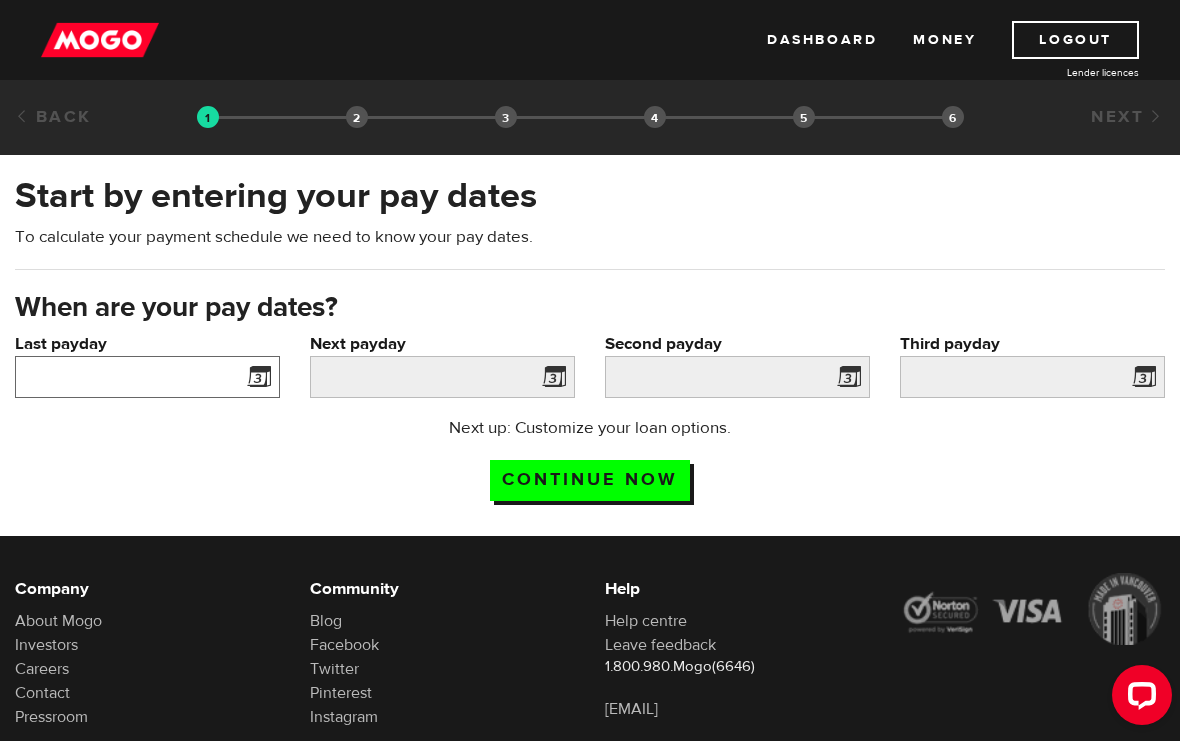 click on "Last payday" at bounding box center [147, 377] 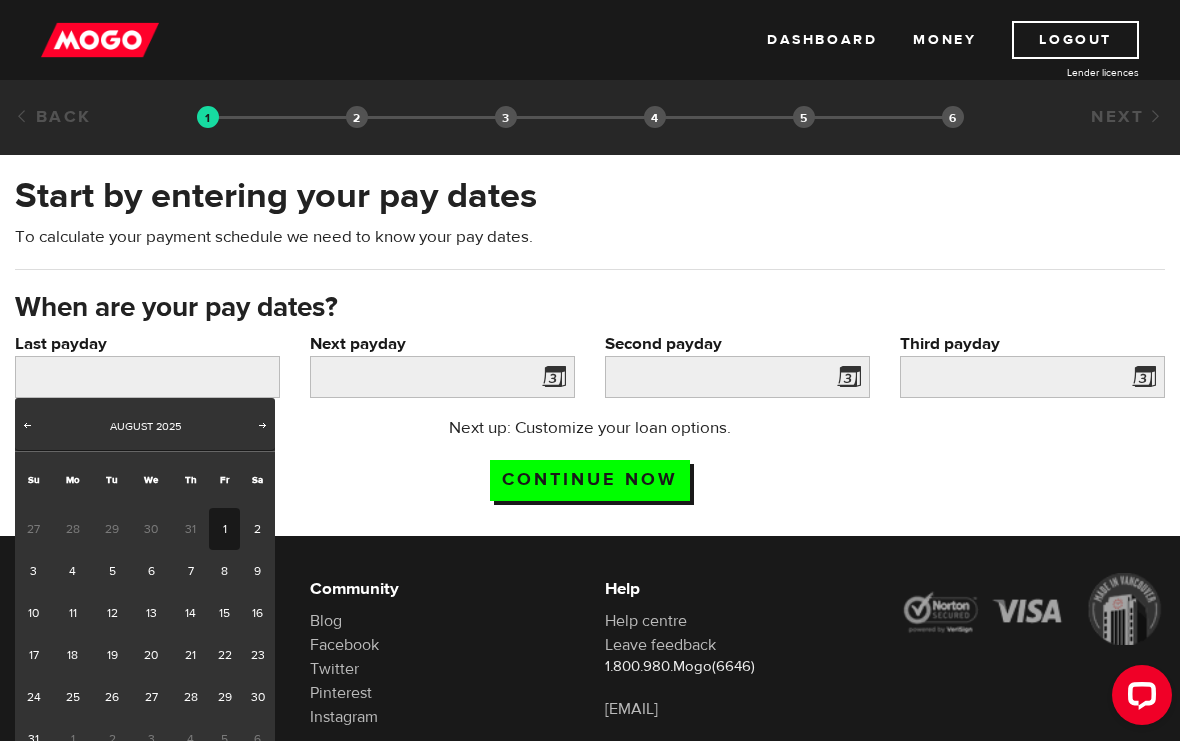 click on "1" at bounding box center [224, 529] 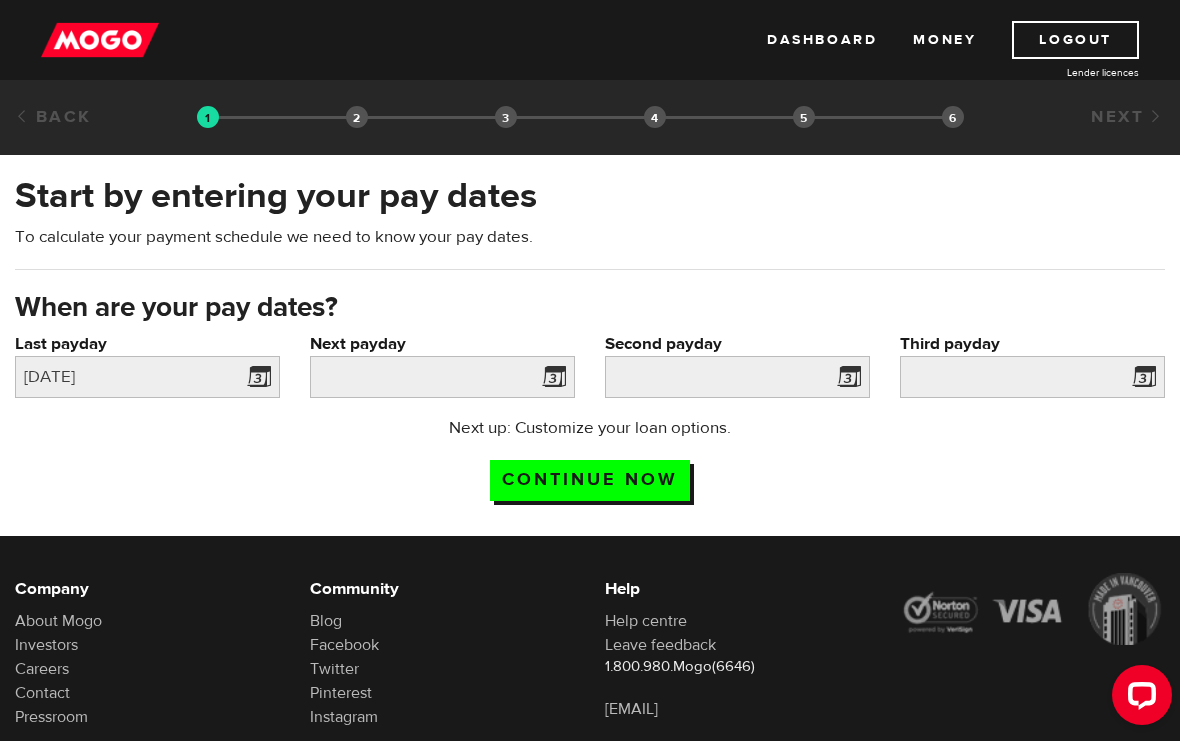 click at bounding box center [550, 380] 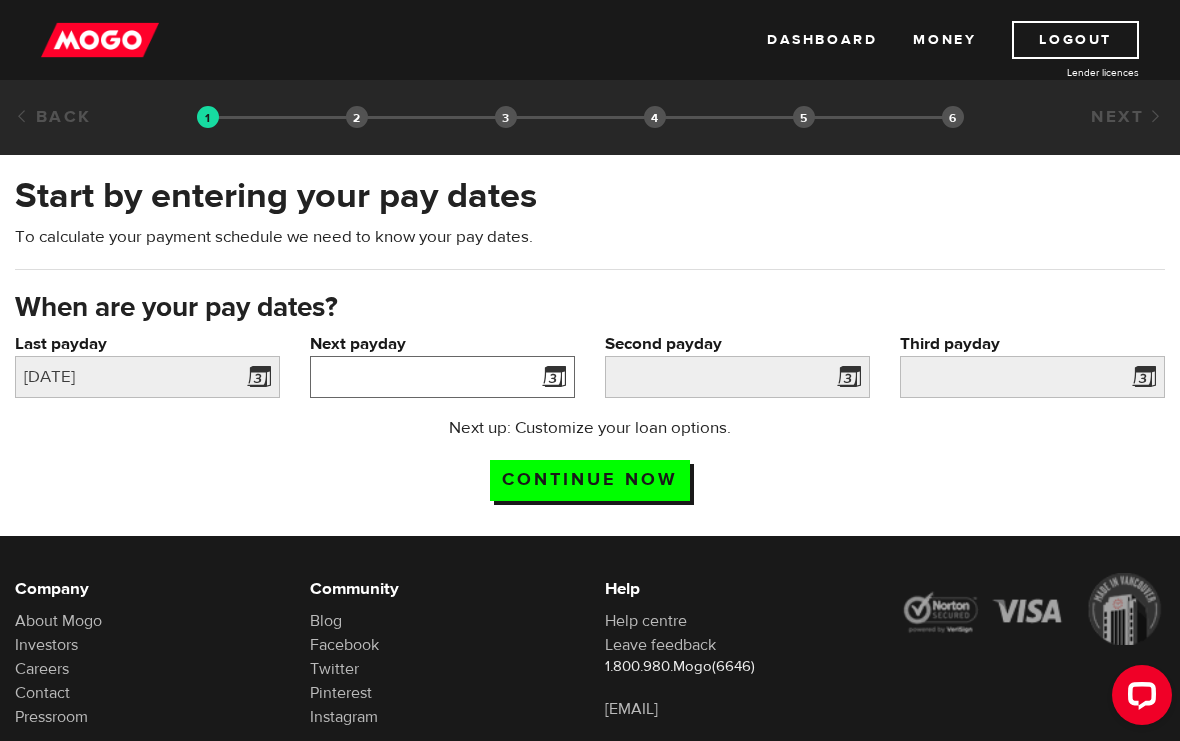 click on "Next payday" at bounding box center (442, 377) 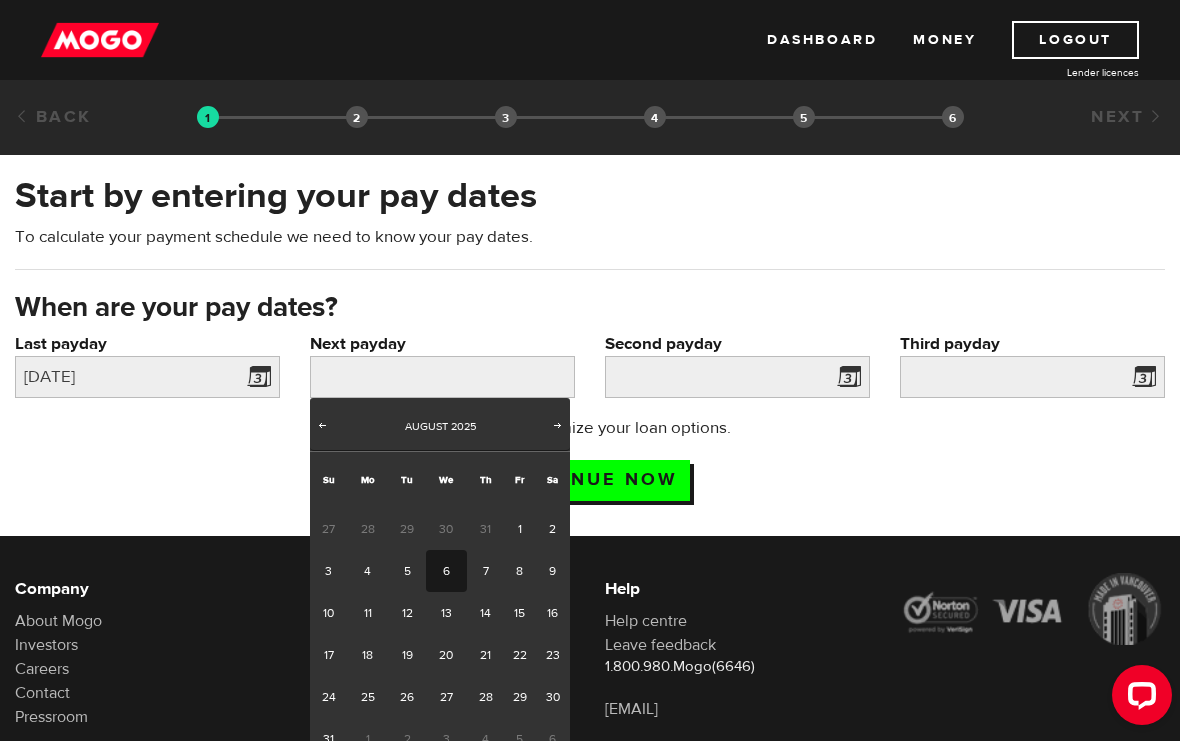 click on "15" at bounding box center [519, 613] 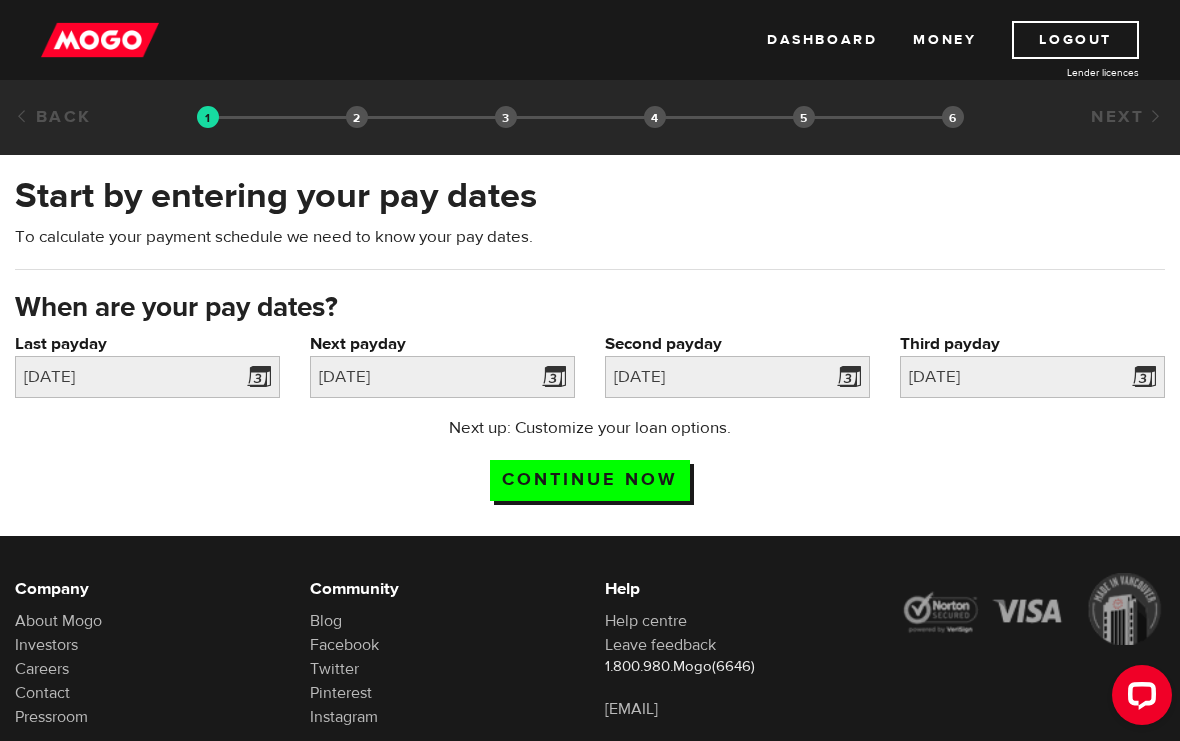 click at bounding box center (845, 380) 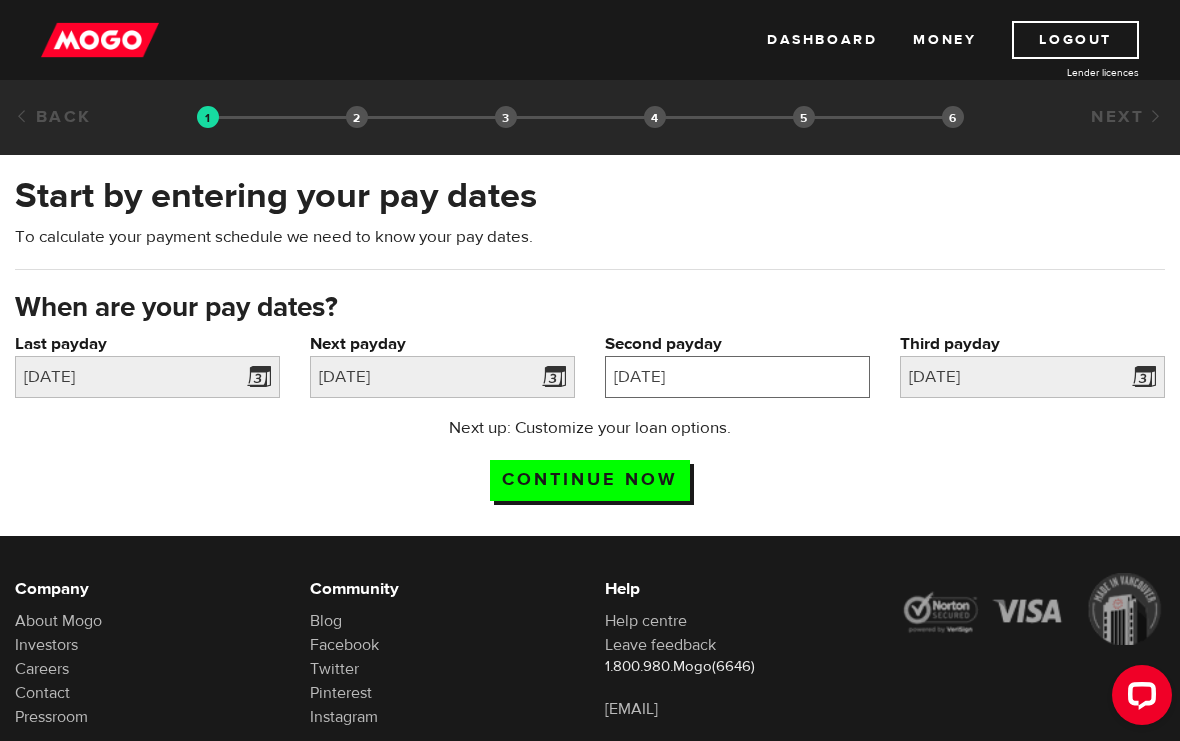 click on "2025/8/29" at bounding box center (737, 377) 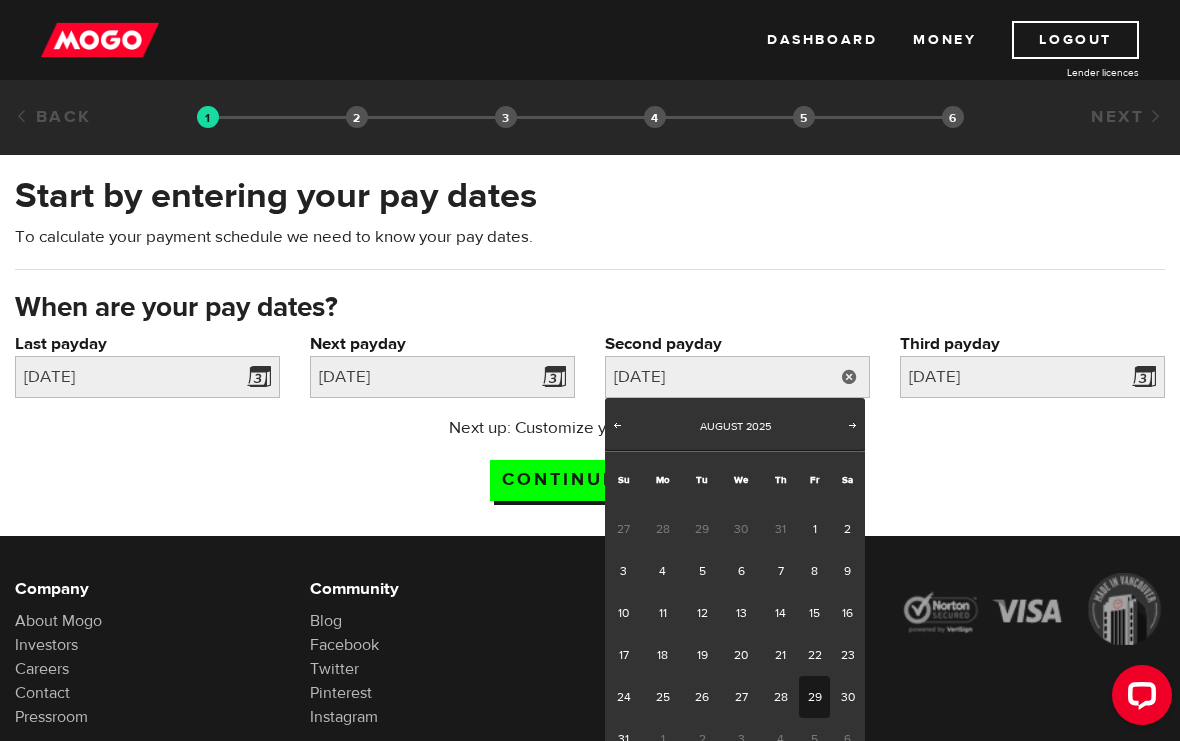 click on "29" at bounding box center [814, 697] 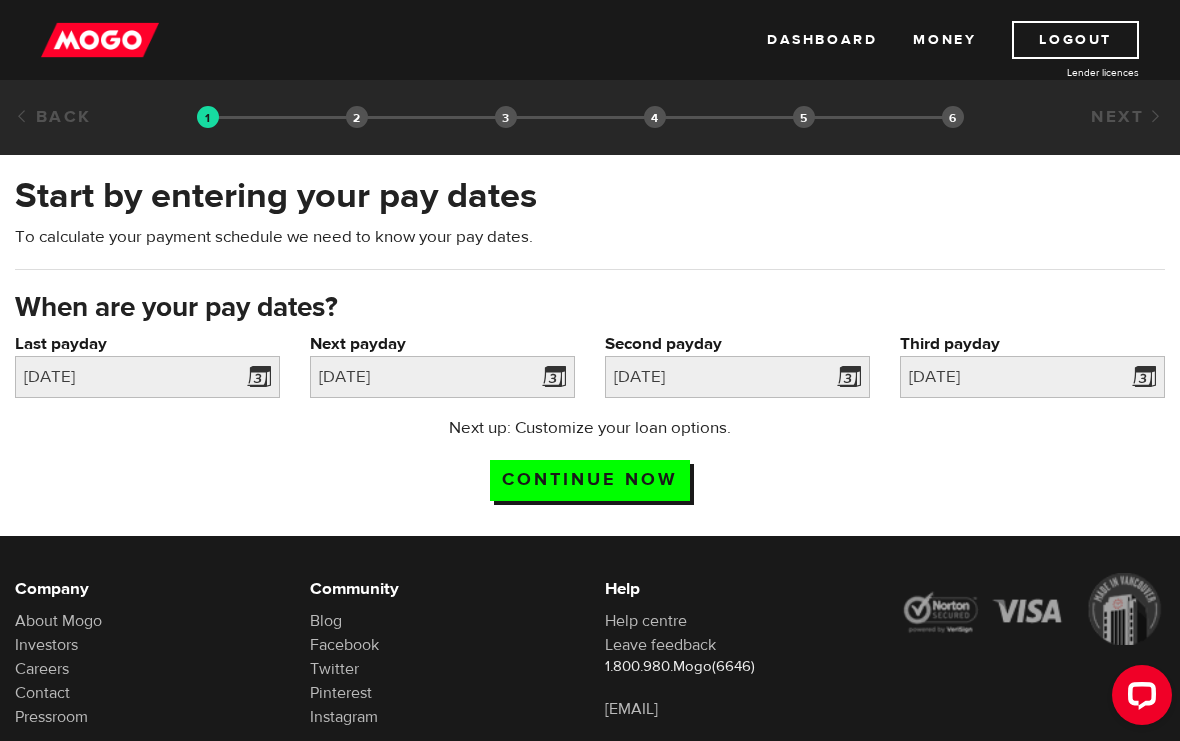 click at bounding box center [845, 380] 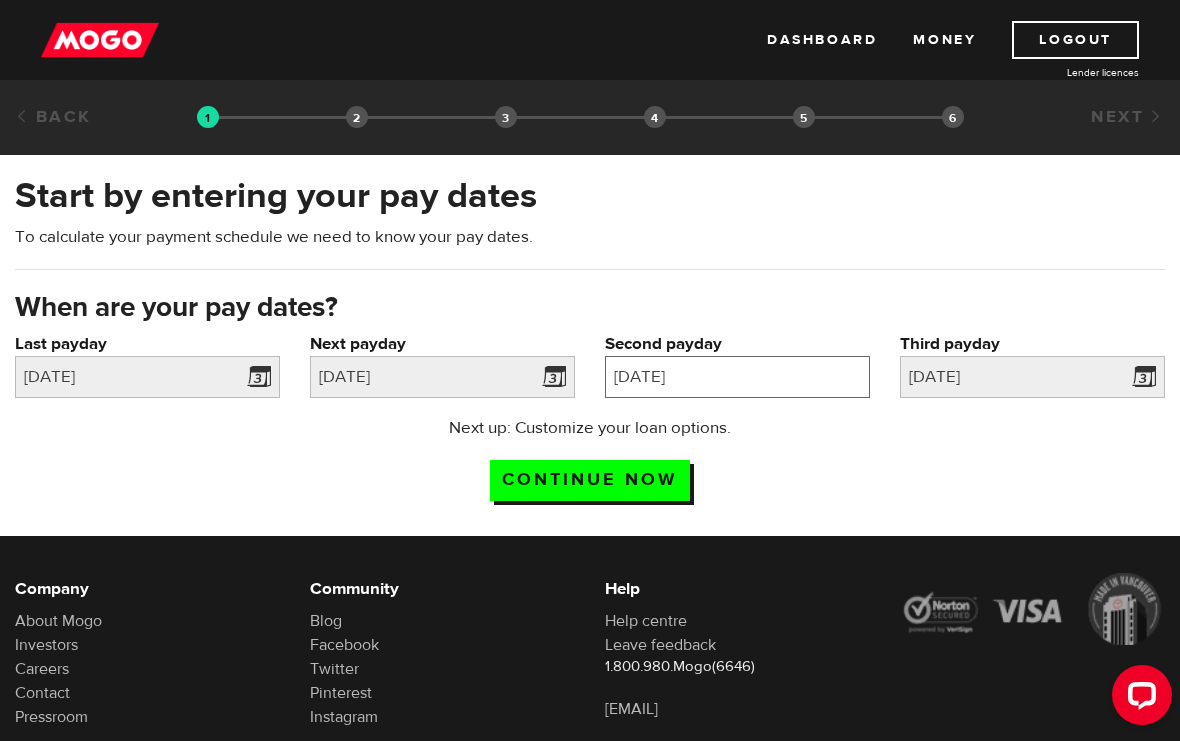 click on "2025/08/29" at bounding box center [737, 377] 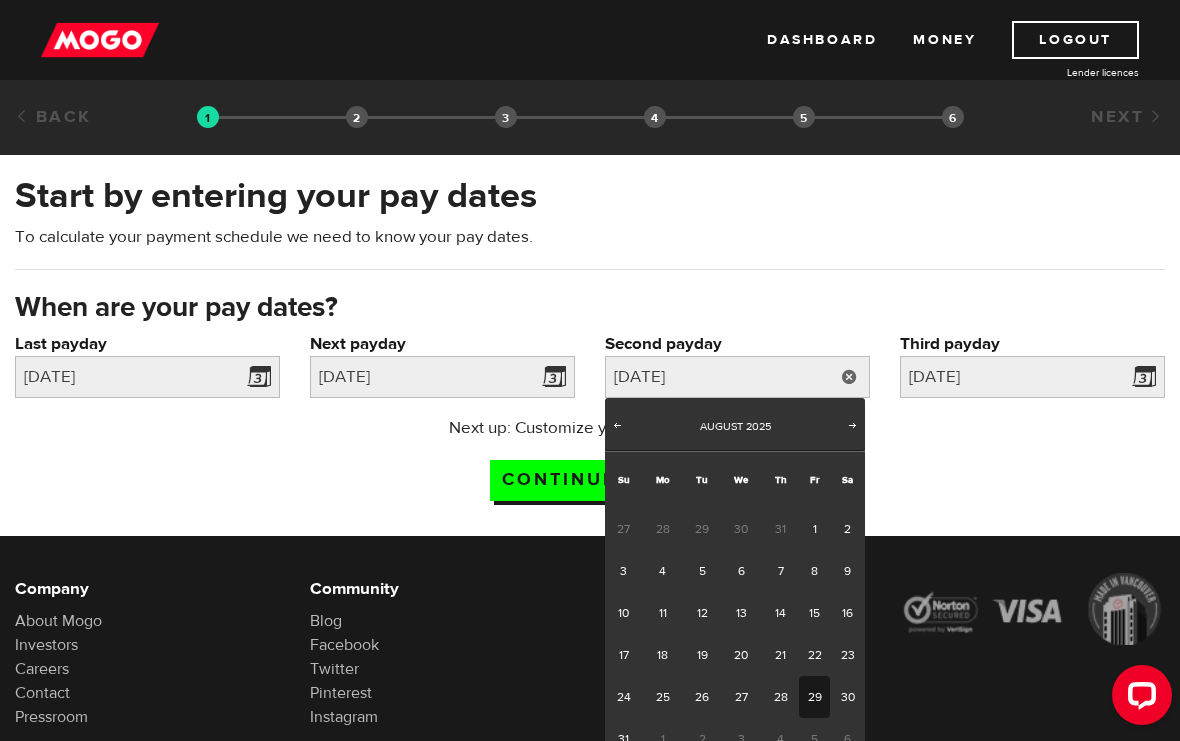 click on "When are your pay dates?" at bounding box center (590, 308) 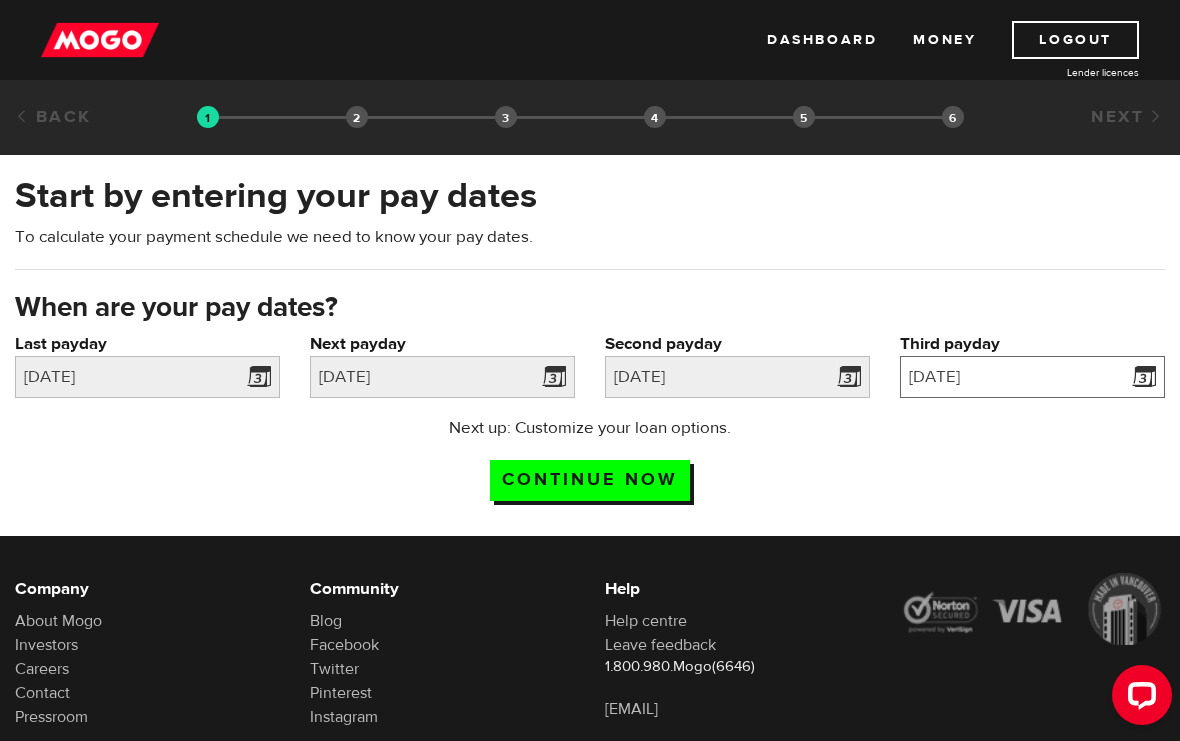 click on "2025/9/12" at bounding box center [1032, 377] 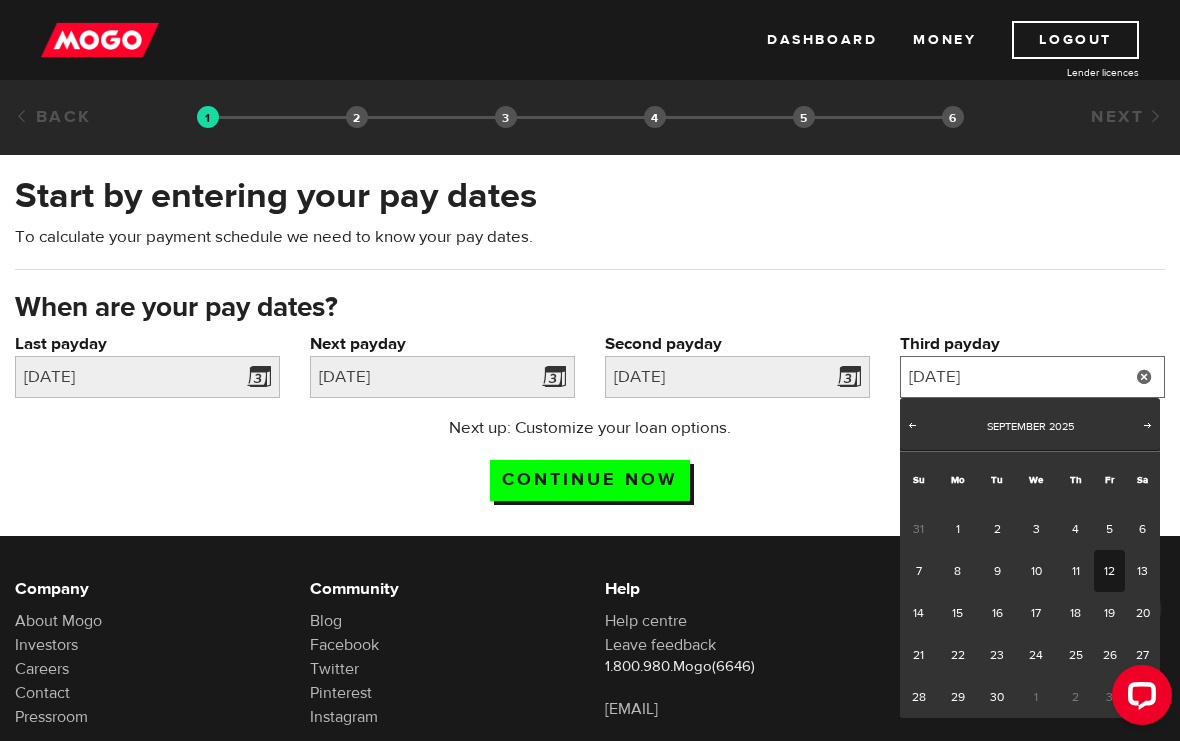 click on "2025/9/12" at bounding box center [1032, 377] 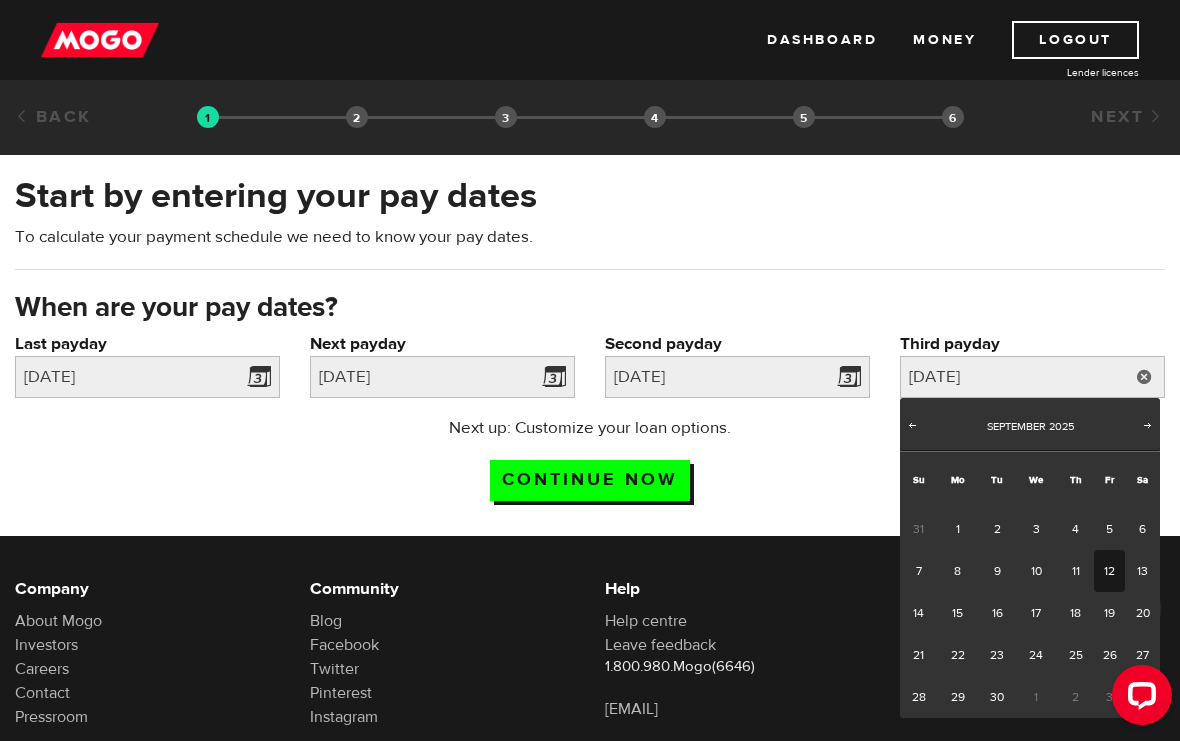 click on "When are your pay dates?" at bounding box center [590, 308] 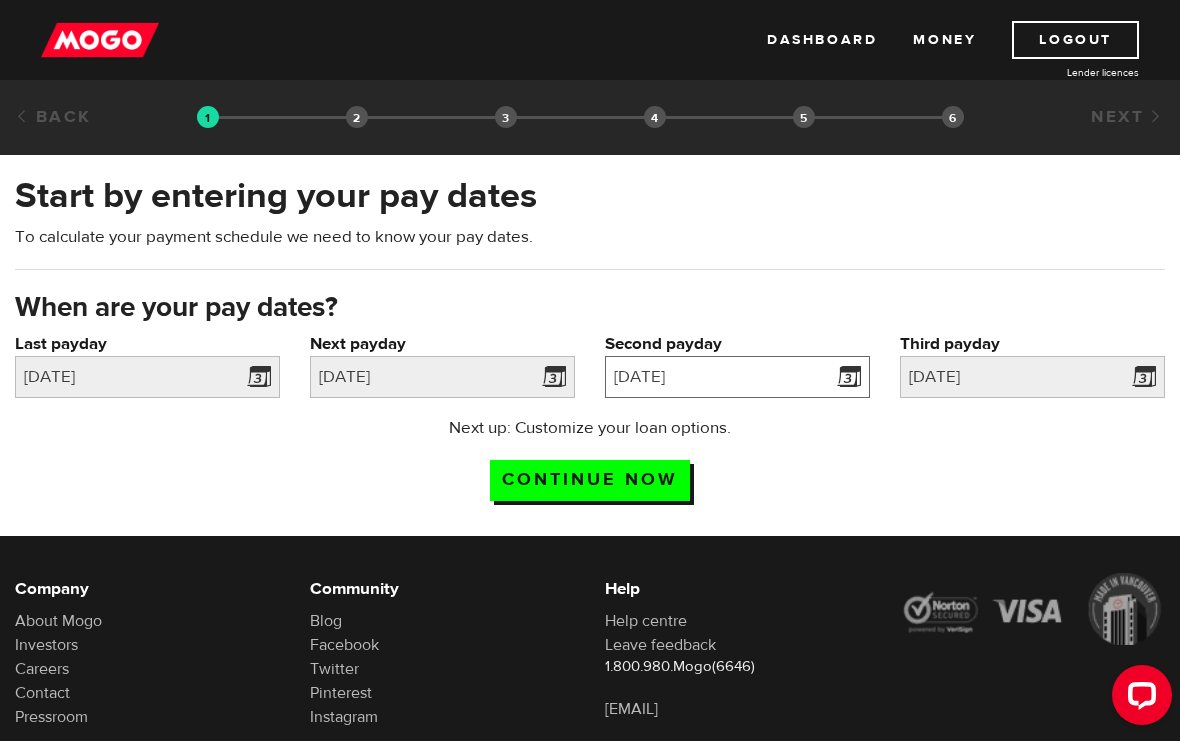 click on "2025/08/29" at bounding box center (737, 377) 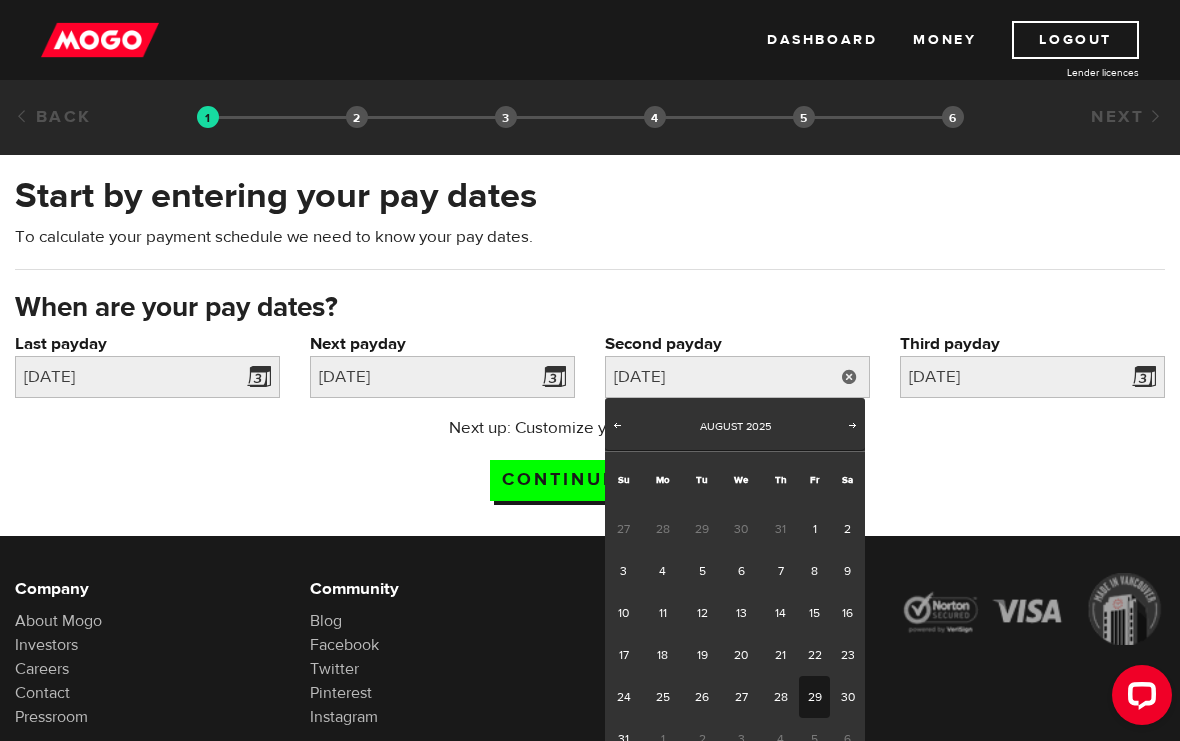click on "Continue now" at bounding box center (590, 480) 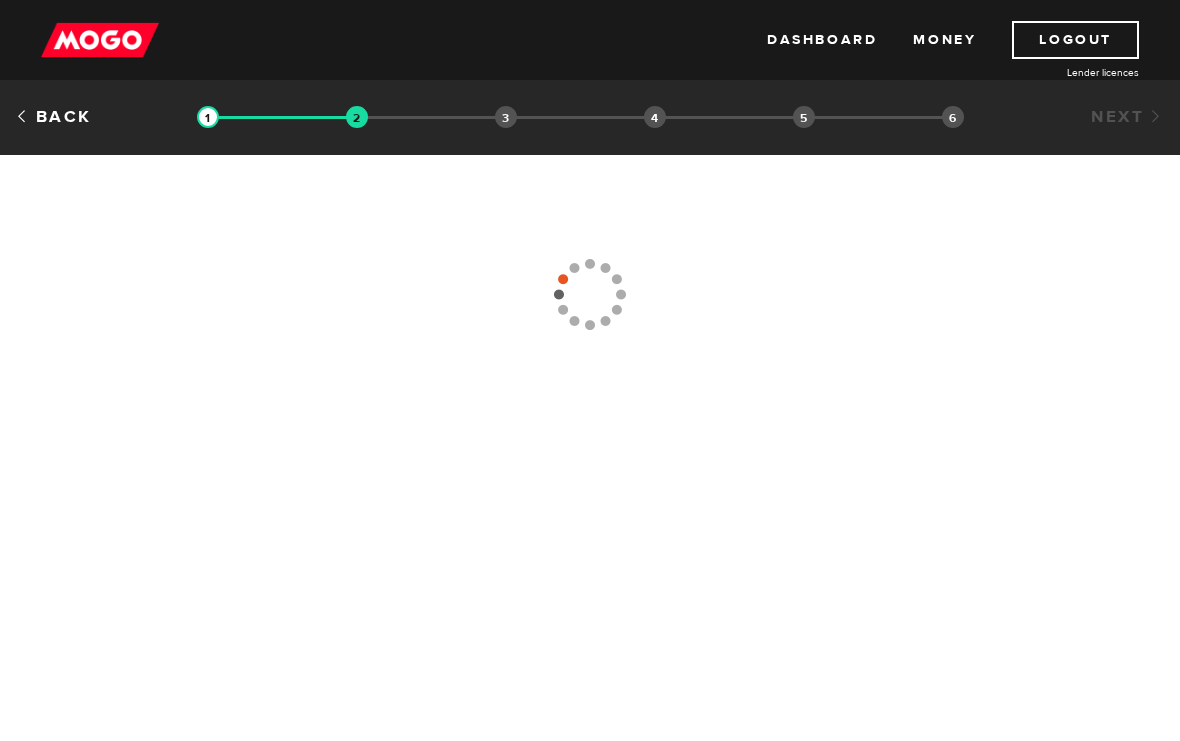 scroll, scrollTop: 0, scrollLeft: 0, axis: both 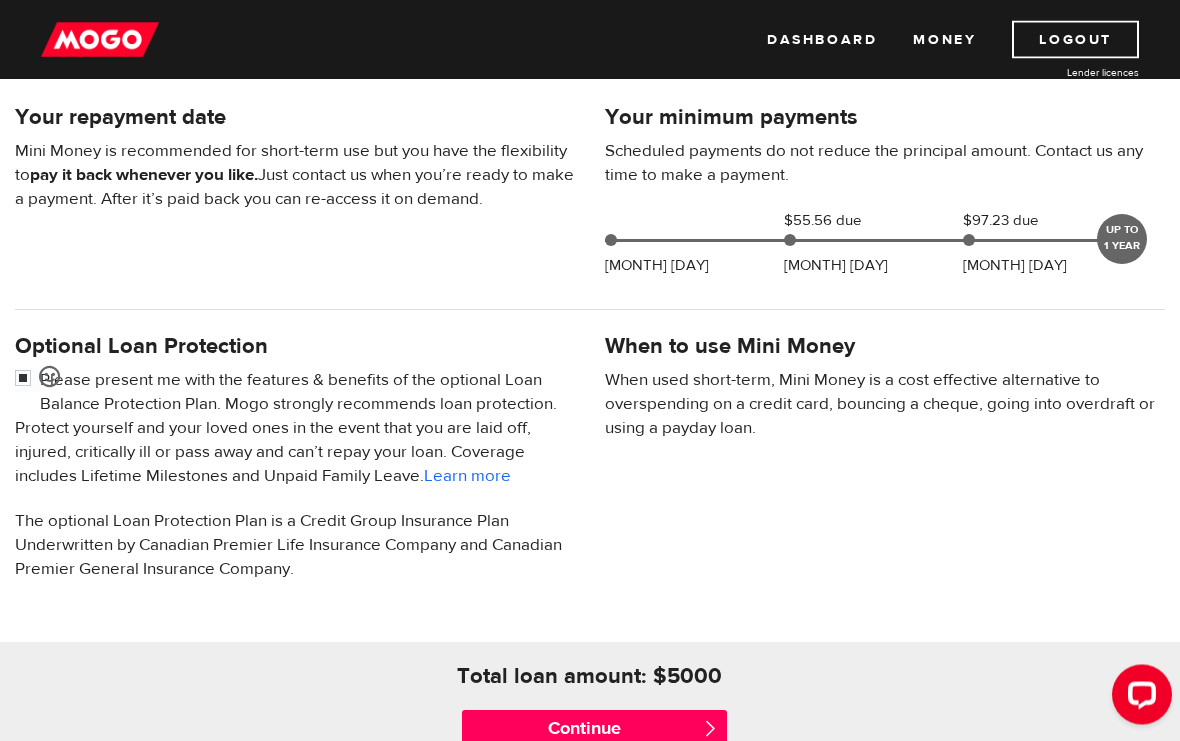 click at bounding box center [27, 381] 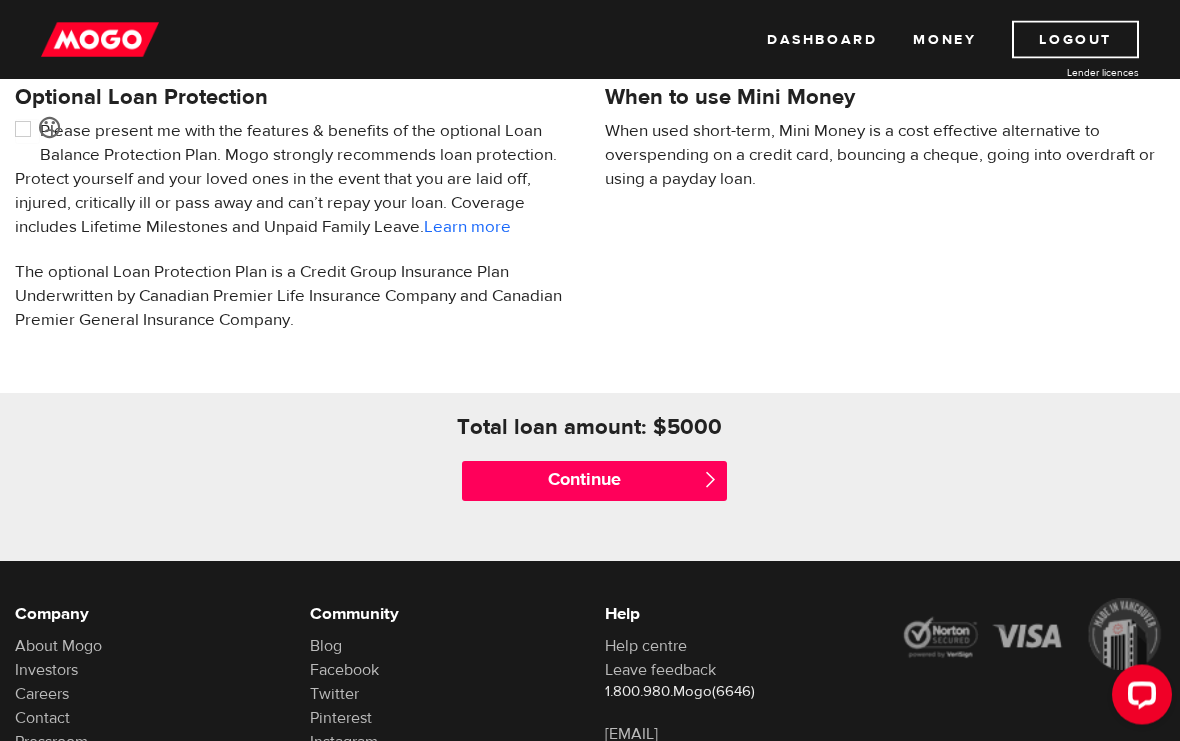 scroll, scrollTop: 704, scrollLeft: 0, axis: vertical 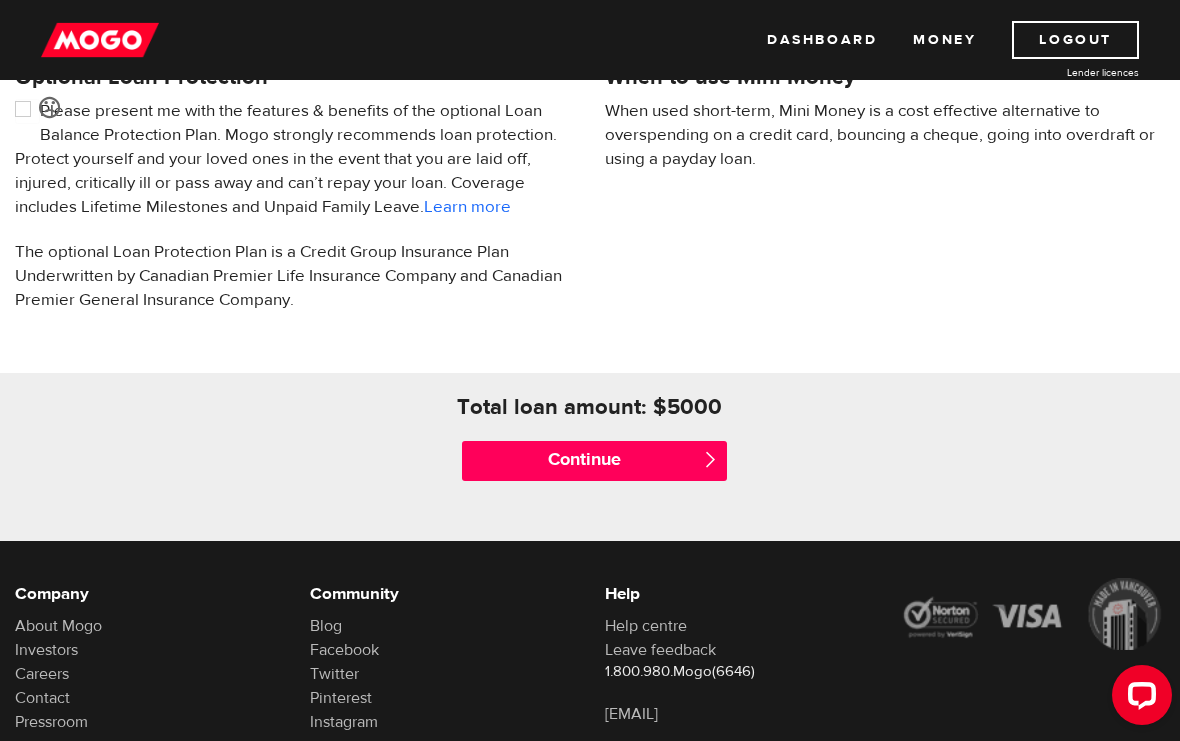 click on "Continue" at bounding box center (594, 461) 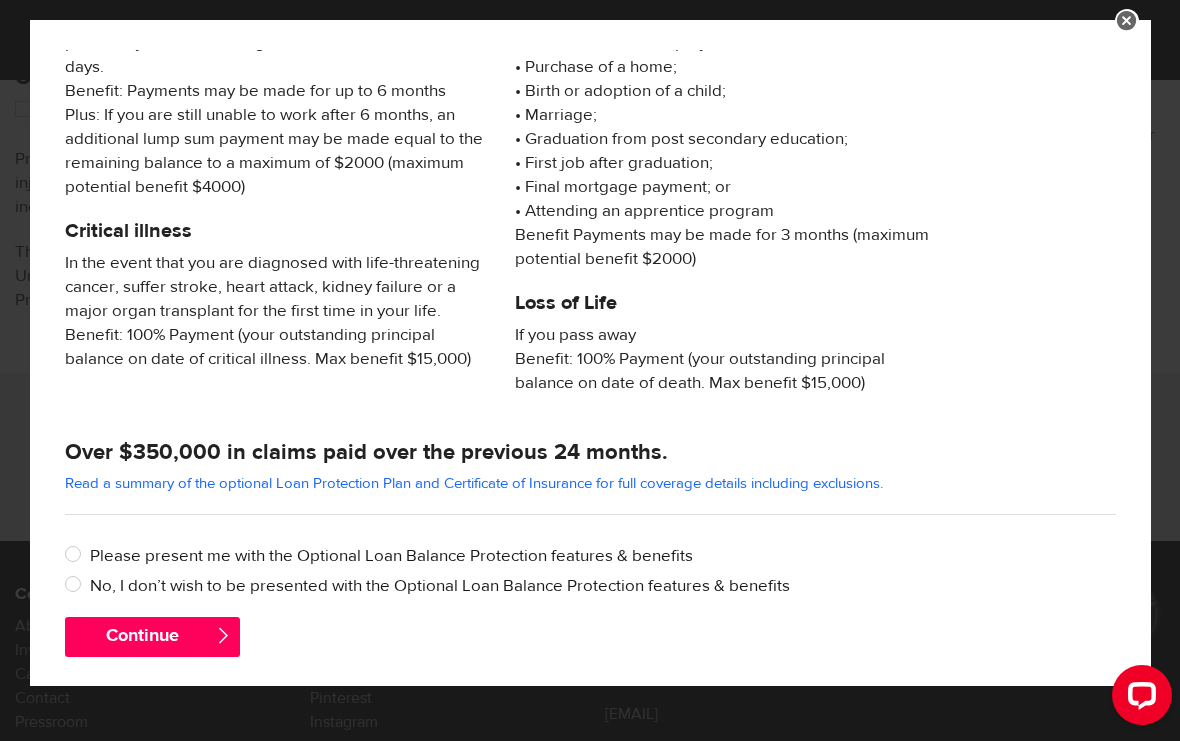 scroll, scrollTop: 334, scrollLeft: 0, axis: vertical 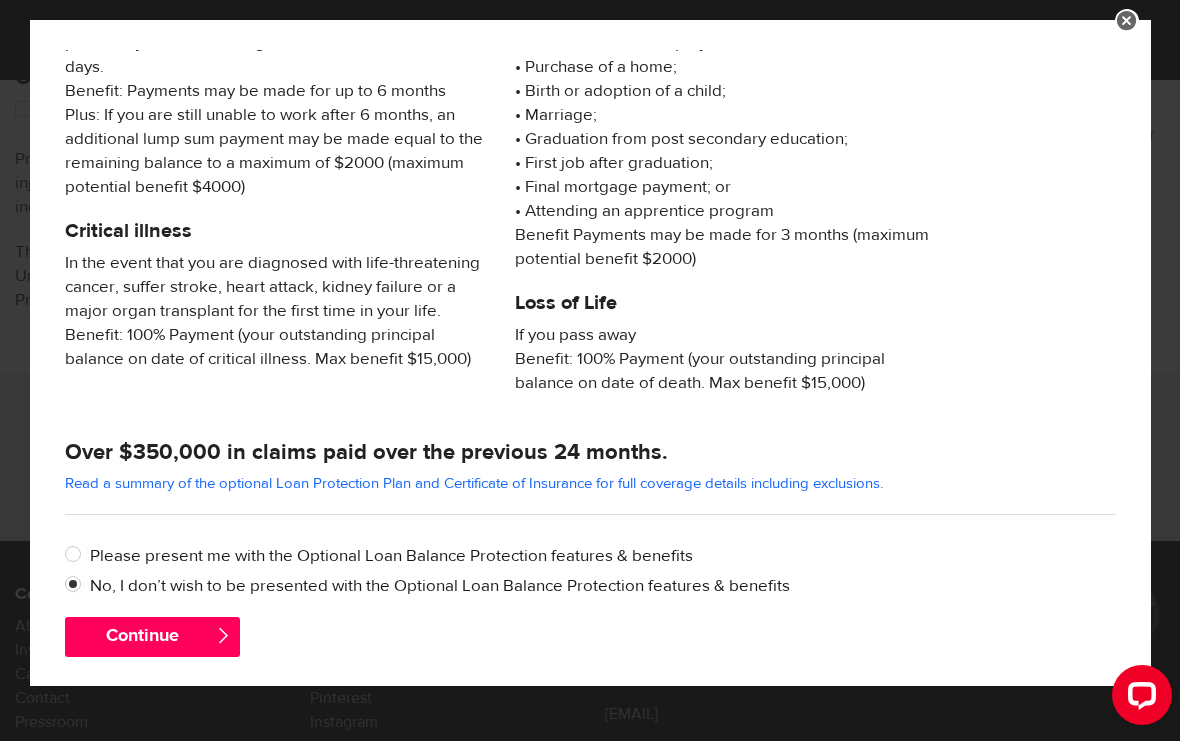 click on "Continue" at bounding box center [152, 637] 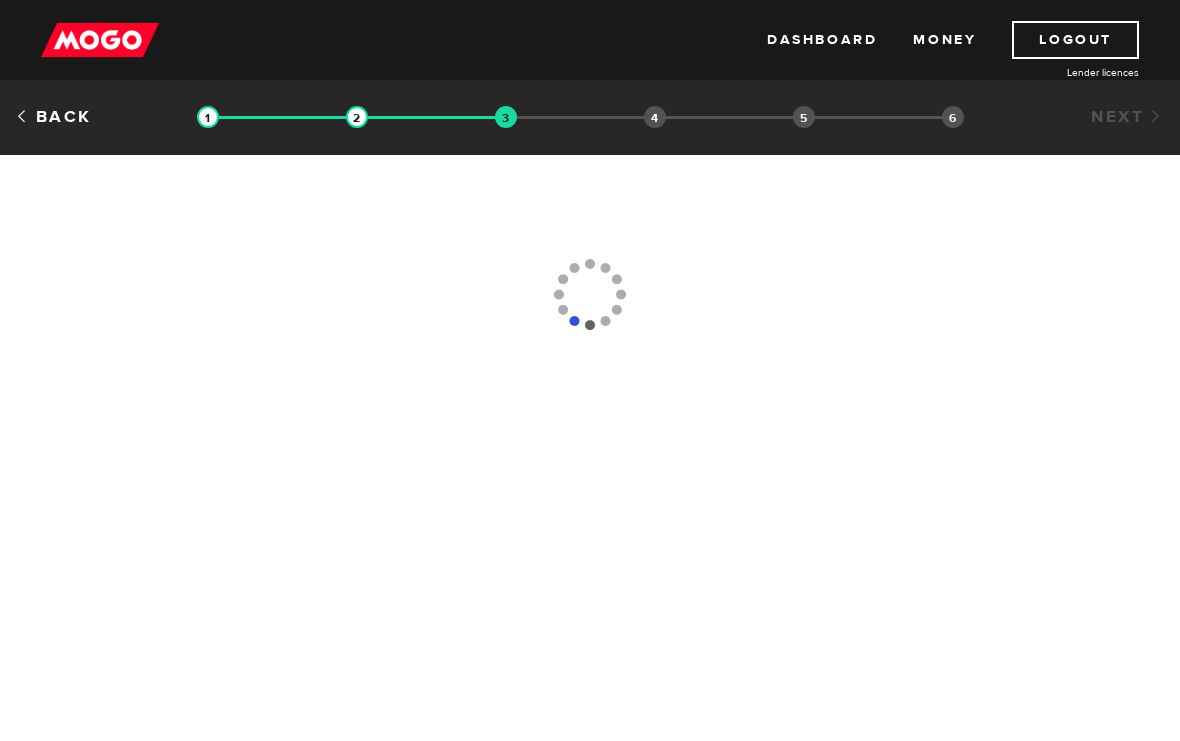 scroll, scrollTop: 0, scrollLeft: 0, axis: both 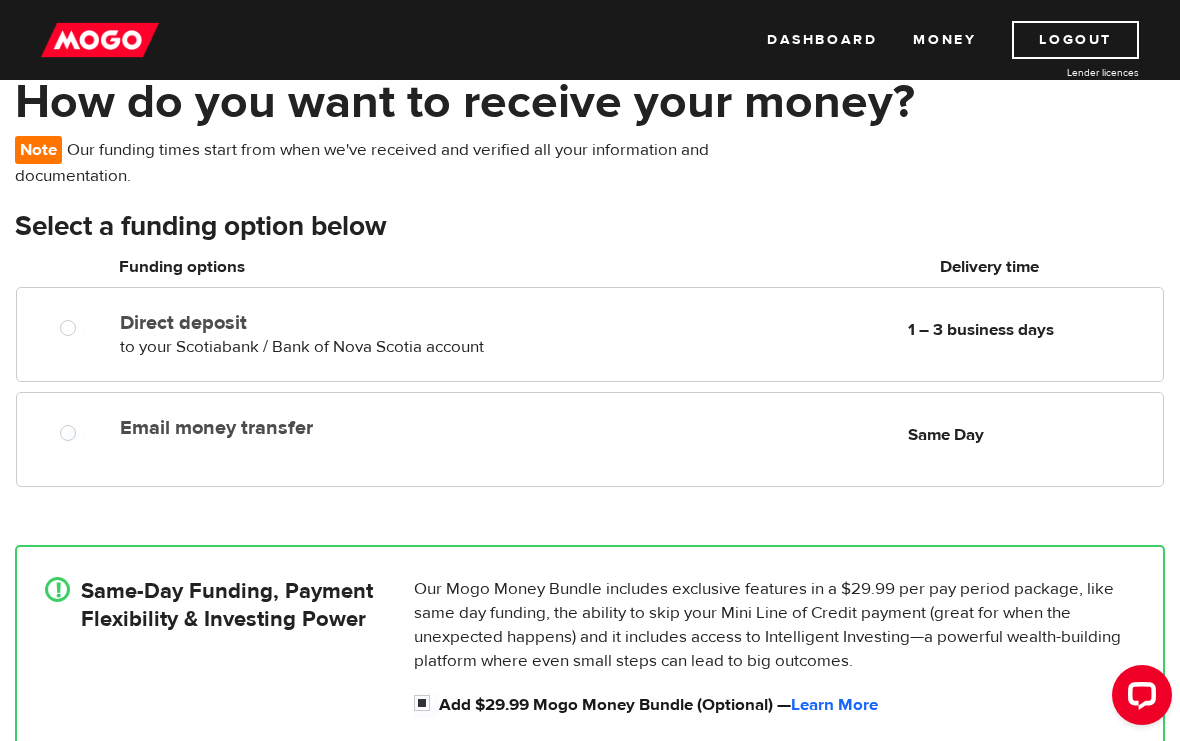 click on "Email money transfer" at bounding box center (72, 435) 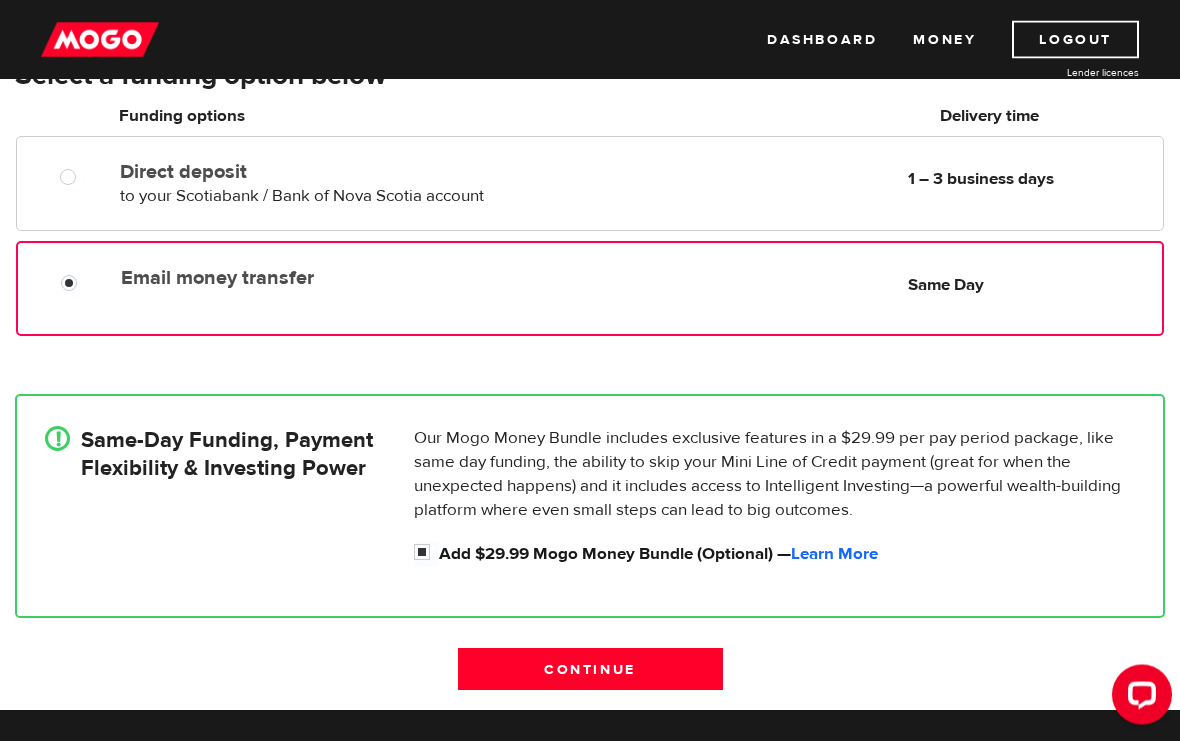 scroll, scrollTop: 260, scrollLeft: 0, axis: vertical 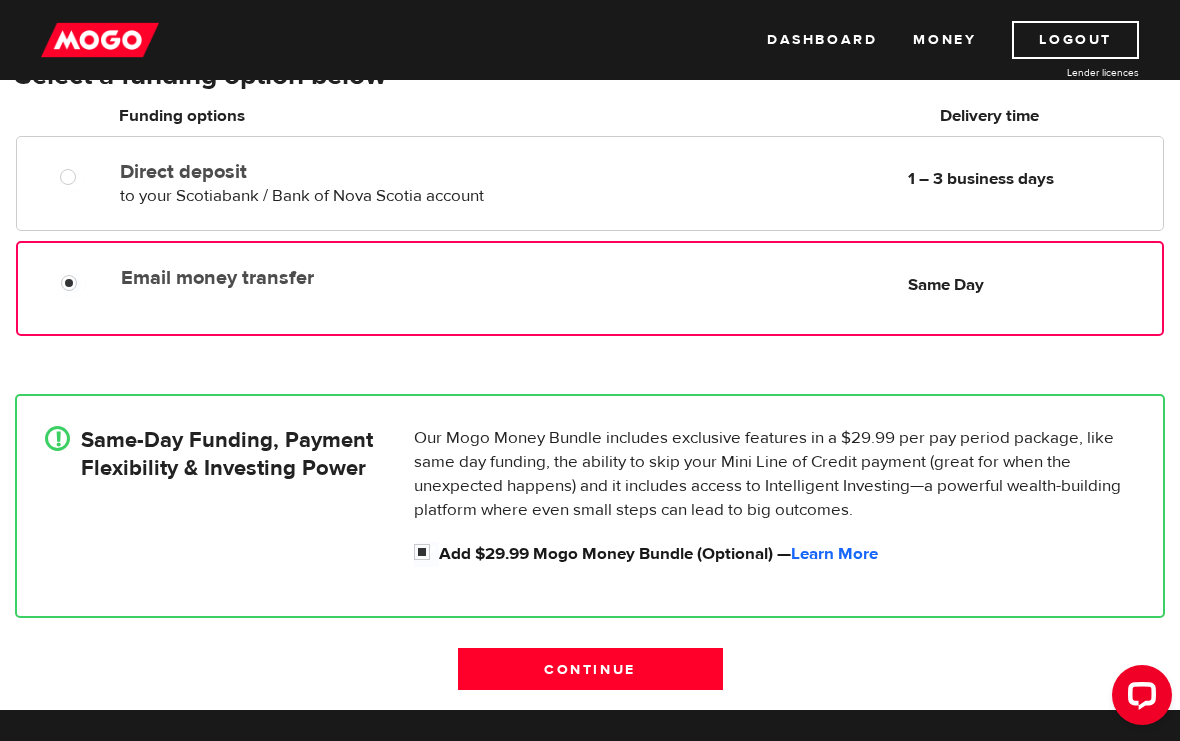 click on "Add $29.99 Mogo Money Bundle (Optional) —  Learn More" at bounding box center [426, 554] 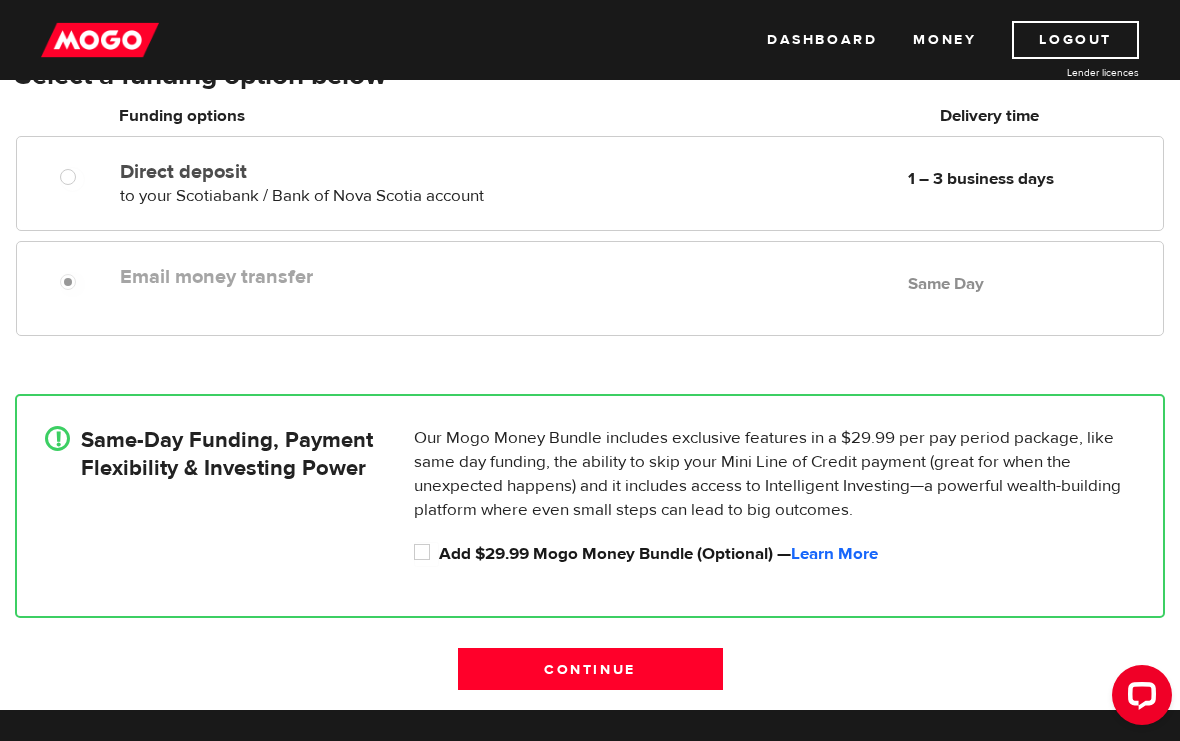 radio on "false" 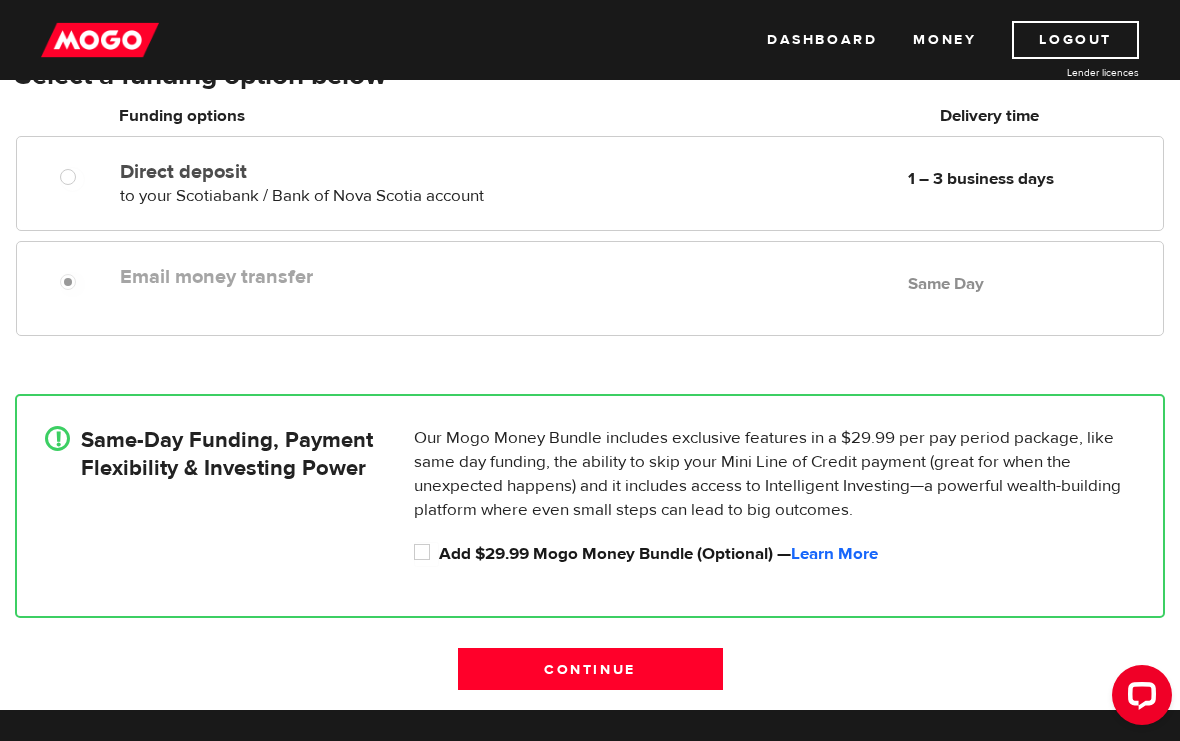 click on "Email money transfer Delivery in  Same Day Same Day" at bounding box center (590, 288) 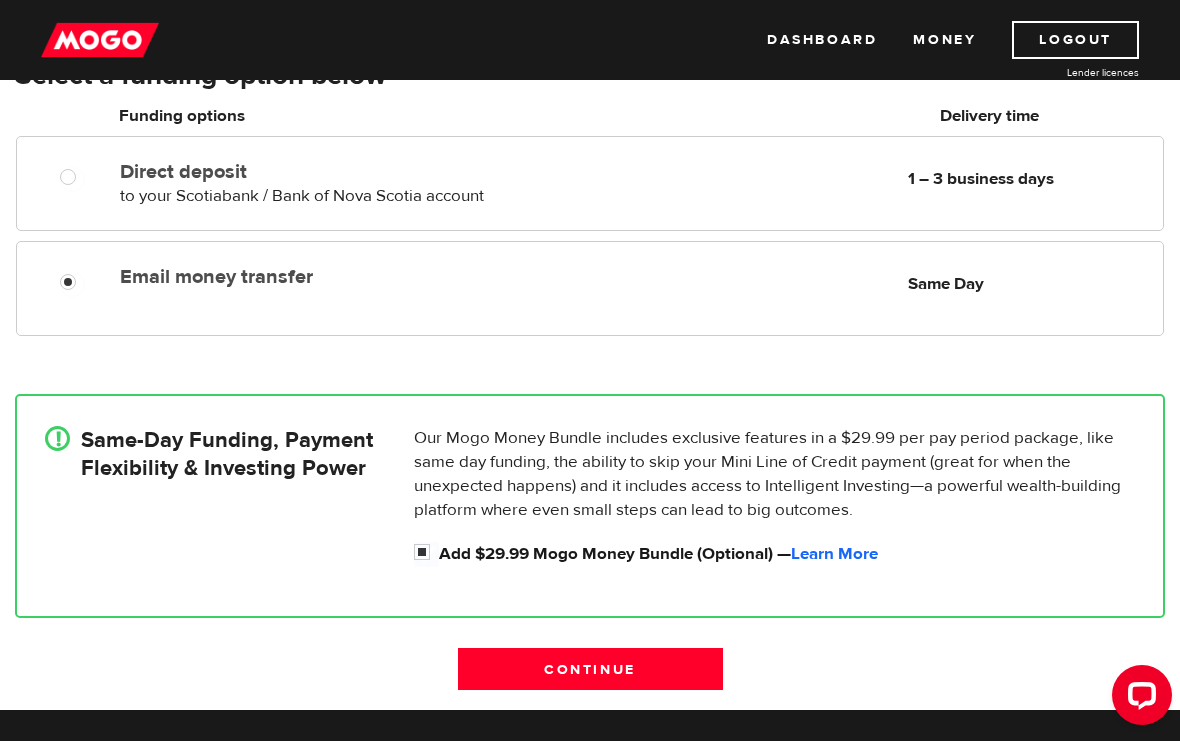 click on "Learn More" at bounding box center [834, 554] 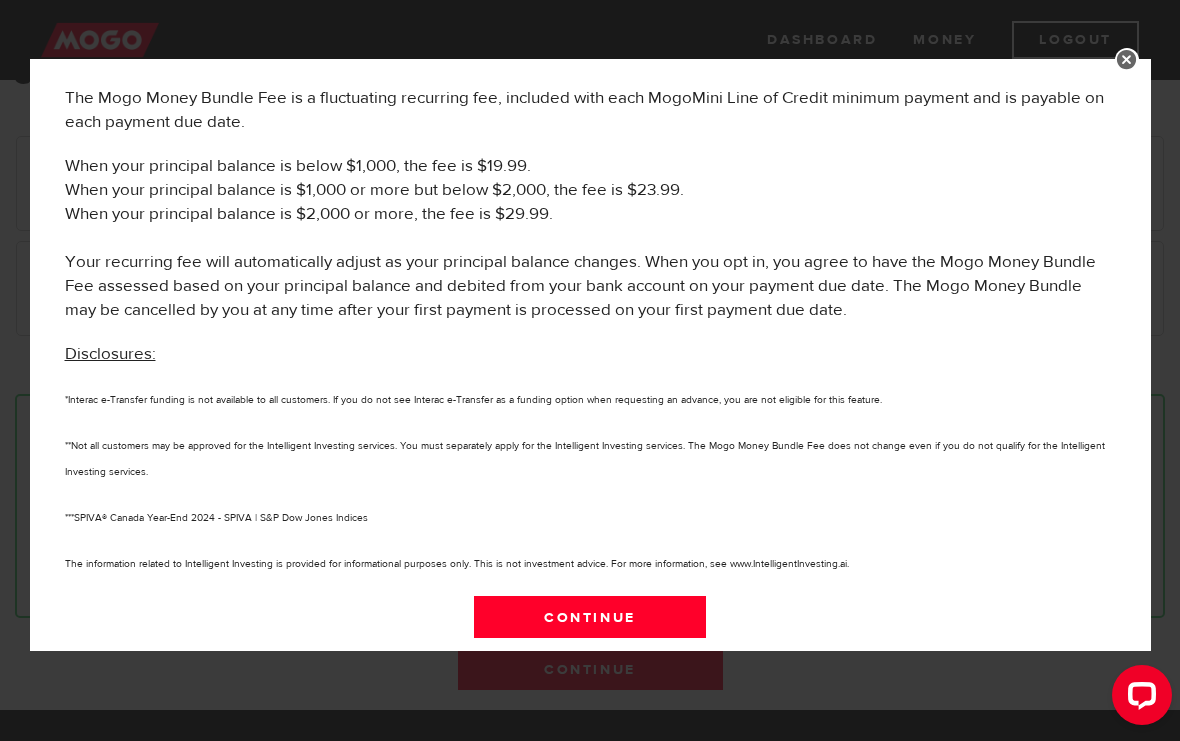scroll, scrollTop: 1189, scrollLeft: 0, axis: vertical 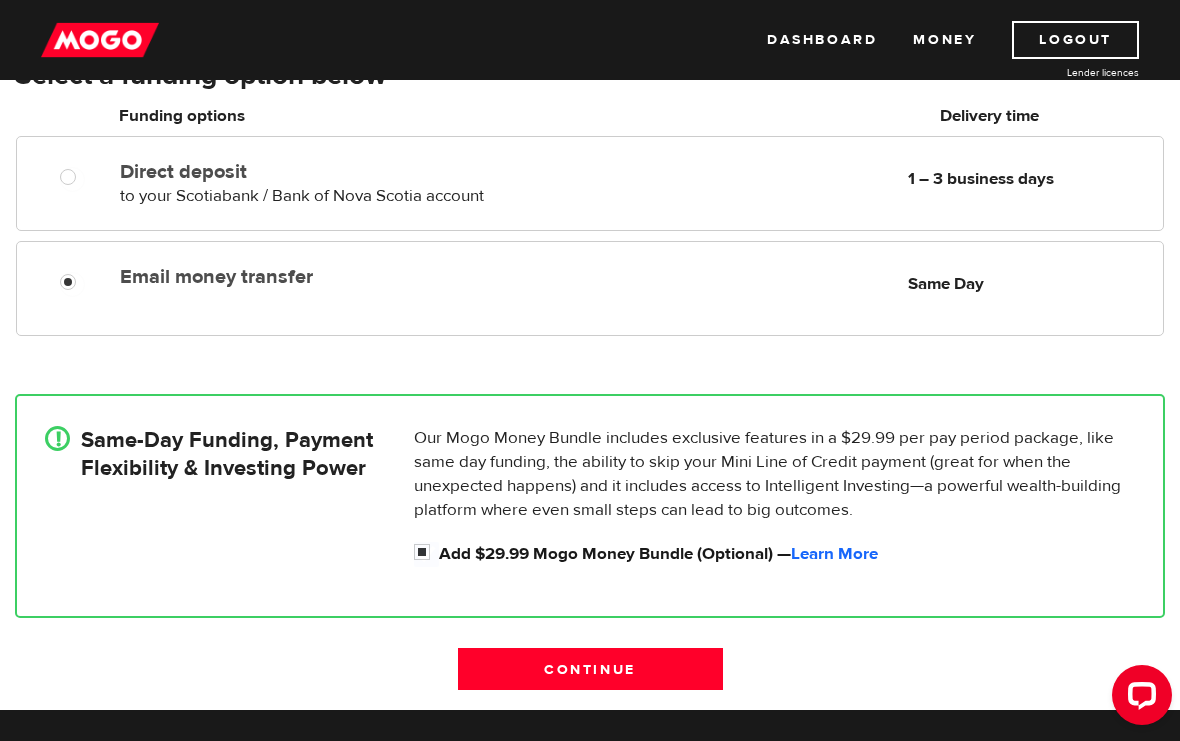 click on "Continue" at bounding box center (590, 669) 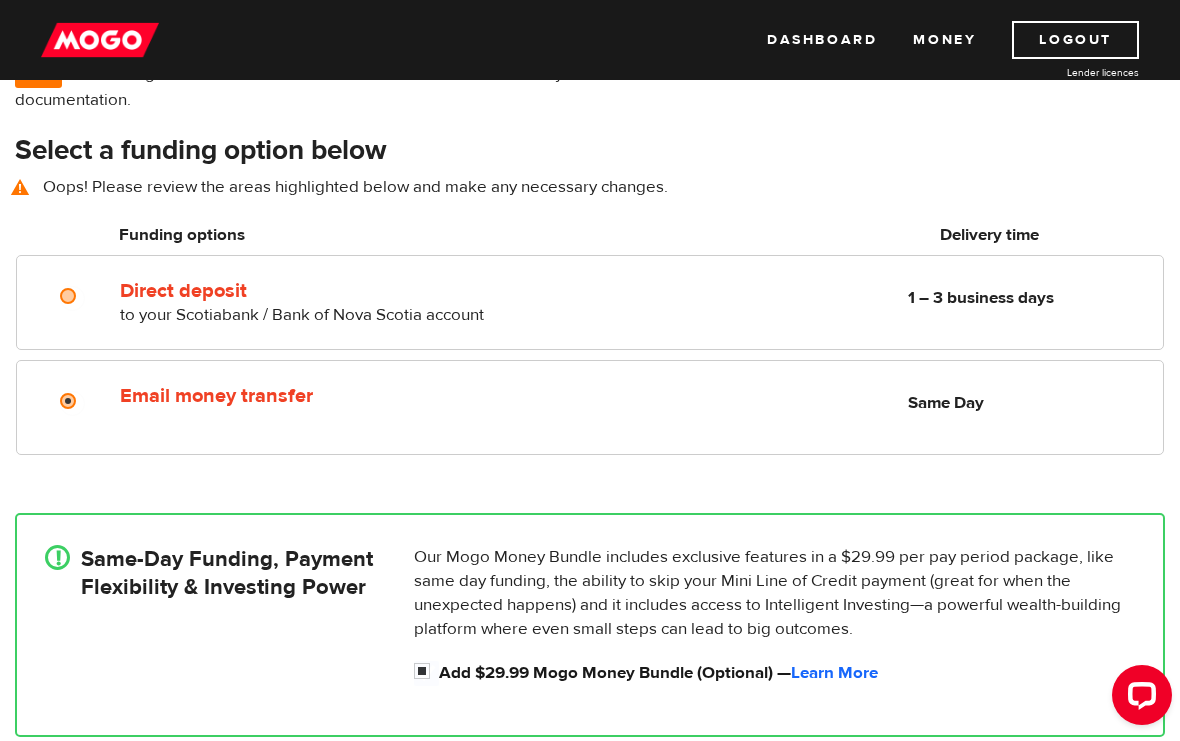 scroll, scrollTop: 169, scrollLeft: 0, axis: vertical 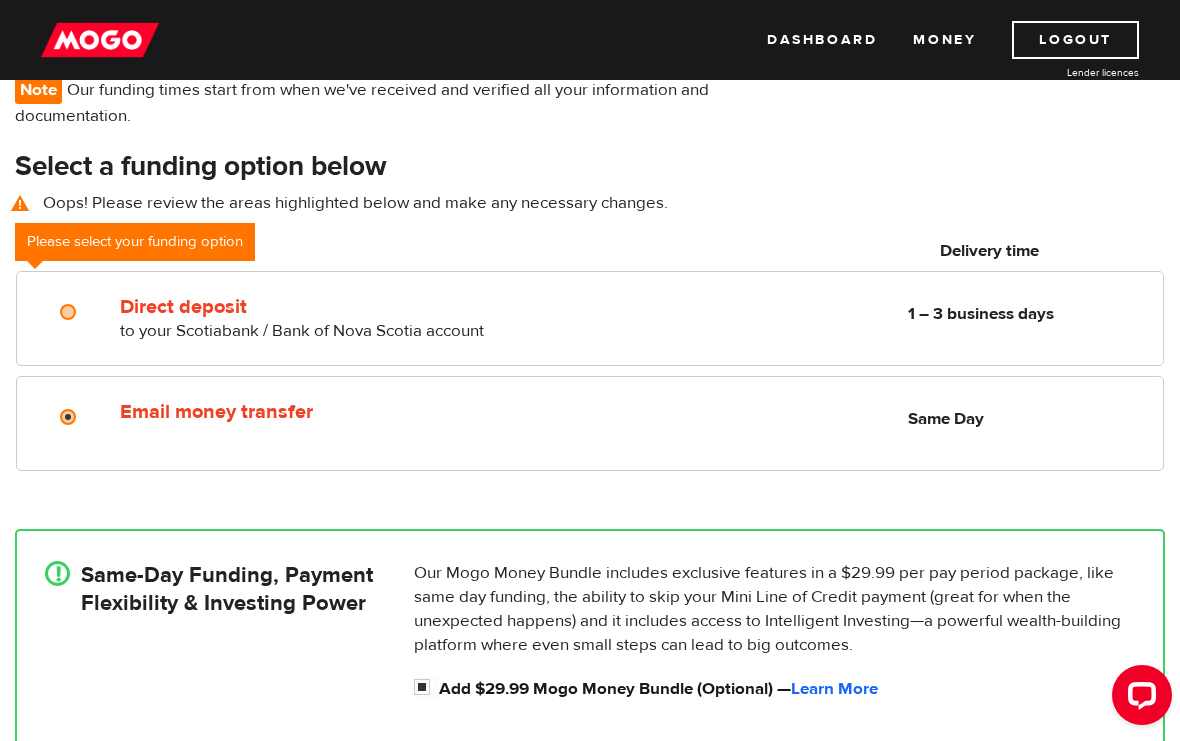 click on "Email money transfer" at bounding box center (72, 419) 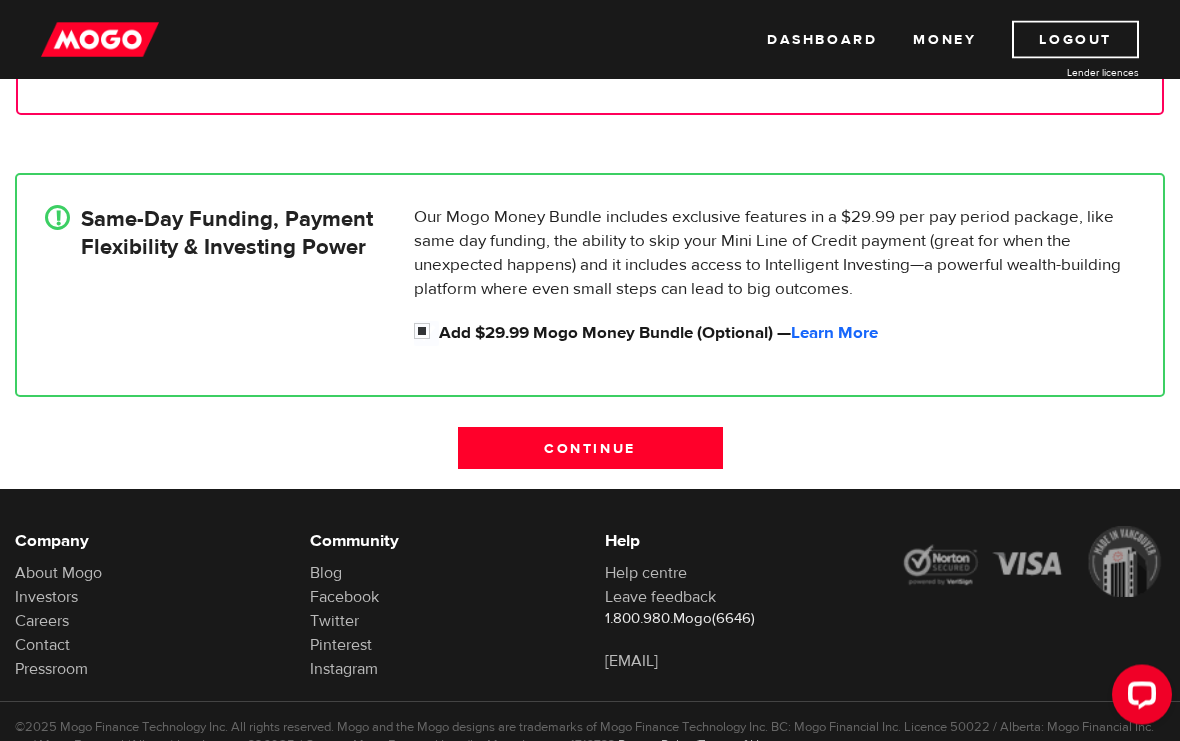 scroll, scrollTop: 535, scrollLeft: 0, axis: vertical 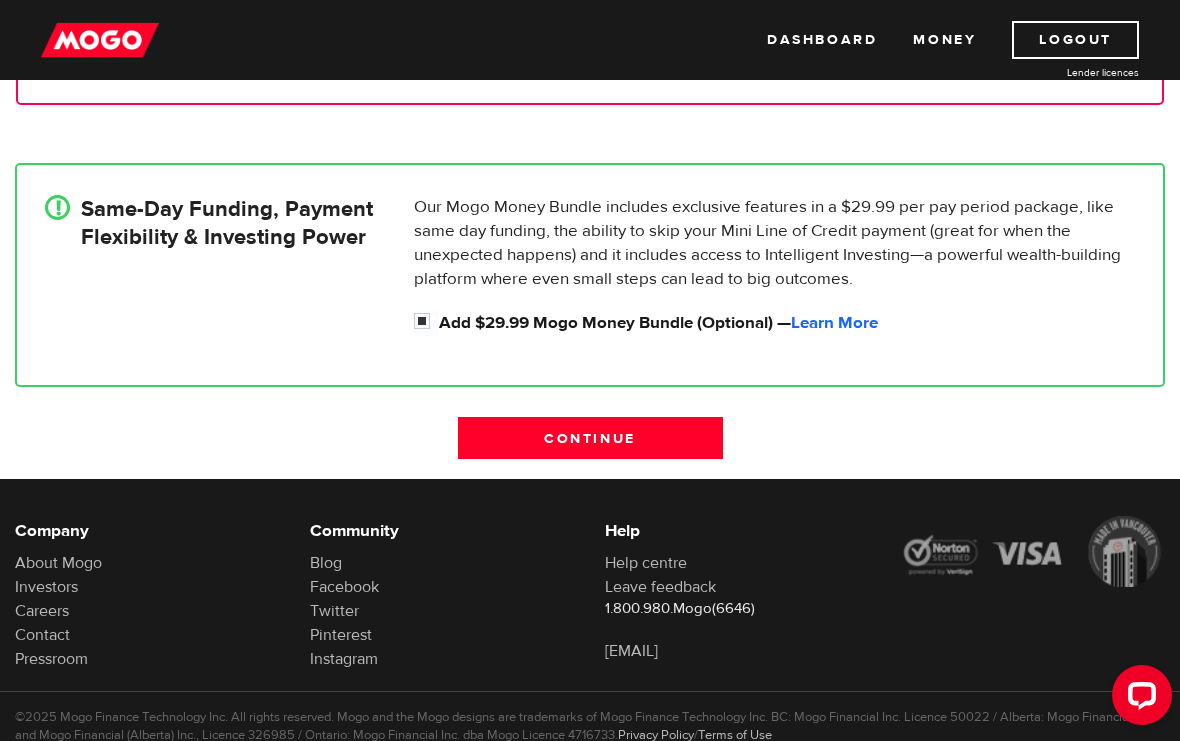 click on "Continue" at bounding box center [590, 438] 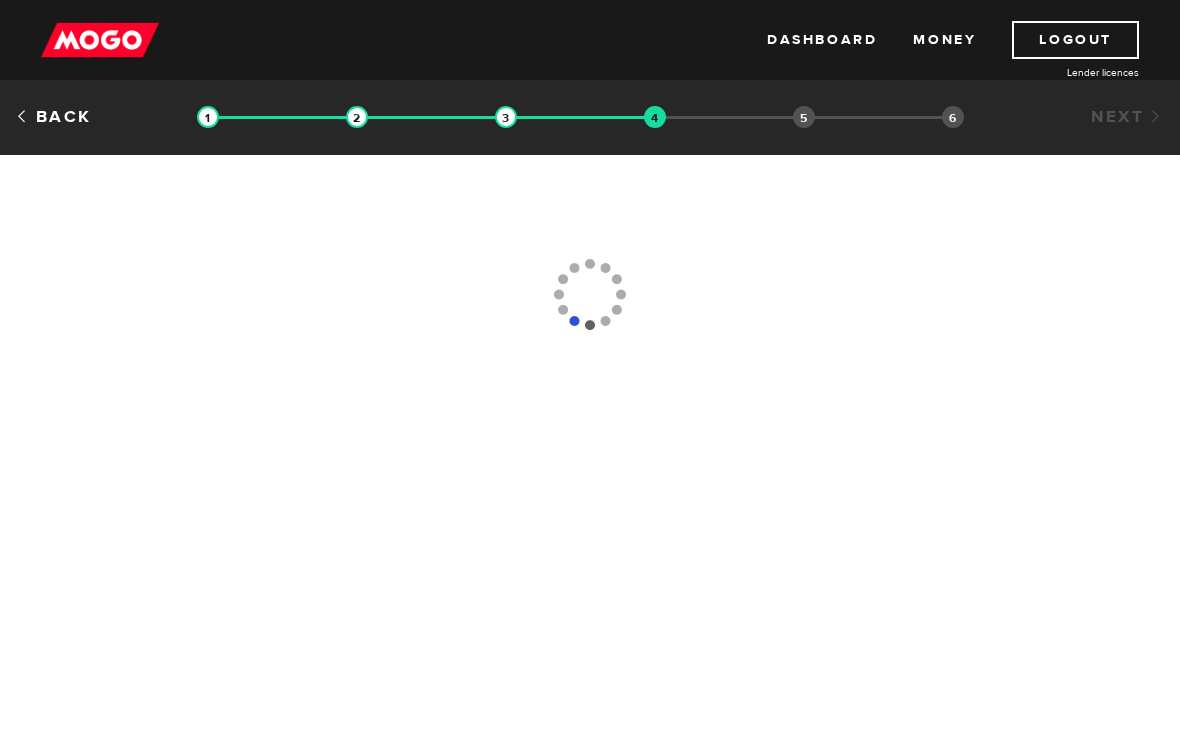 scroll, scrollTop: 0, scrollLeft: 0, axis: both 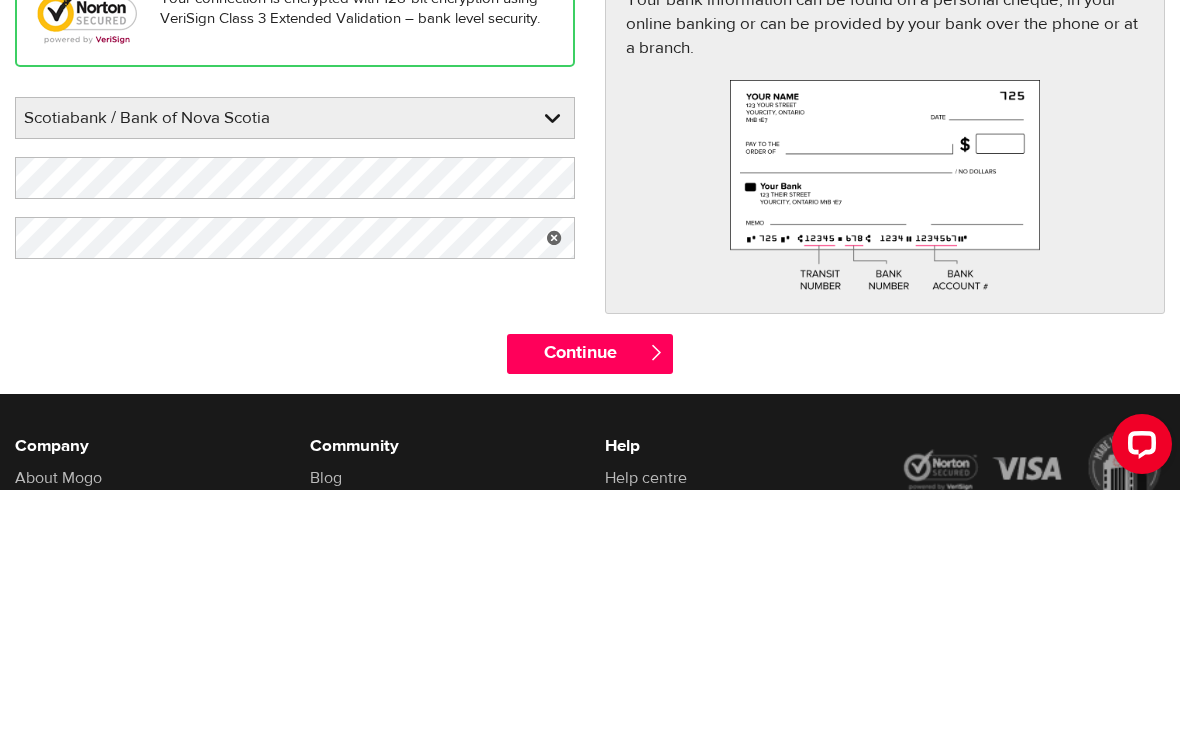 click on "Your connection is encrypted with 128-bit encryption using VeriSign Class 3 Extended Validation – bank level security. Please enter your bank Scotiabank / Bank of Nova Scotia BMO / Bank of Montreal
CIBC / Canadian Imperial Bank of Commerce
CWB / Canadian Western Bank
HSBC Bank Canada
LBC / Banque Laurentienne Du Canada
NBC / National Bank of Canada
RBC / Royal Bank of Canada
Scotiabank / Bank of Nova Scotia
TD / TD Canada Trust
1st Choice Savings & Credit Union
Other
Abn Amro Bank Nv
Acadian Credit Union
Accelerate Financial
Accent Credit Union
Access Credit Union
Achieva Financial
Adjala Credit Union
Advance Savings Credit Union
Advantage Credit Union
Advantage Online - Central Credit Union
AGF Trust Company
Airline Financial Credit Union
Alberta Treasury Branches
Aldergrove Credit Union
All Trans Financial Servs. Credit Union
Alliance Caisses Pop. De L'Ontario
Alterna Savings and Credit Union
Amaranth Credit Union
Amex Bank of Canada" at bounding box center [590, 404] 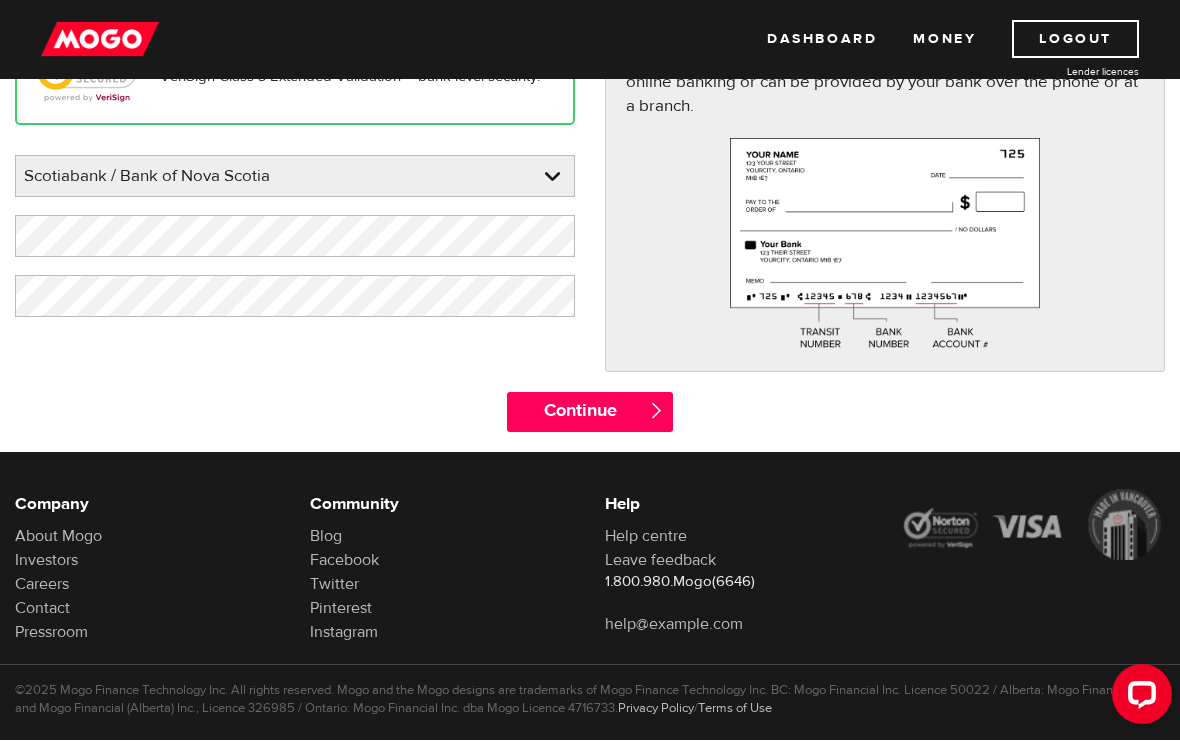 click on "Continue" at bounding box center (590, 413) 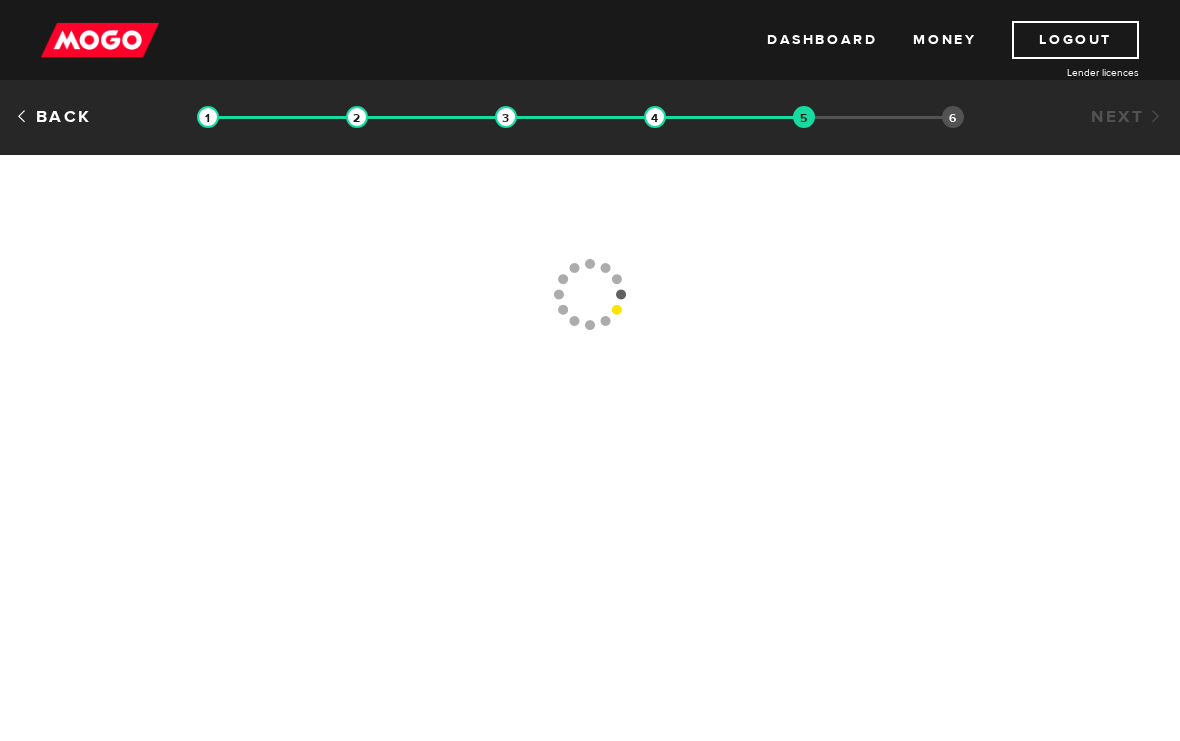 scroll, scrollTop: 0, scrollLeft: 0, axis: both 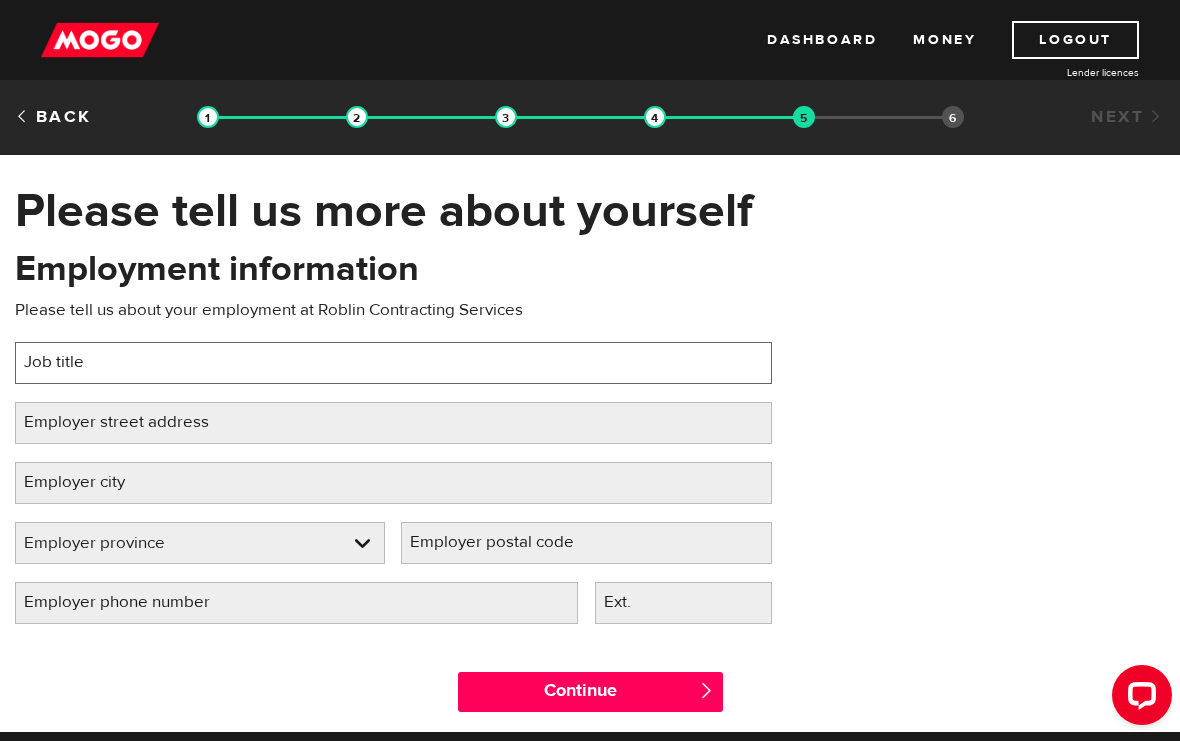 click on "Job title" at bounding box center [393, 363] 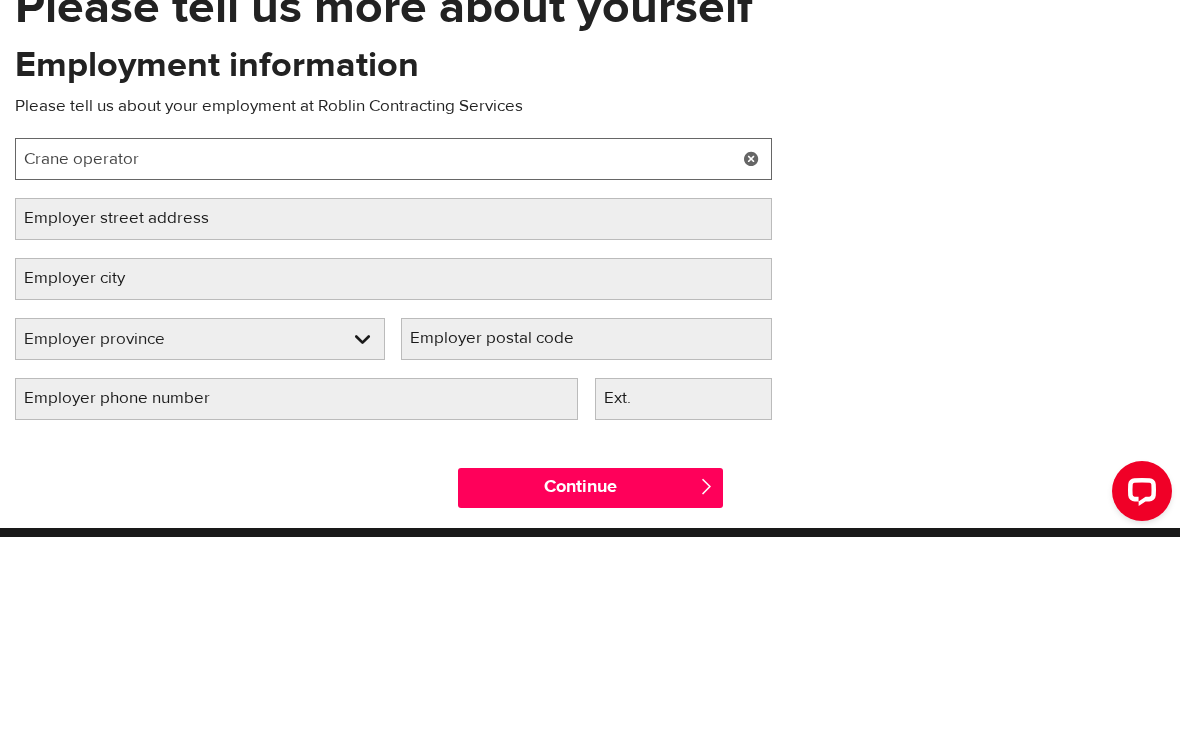 type on "Crane operator" 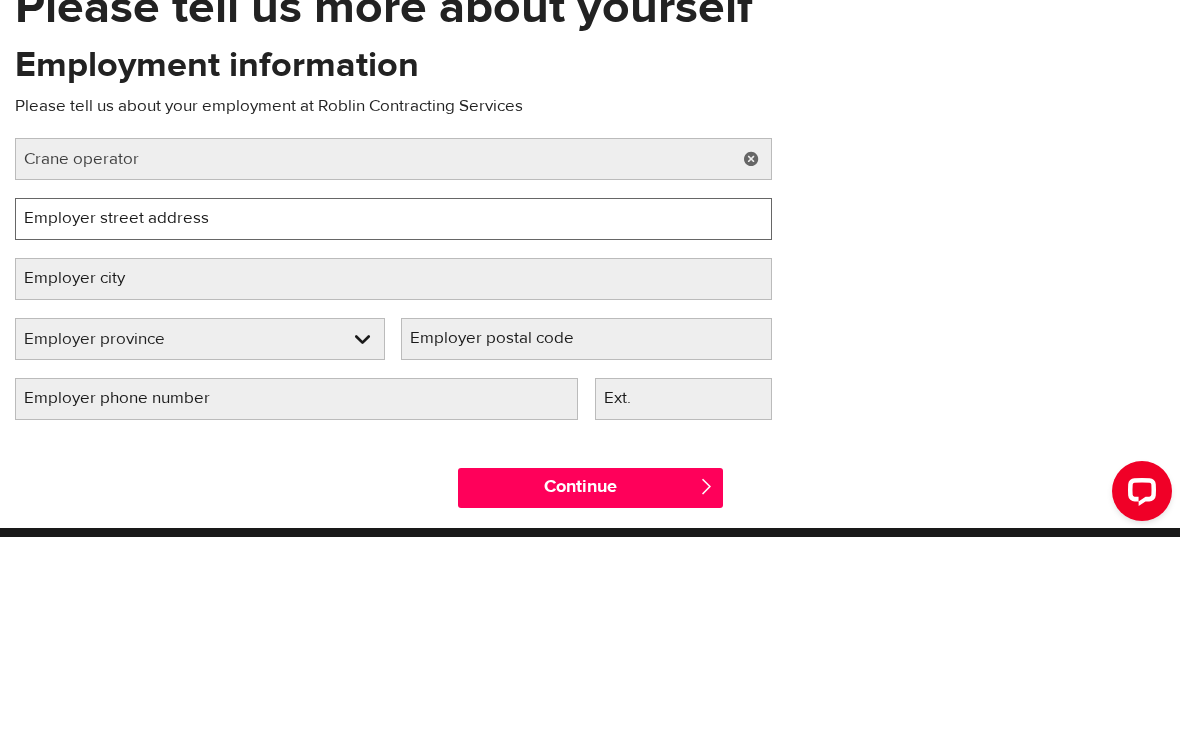 click on "Employer street address" at bounding box center (393, 423) 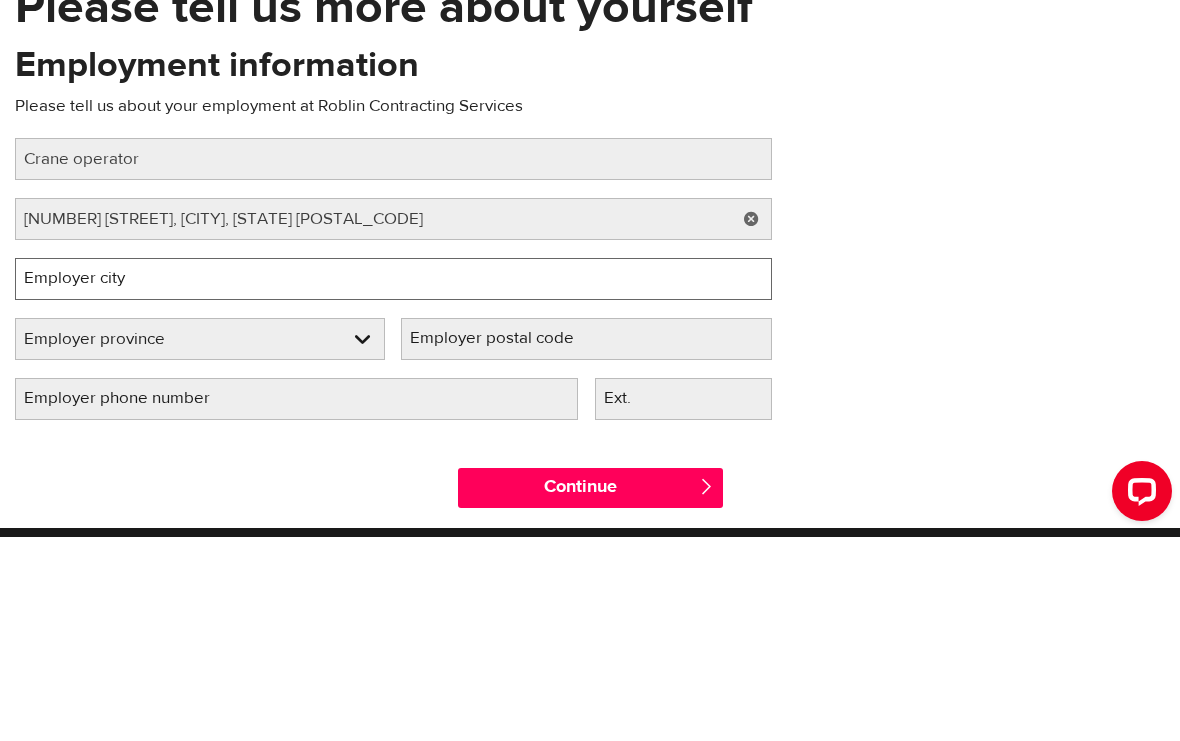 click on "Employer city" at bounding box center (393, 483) 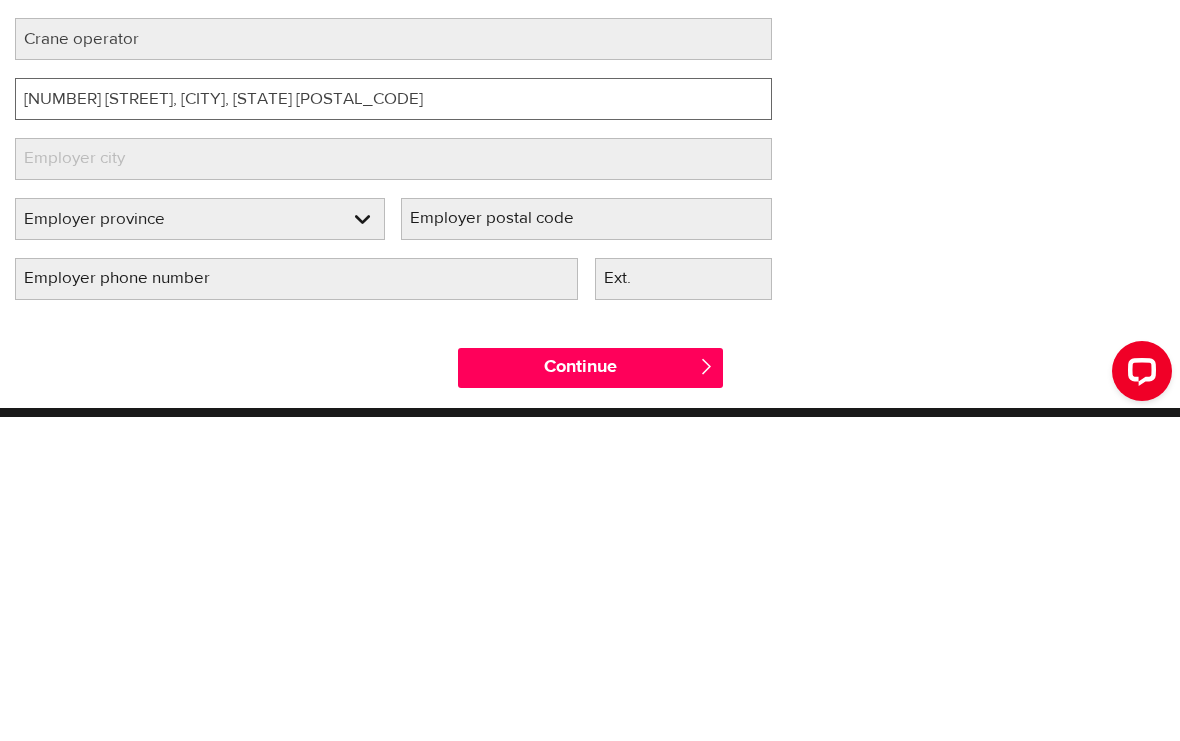 click on "2925 parsons road nw, Edmonton, ab t6n1a3" at bounding box center (393, 423) 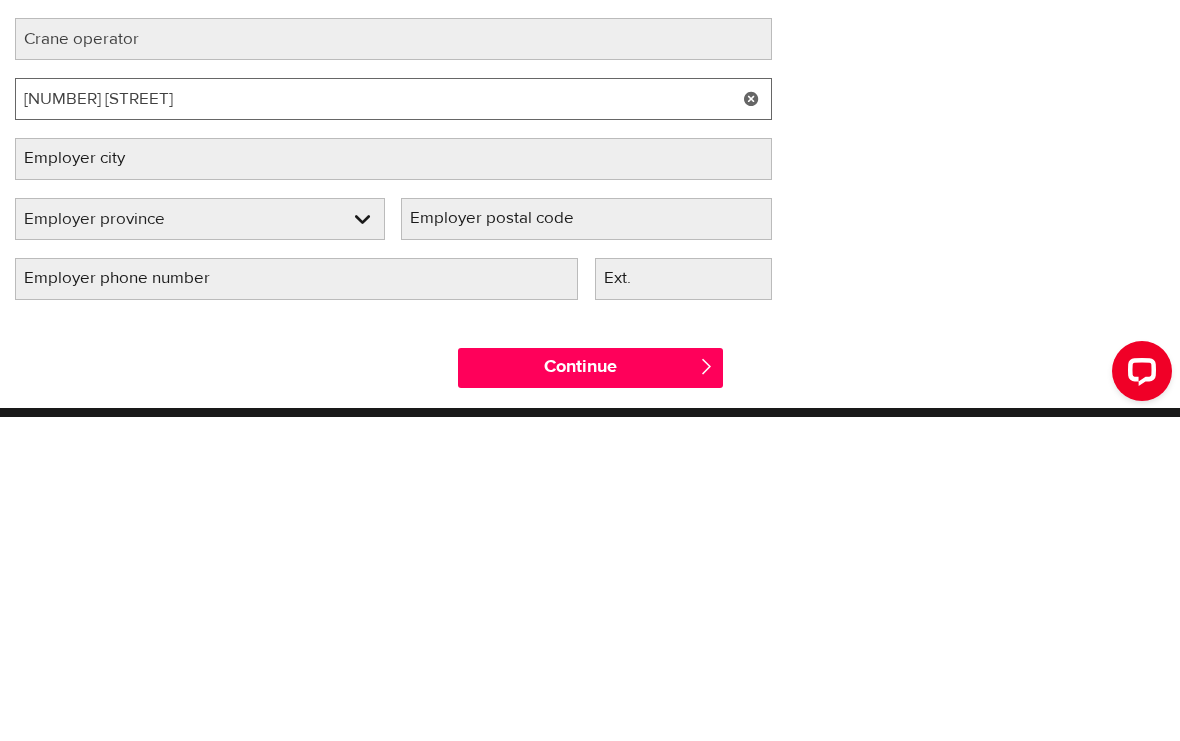 type on "2925 parsons road nw" 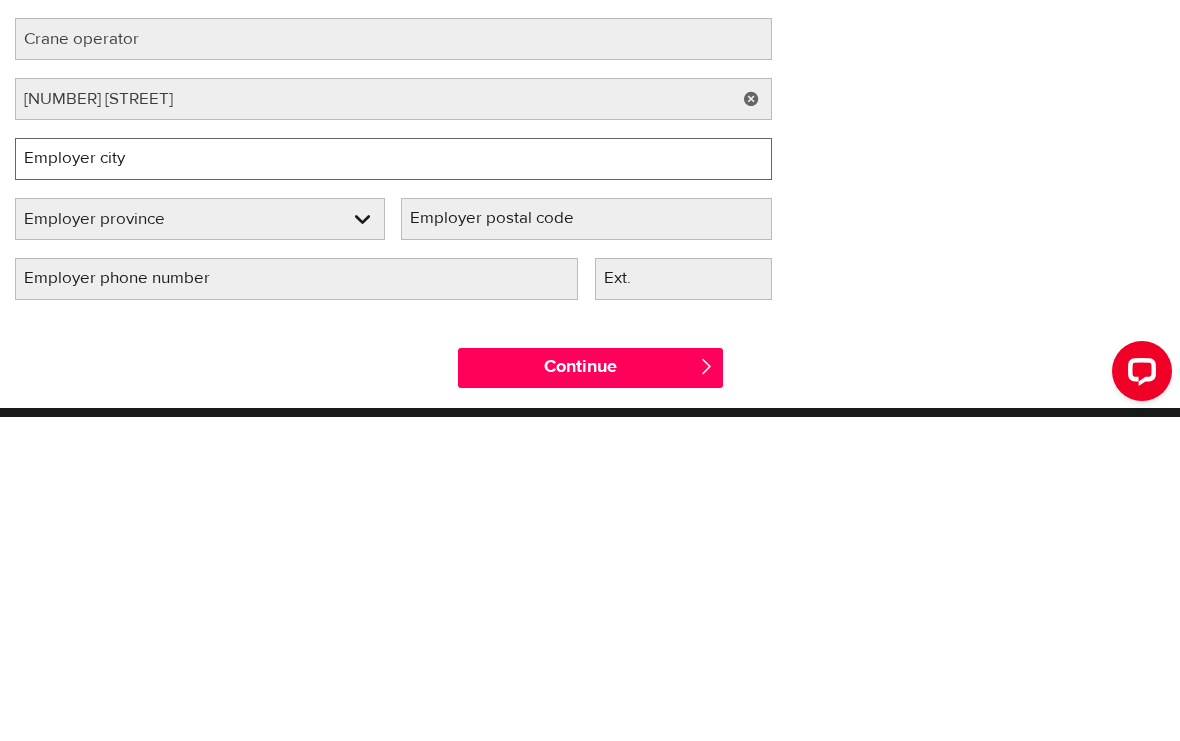 click on "Employer city" at bounding box center (393, 483) 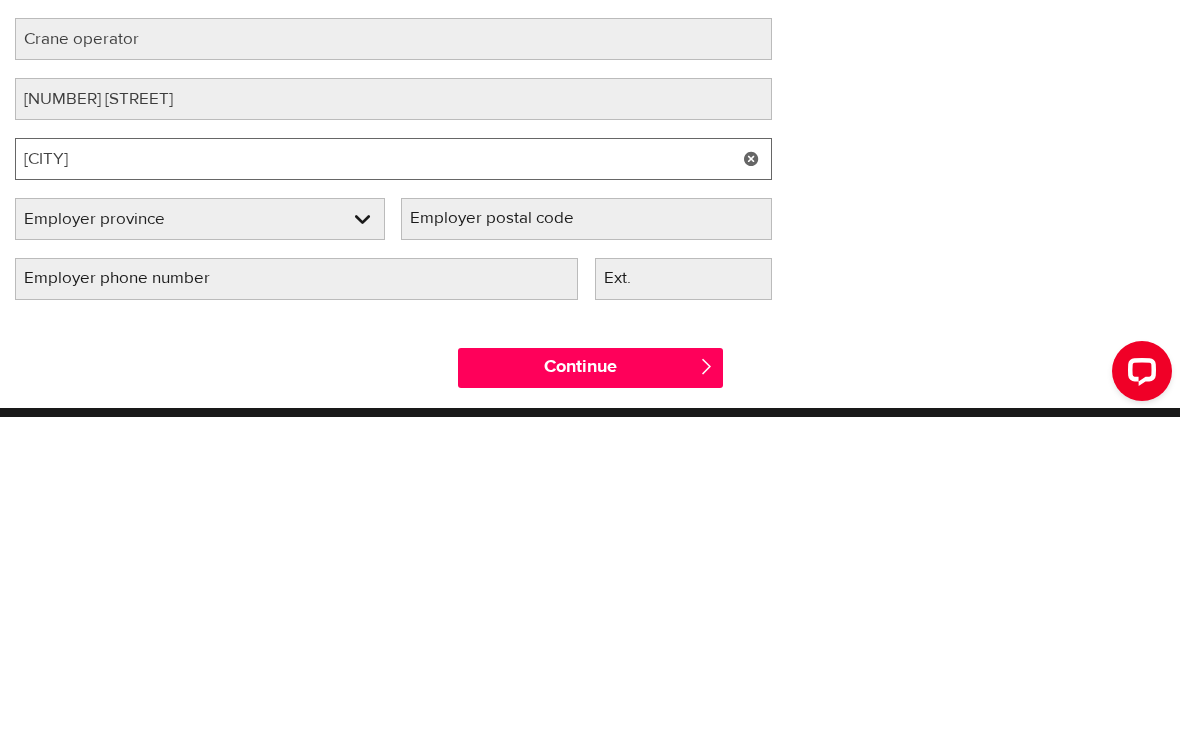 type on "Edmonton" 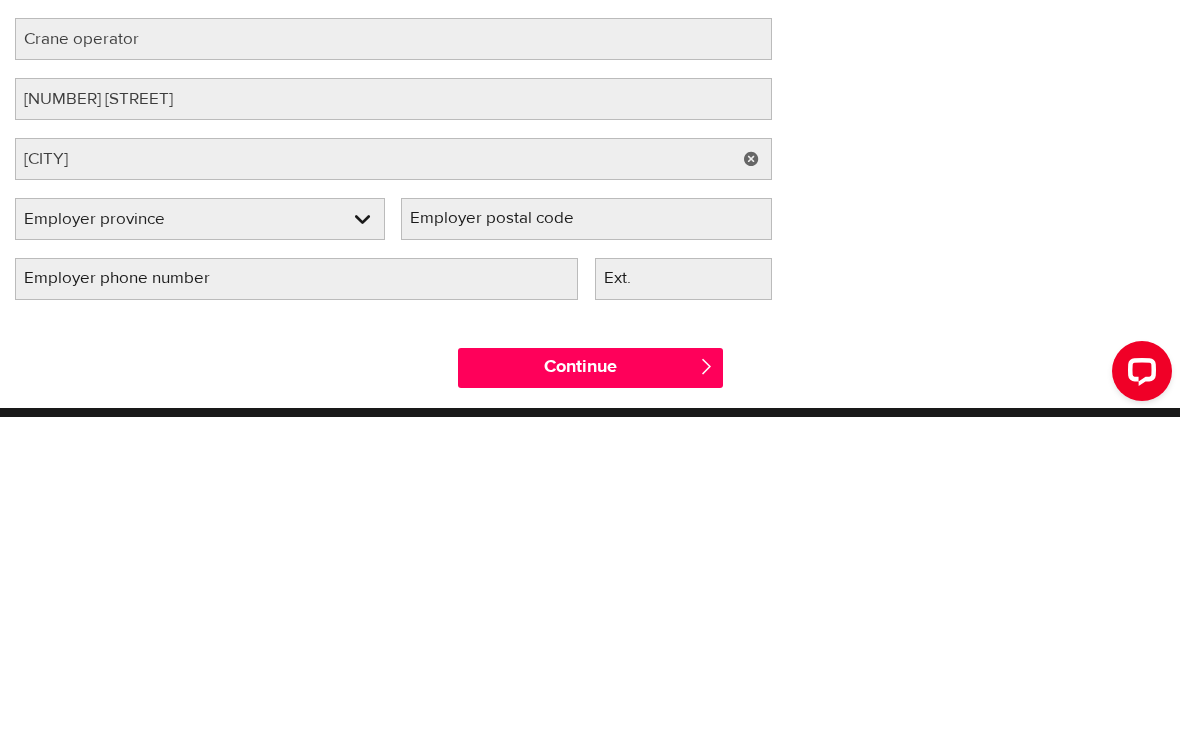 click on "Employer province Alberta
British Columbia
Ontario
Manitoba
New Brunswick
Newfoundland and Labrador
Nova Scotia
Northwest Territories
Nunavut
Prince Edward Island
Quebec
Saskatchewan
Yukon" at bounding box center [200, 544] 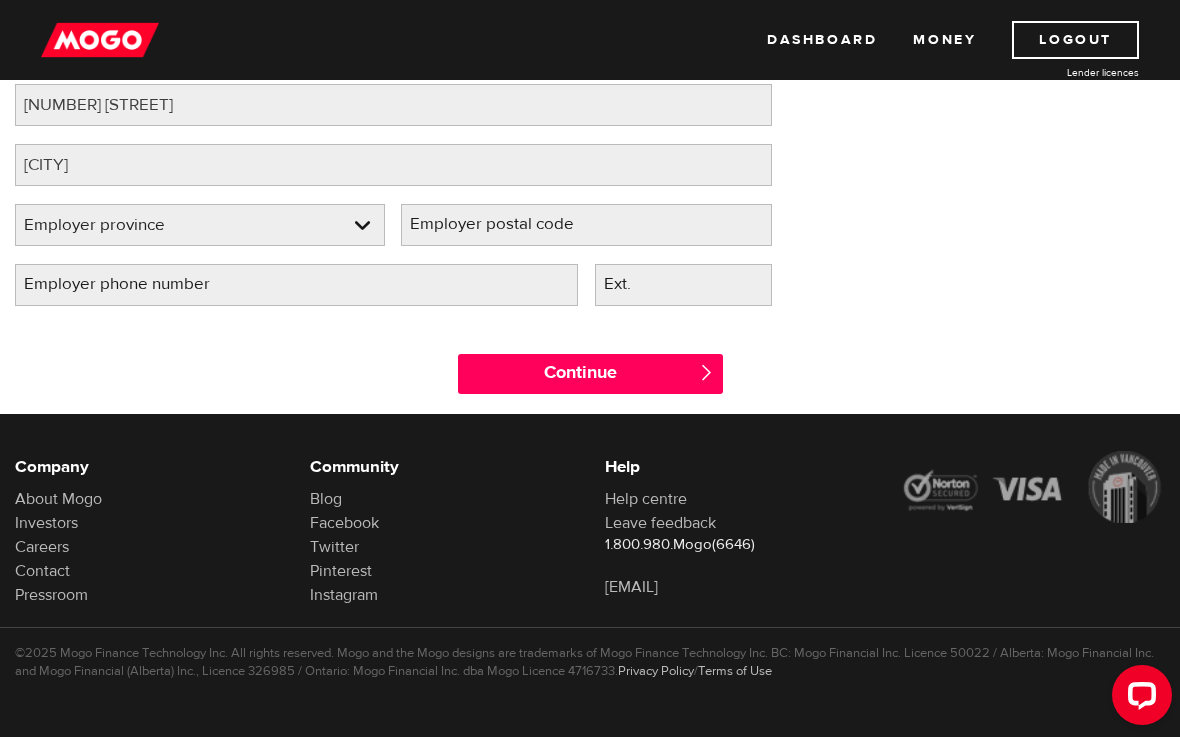 select on "AB" 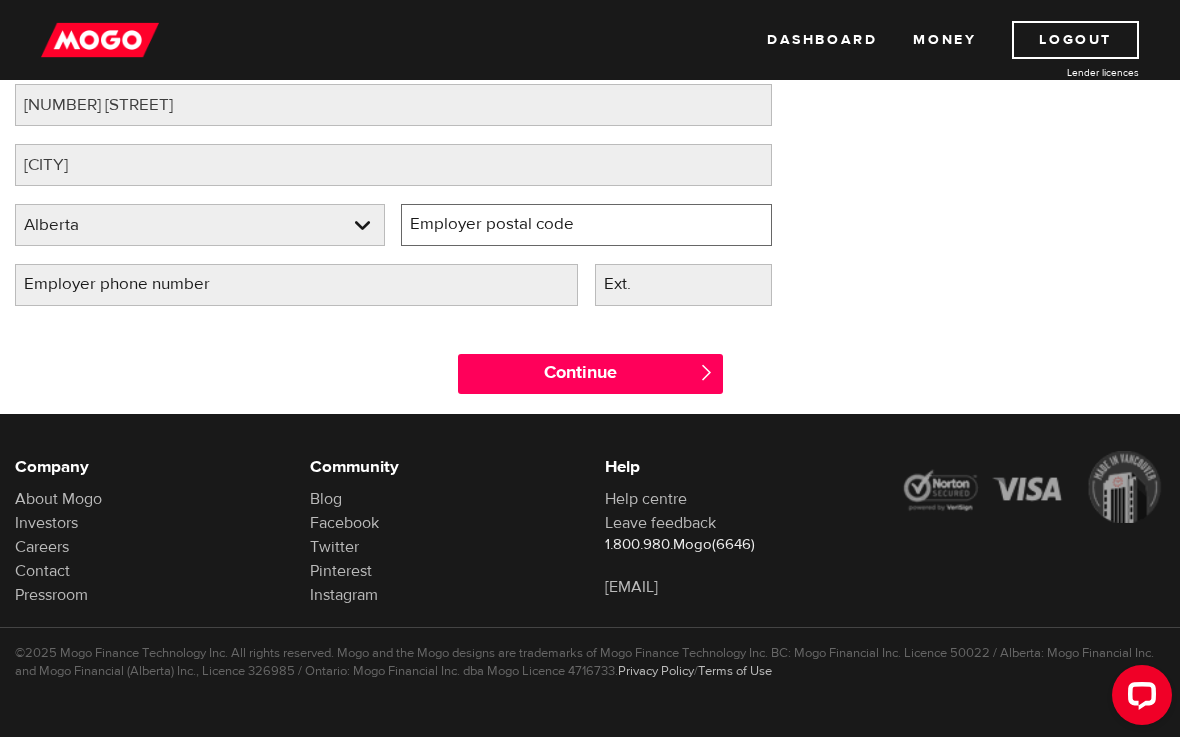 click on "Employer postal code" at bounding box center [586, 225] 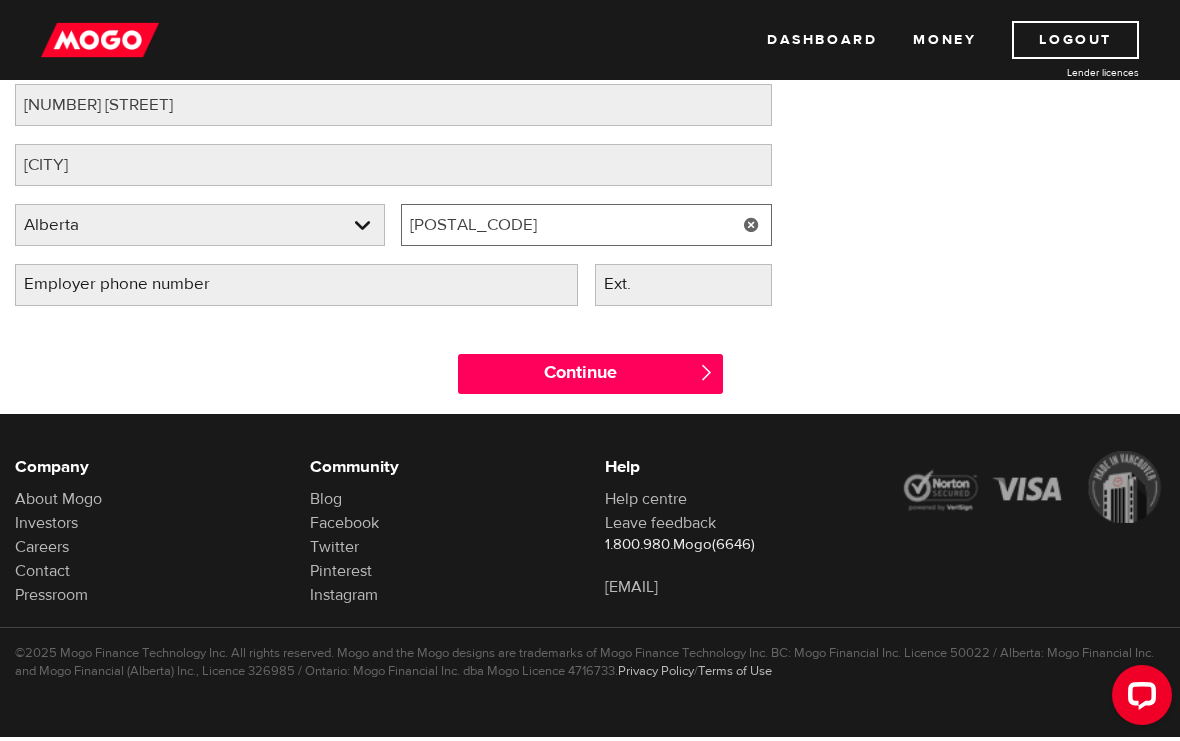 type on "T6N1A3" 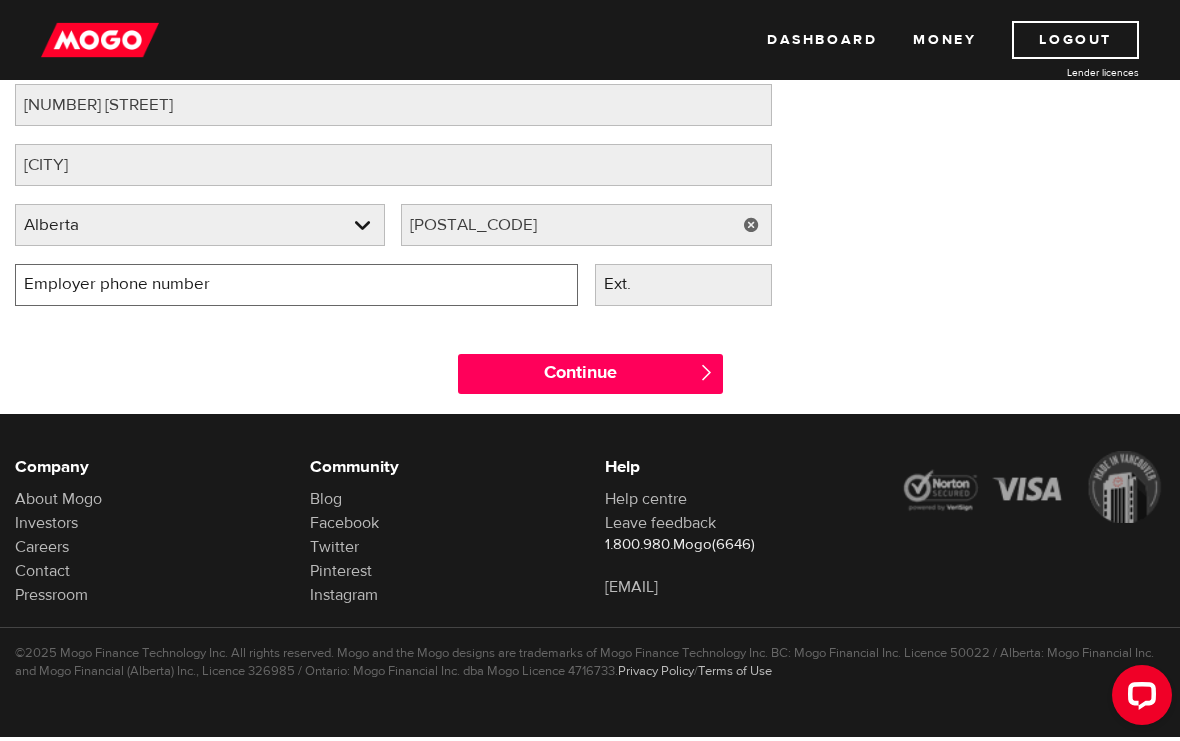 click on "Employer phone number" at bounding box center [296, 285] 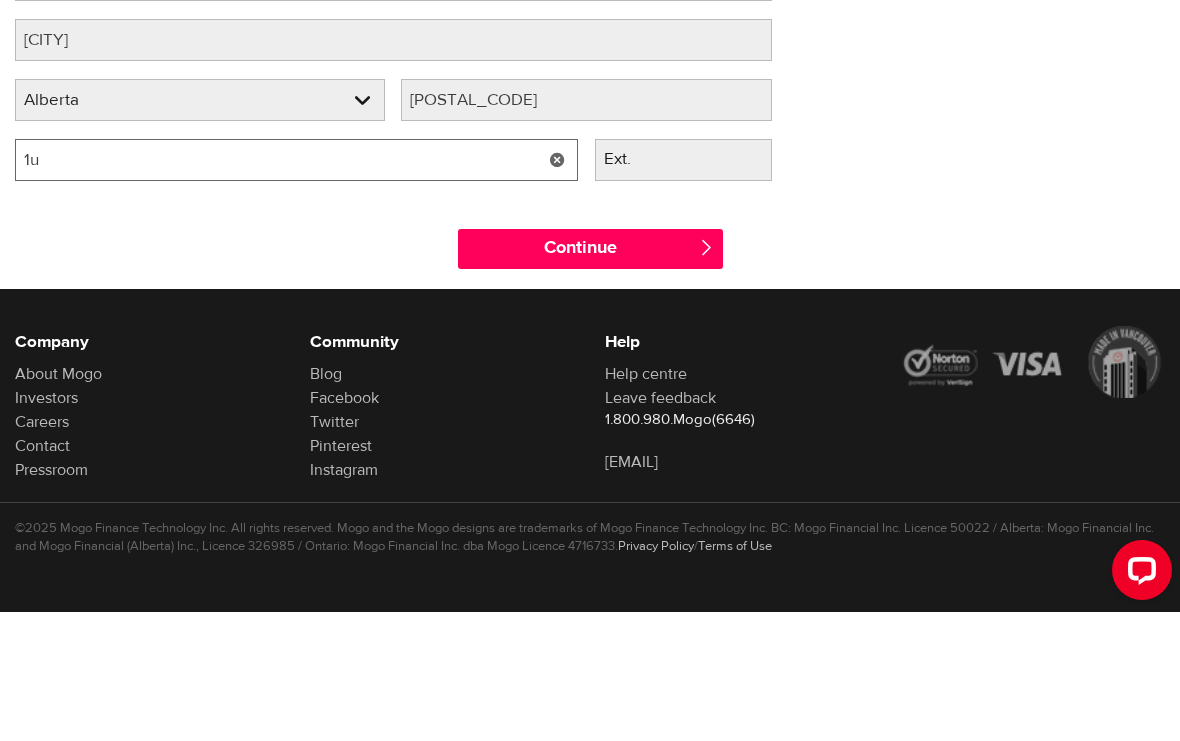 type on "1" 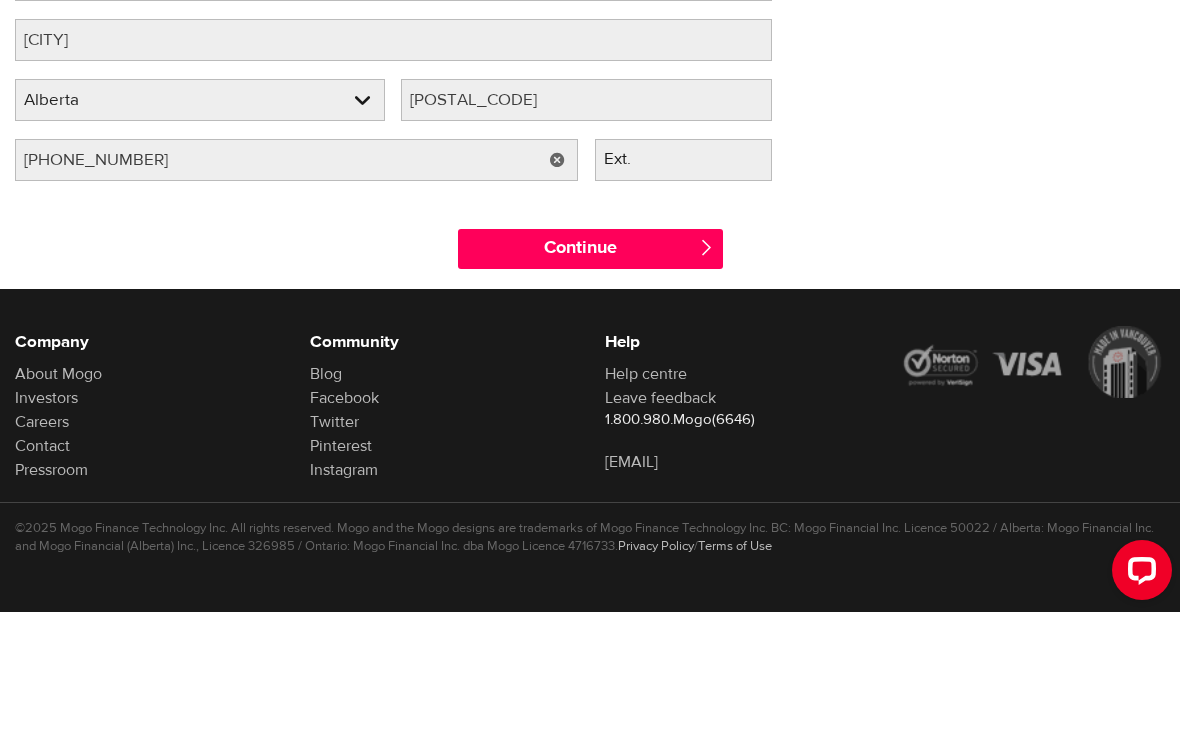 click on "Continue" at bounding box center (590, 374) 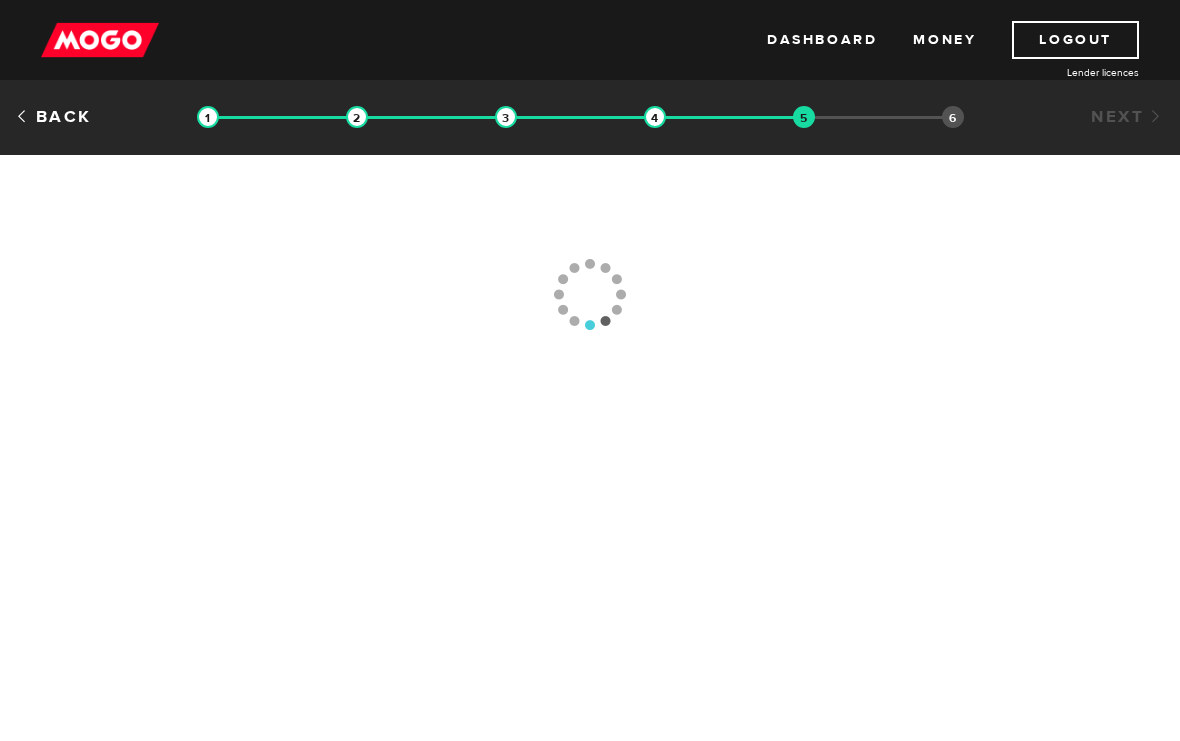 scroll, scrollTop: 0, scrollLeft: 0, axis: both 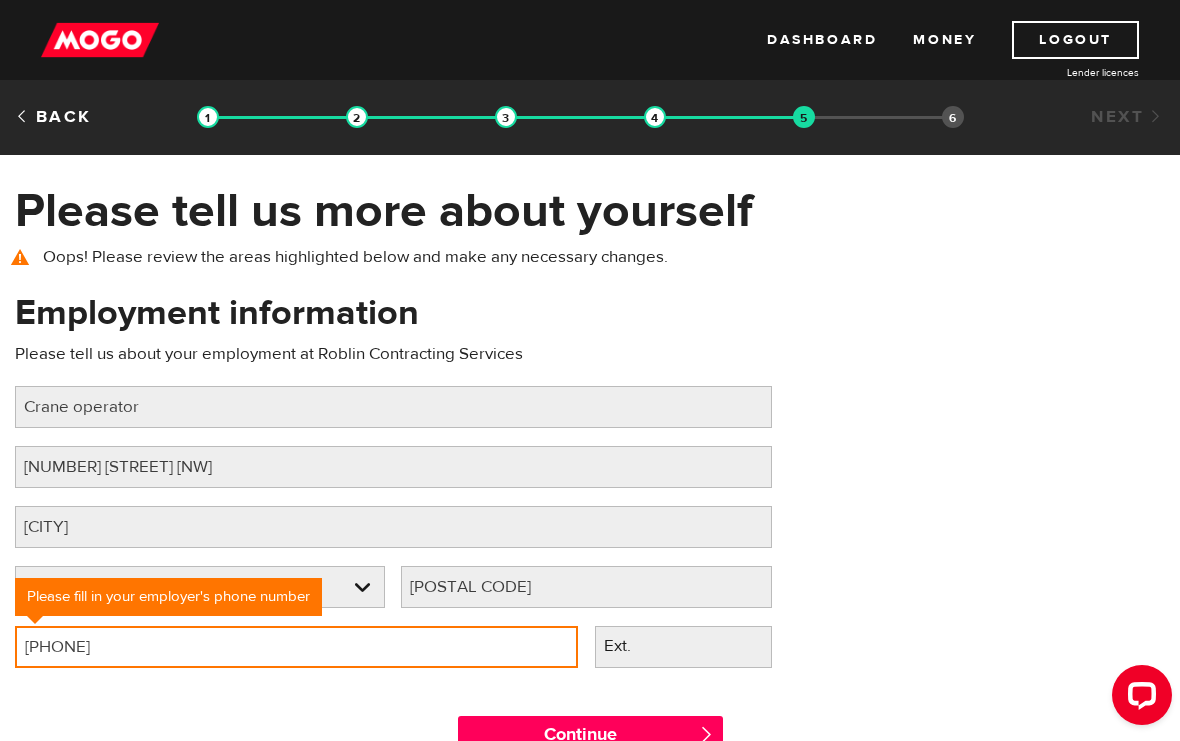 click on "[PHONE]" at bounding box center [296, 647] 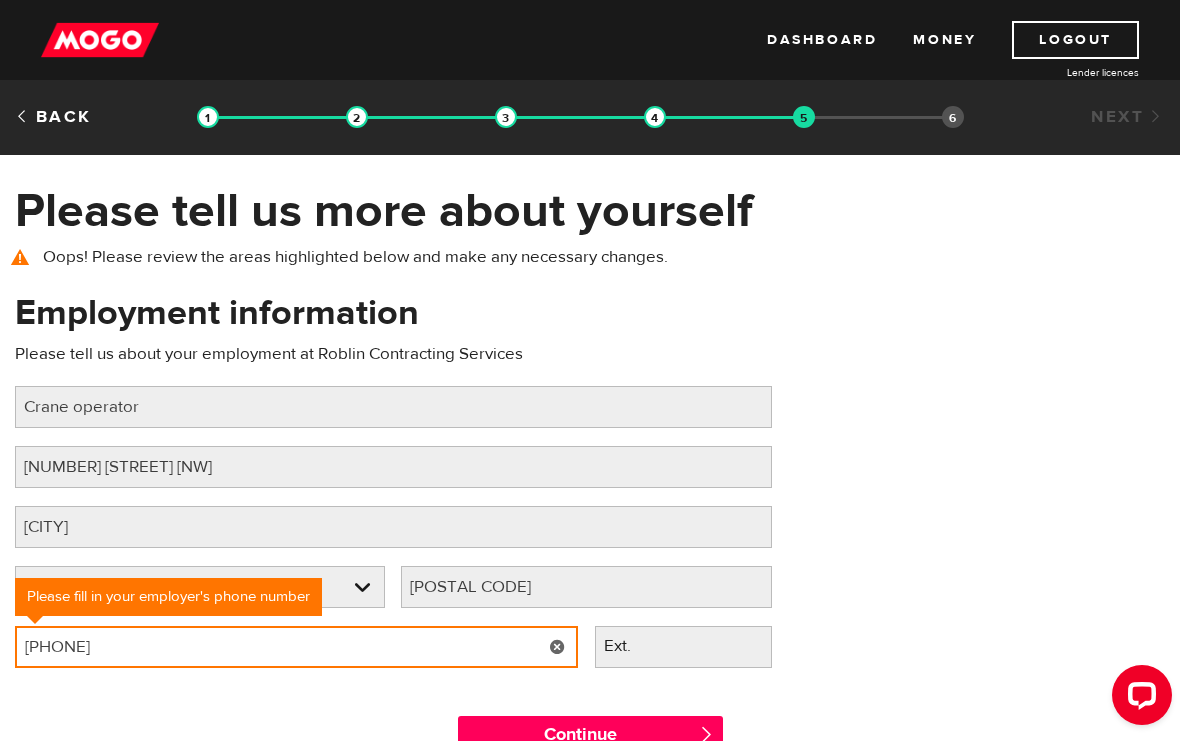 scroll, scrollTop: 66, scrollLeft: 0, axis: vertical 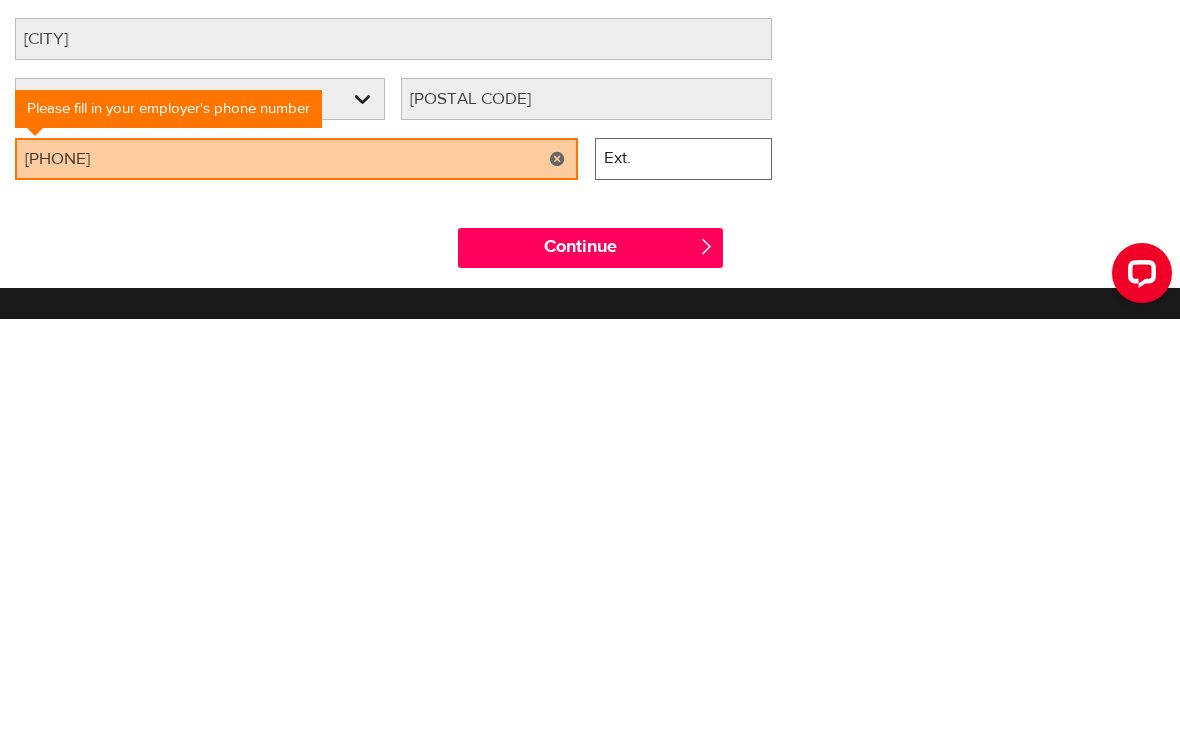 click on "Ext." at bounding box center [683, 581] 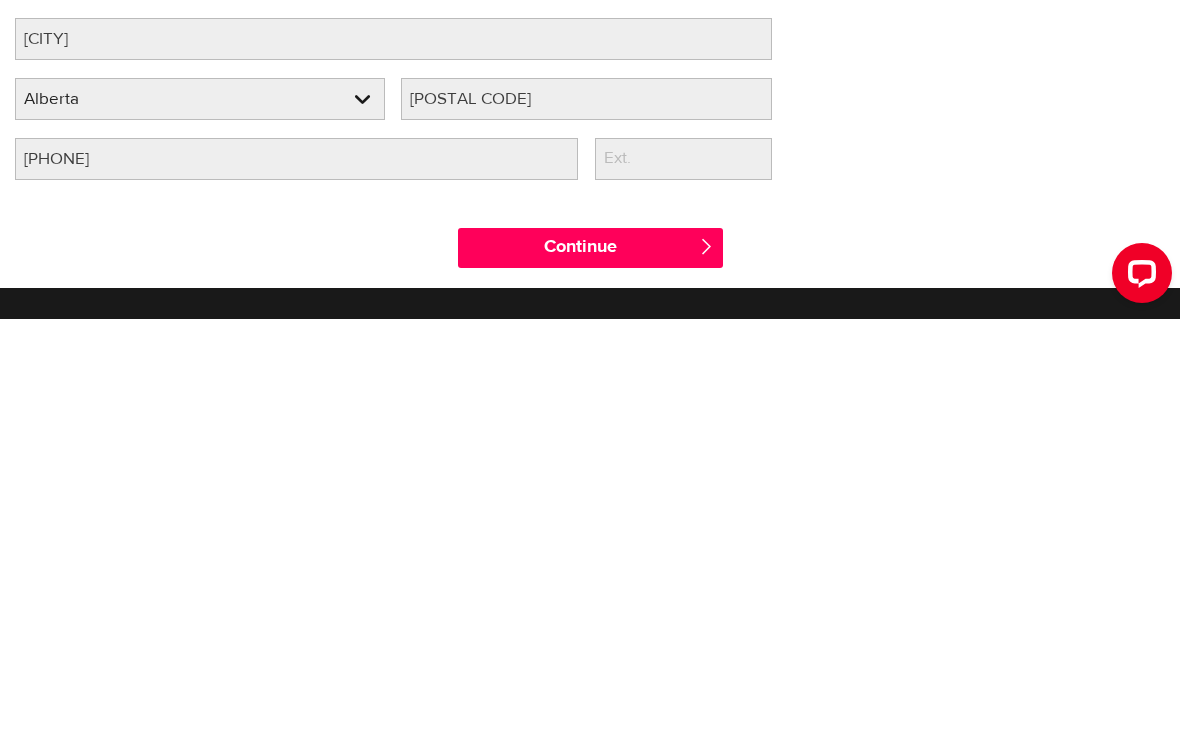 click on "Continue" at bounding box center (590, 670) 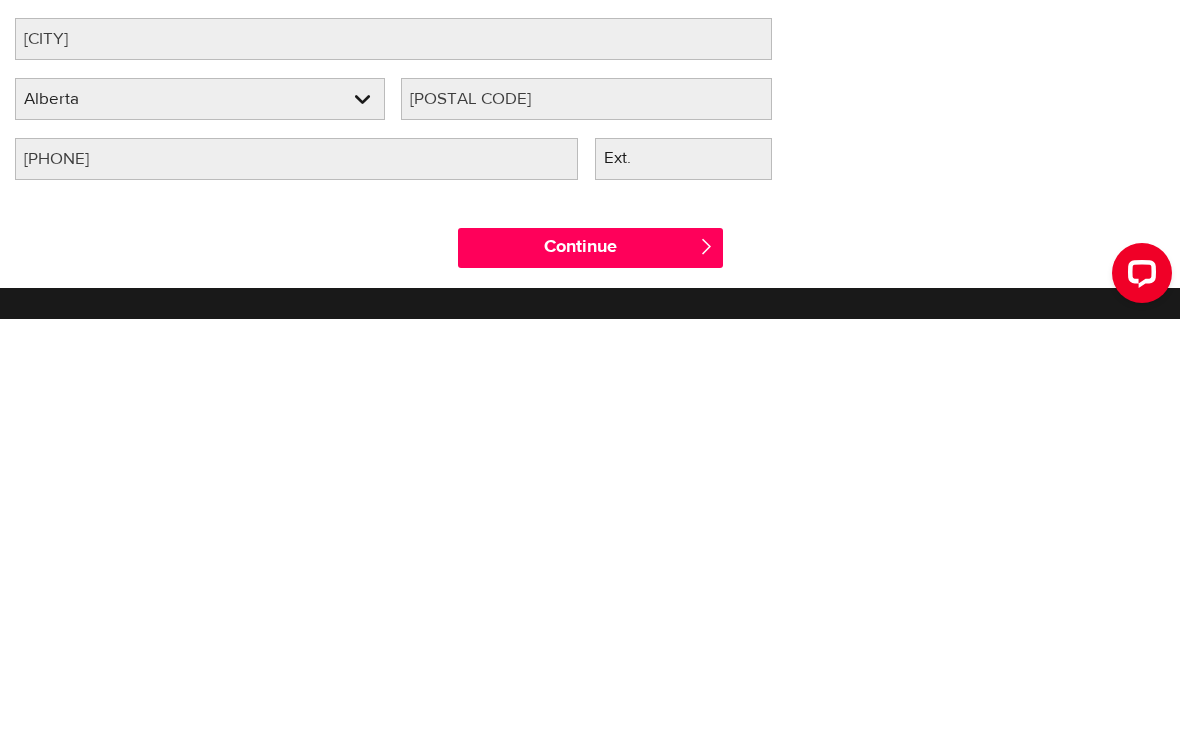 scroll, scrollTop: 363, scrollLeft: 0, axis: vertical 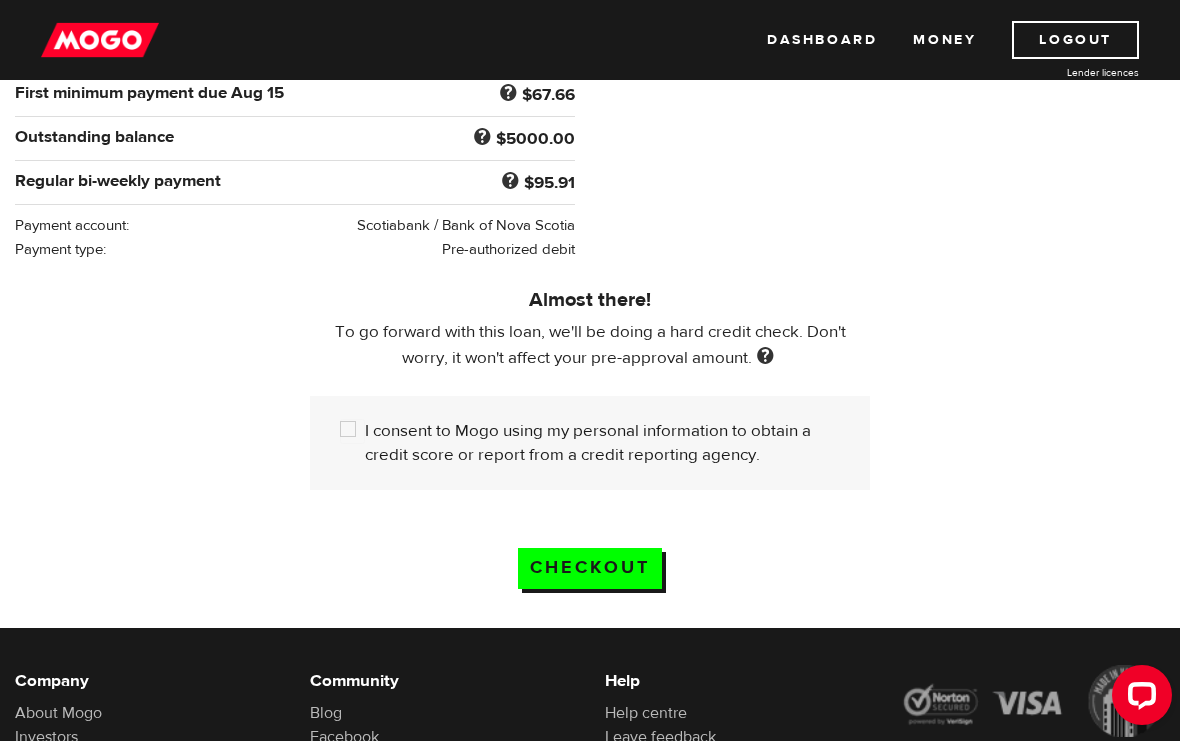 click on "Checkout" at bounding box center [590, 568] 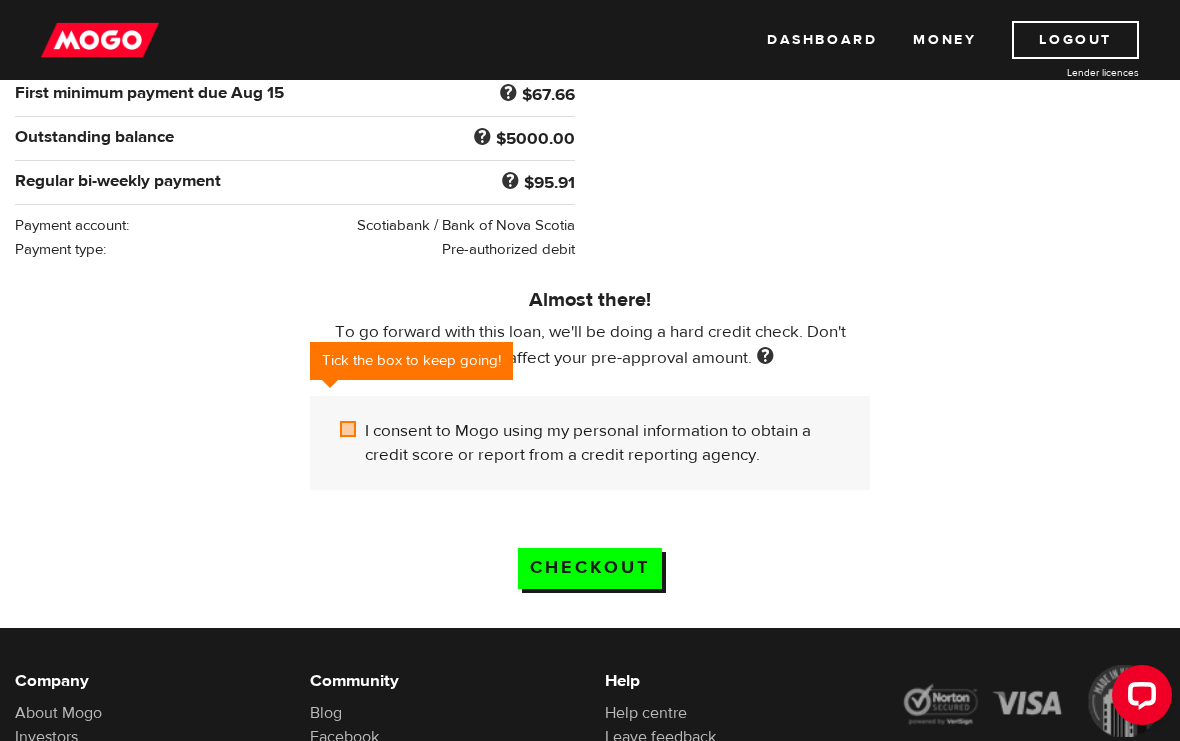 click on "I consent to Mogo using my personal information to obtain a credit score or report from a credit reporting agency." at bounding box center [352, 431] 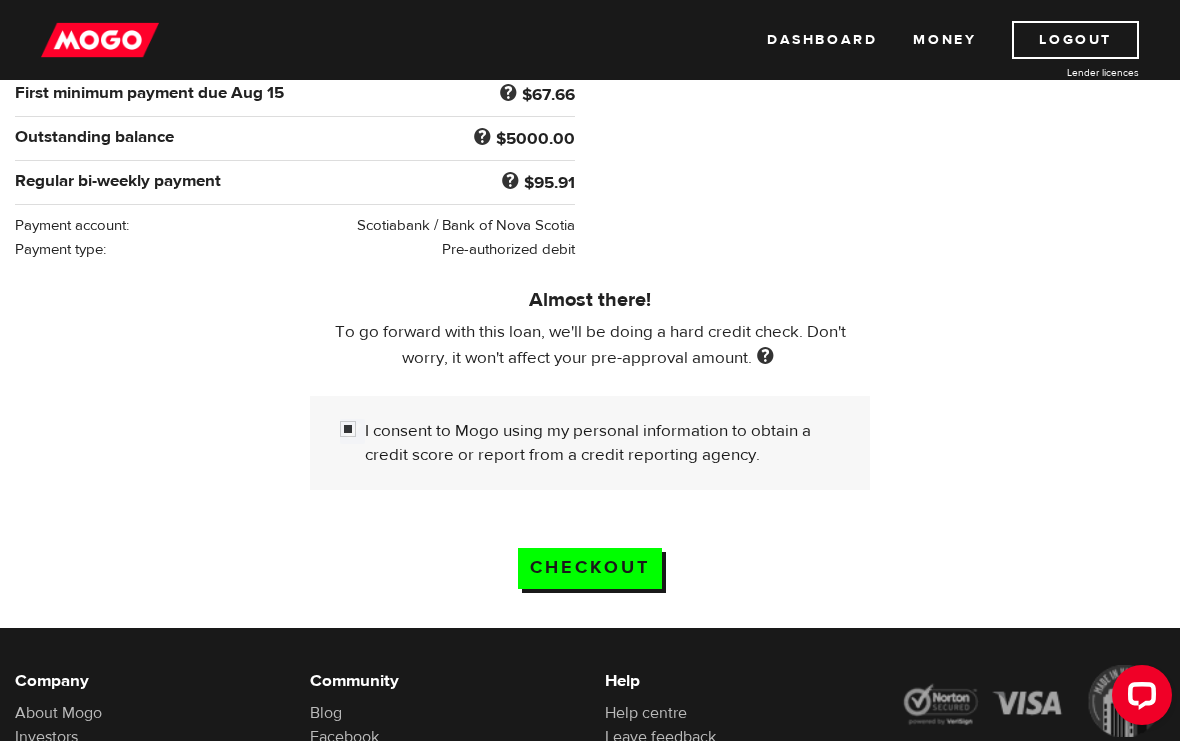 click on "Checkout" at bounding box center (590, 568) 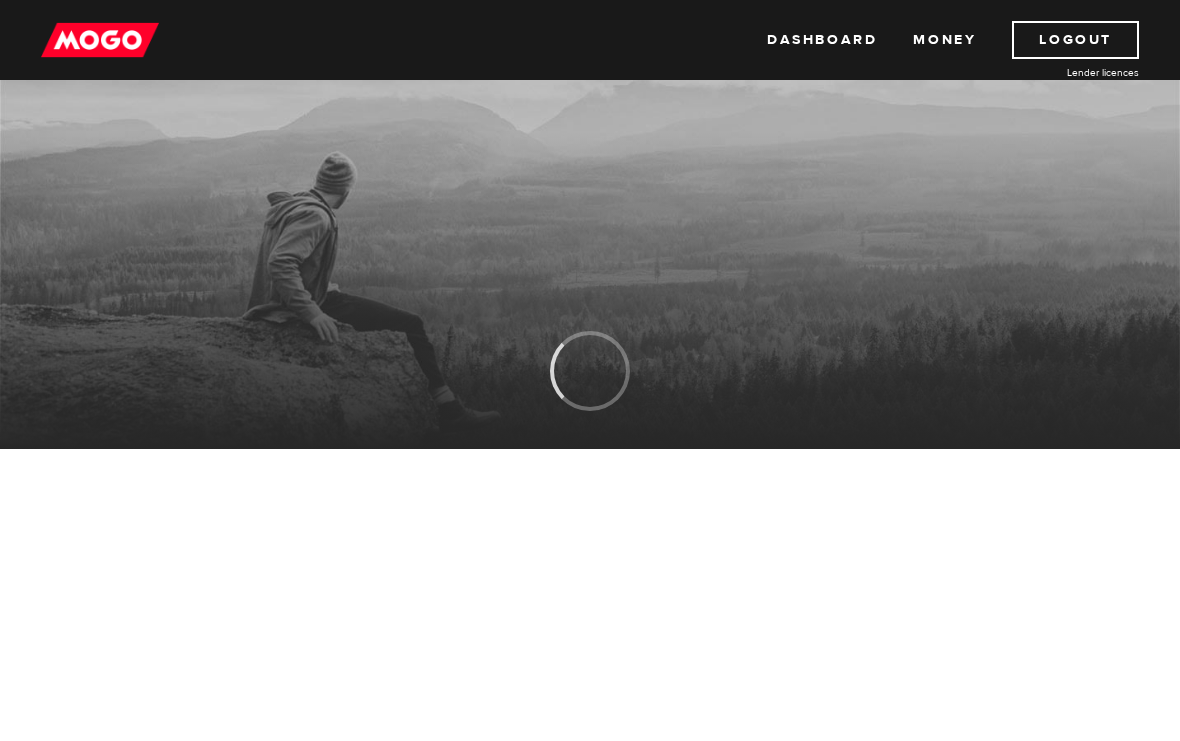 scroll, scrollTop: 0, scrollLeft: 0, axis: both 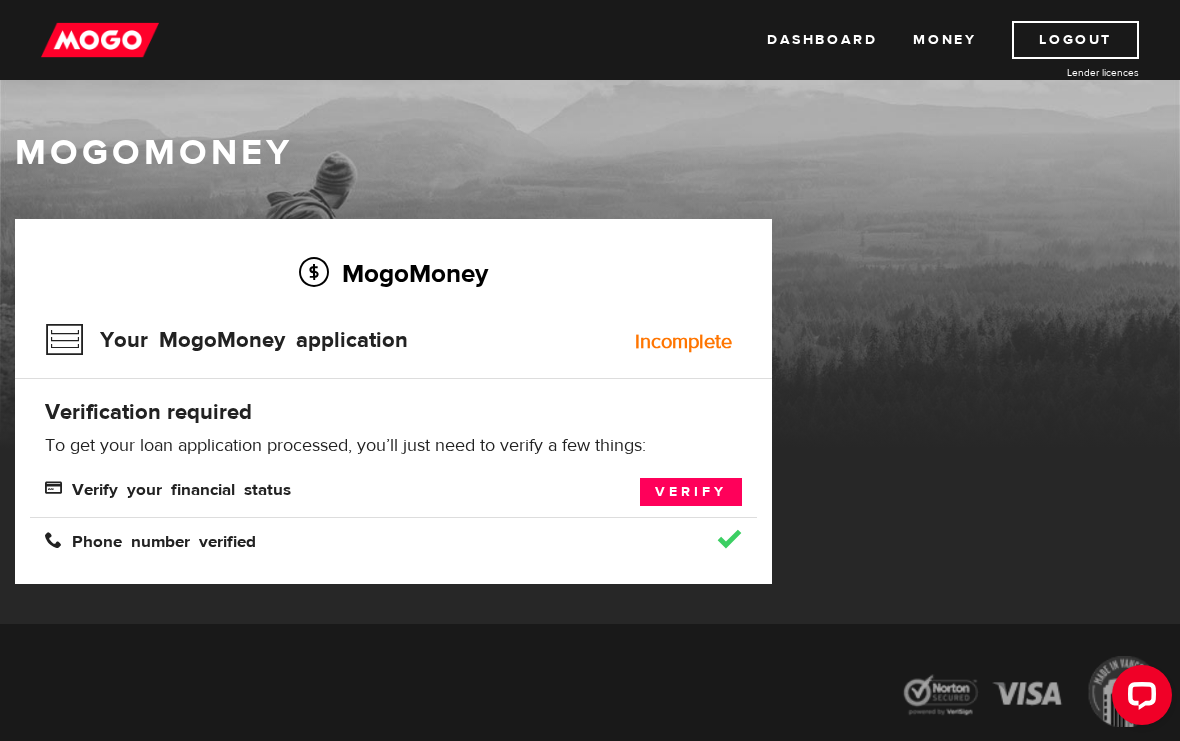 click on "Verify" at bounding box center [691, 492] 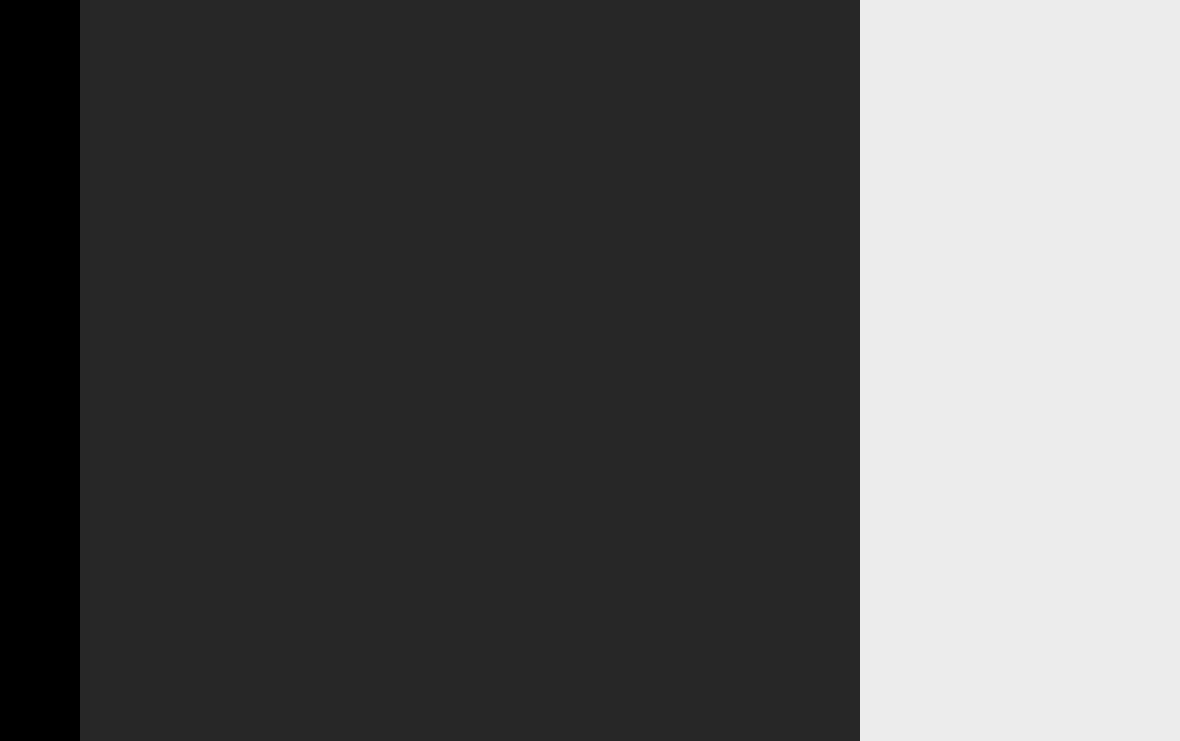 scroll, scrollTop: 0, scrollLeft: 0, axis: both 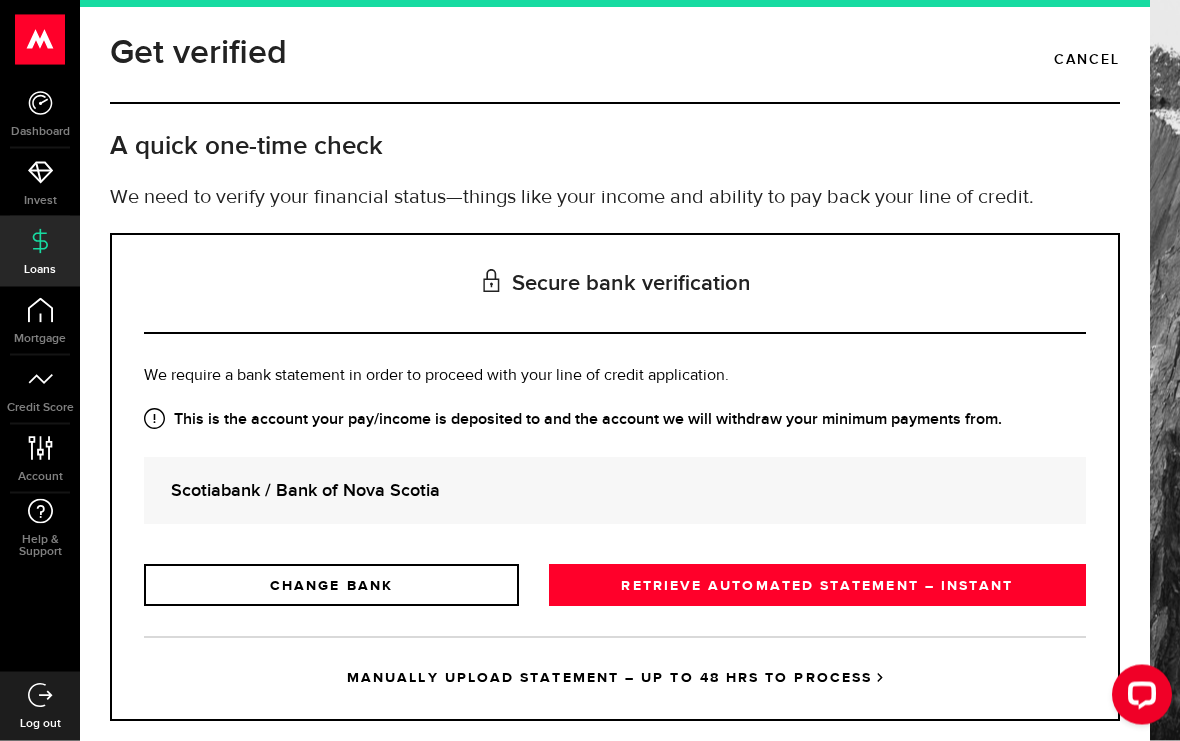 click on "RETRIEVE AUTOMATED STATEMENT – INSTANT" at bounding box center (817, 586) 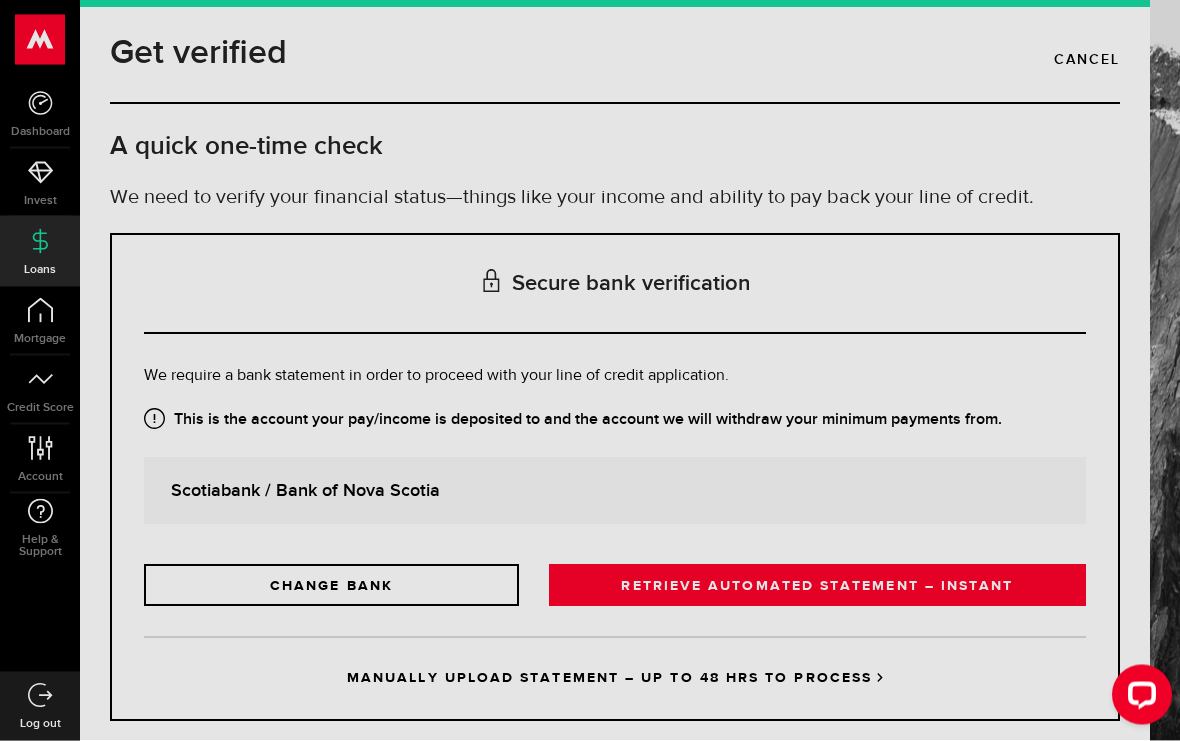 scroll, scrollTop: 0, scrollLeft: 0, axis: both 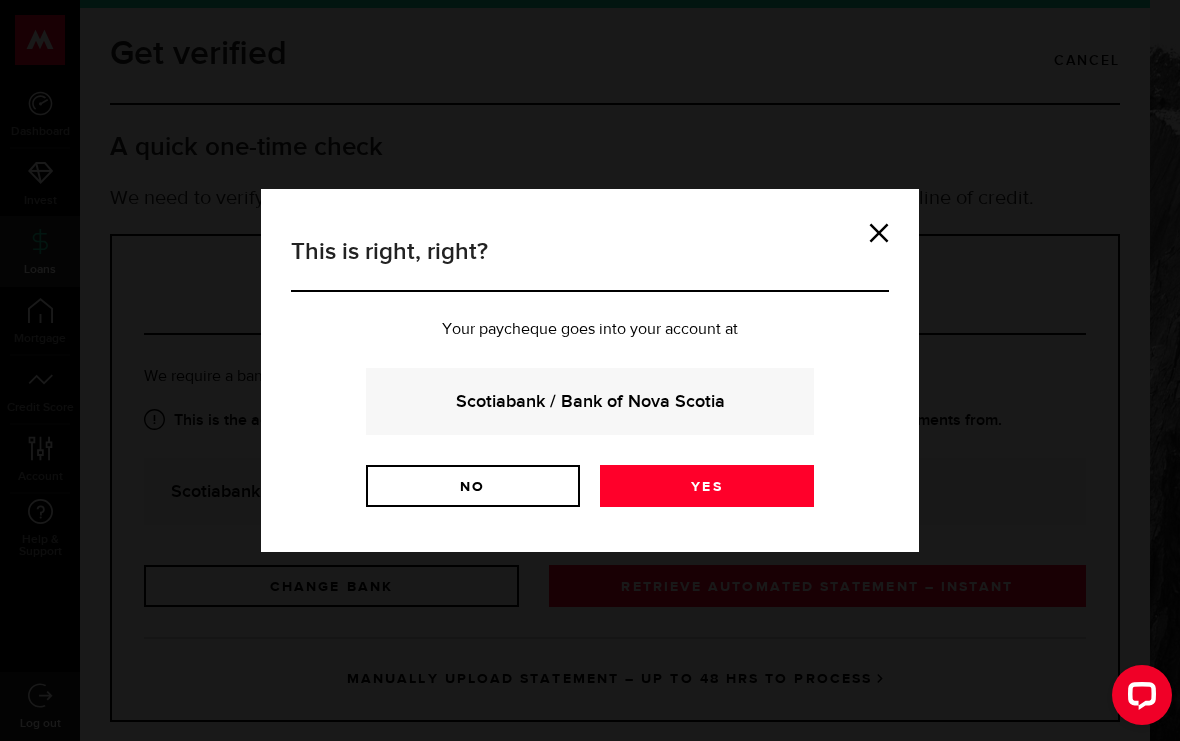 click on "Yes" at bounding box center [707, 486] 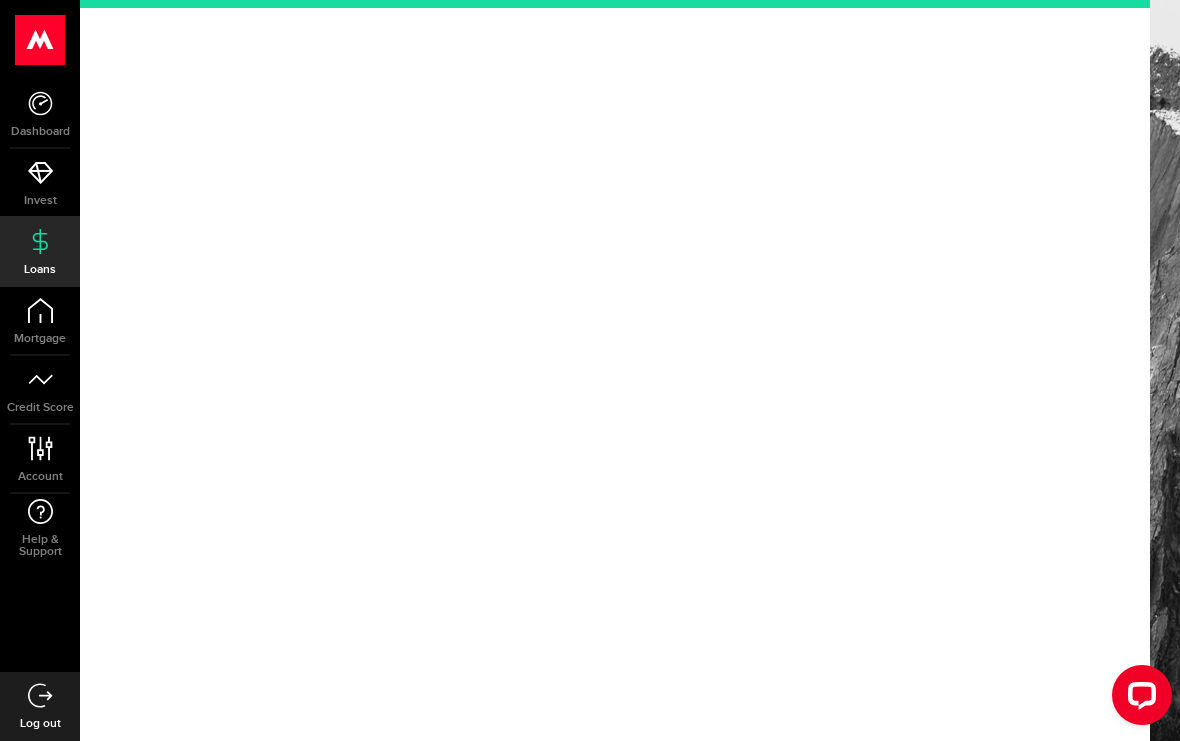 scroll, scrollTop: 0, scrollLeft: 0, axis: both 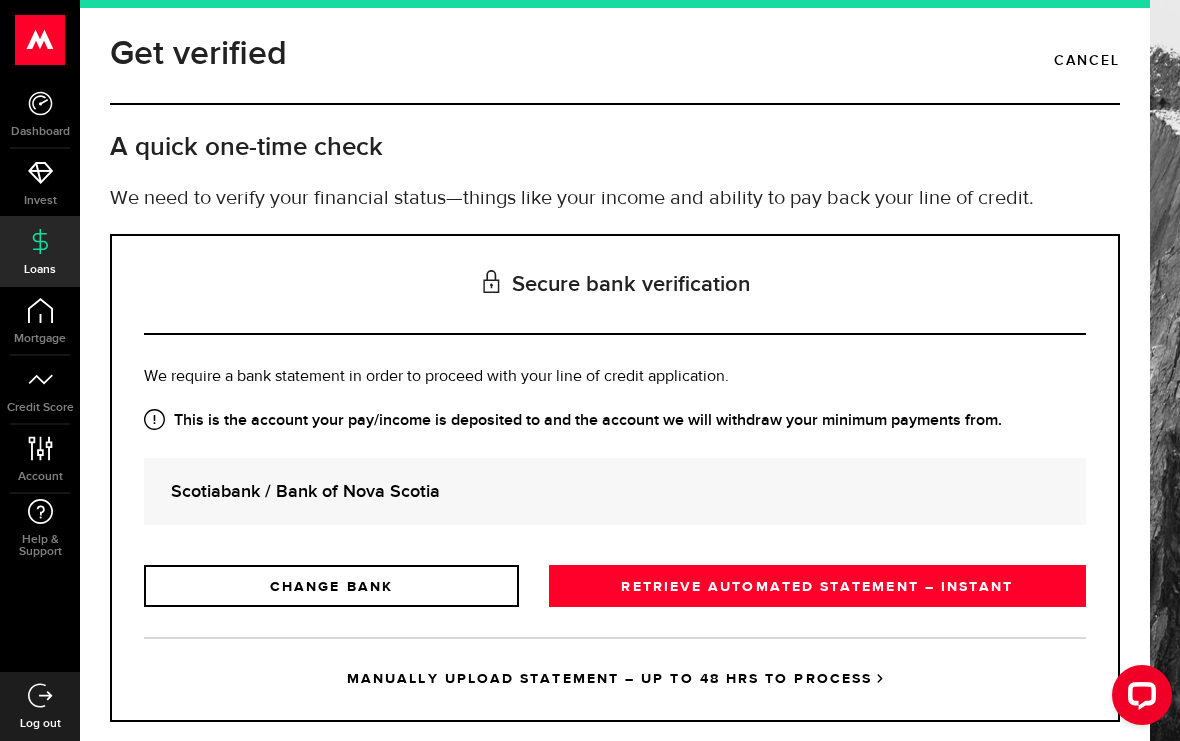 click on "RETRIEVE AUTOMATED STATEMENT – INSTANT" at bounding box center (817, 586) 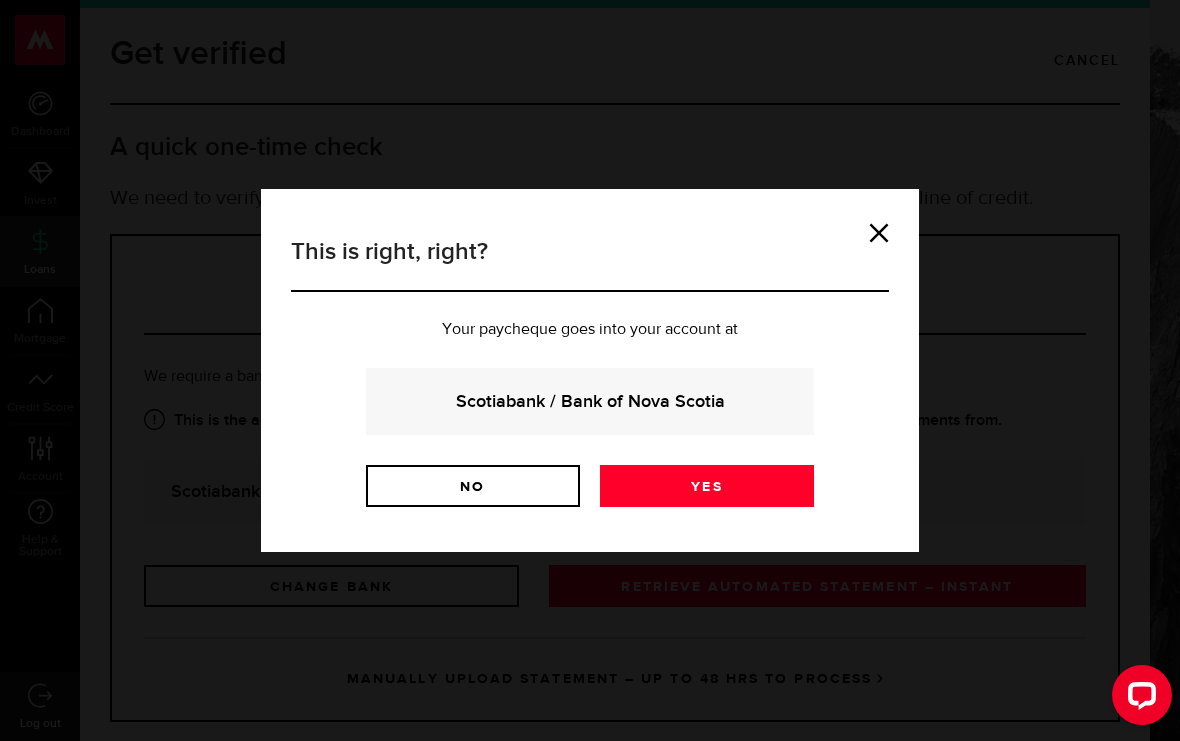 click on "Yes" at bounding box center [707, 486] 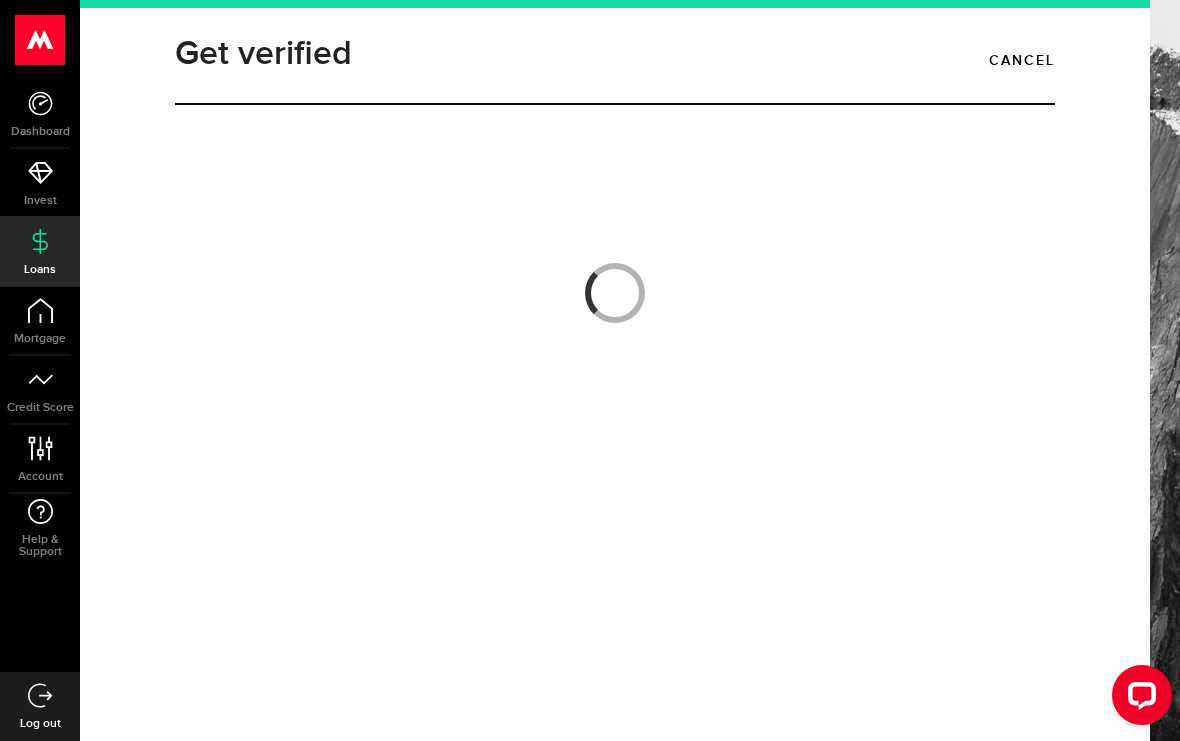 scroll, scrollTop: 0, scrollLeft: 0, axis: both 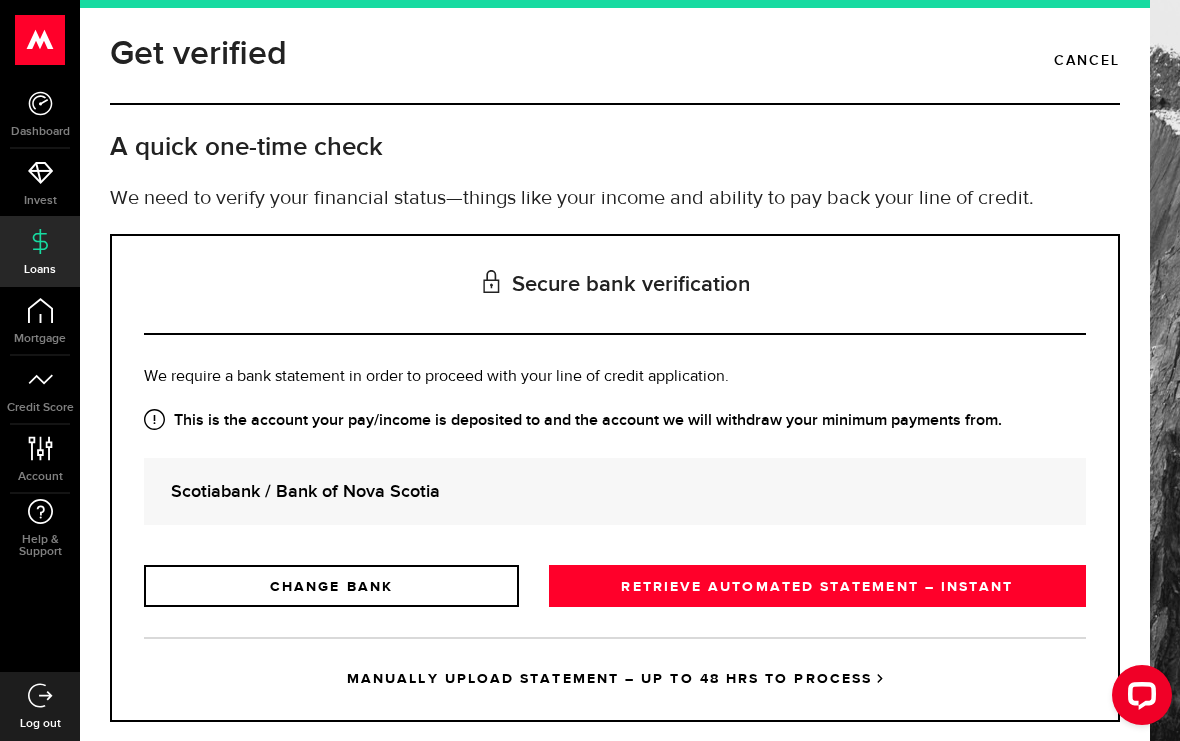 click on "RETRIEVE AUTOMATED STATEMENT – INSTANT" at bounding box center (817, 586) 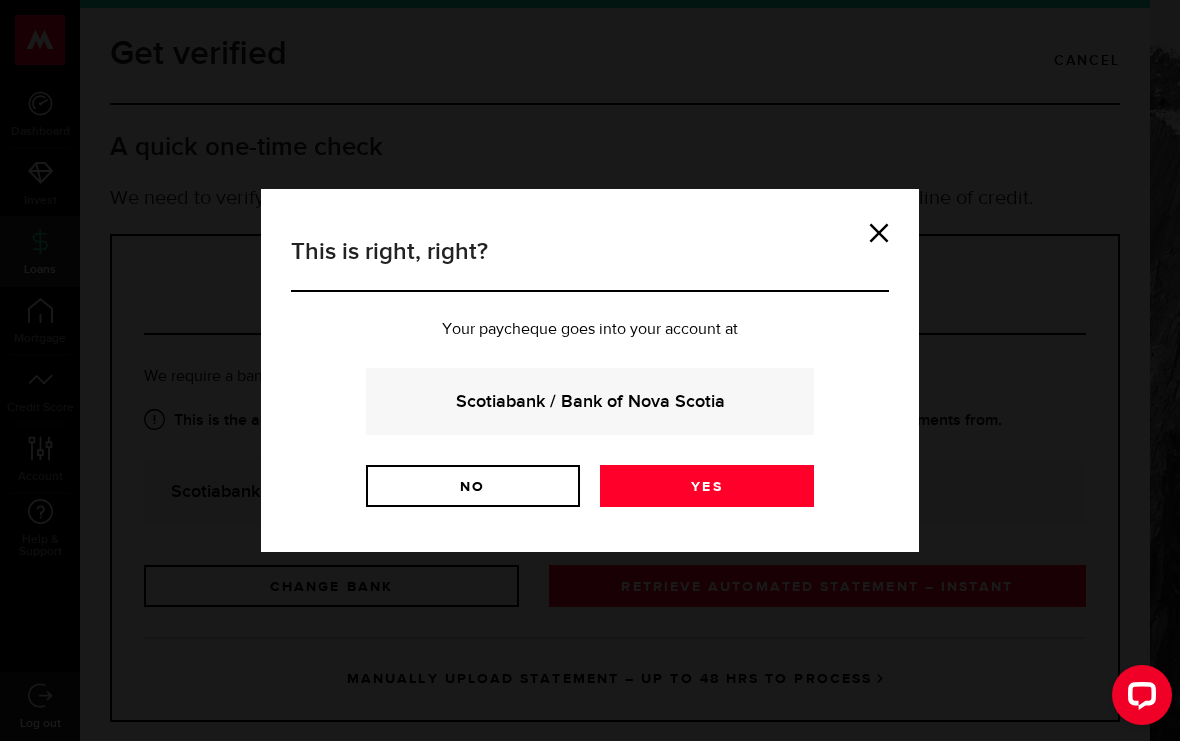 click on "Yes" at bounding box center [707, 486] 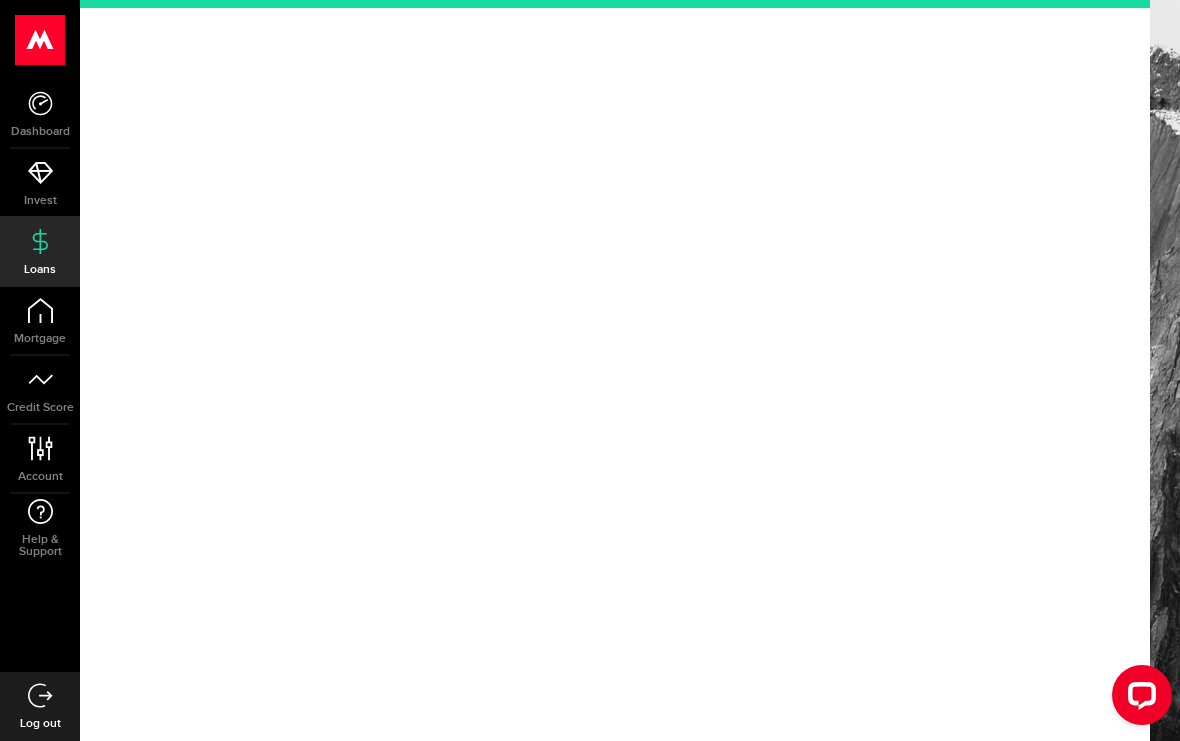 scroll, scrollTop: 0, scrollLeft: 0, axis: both 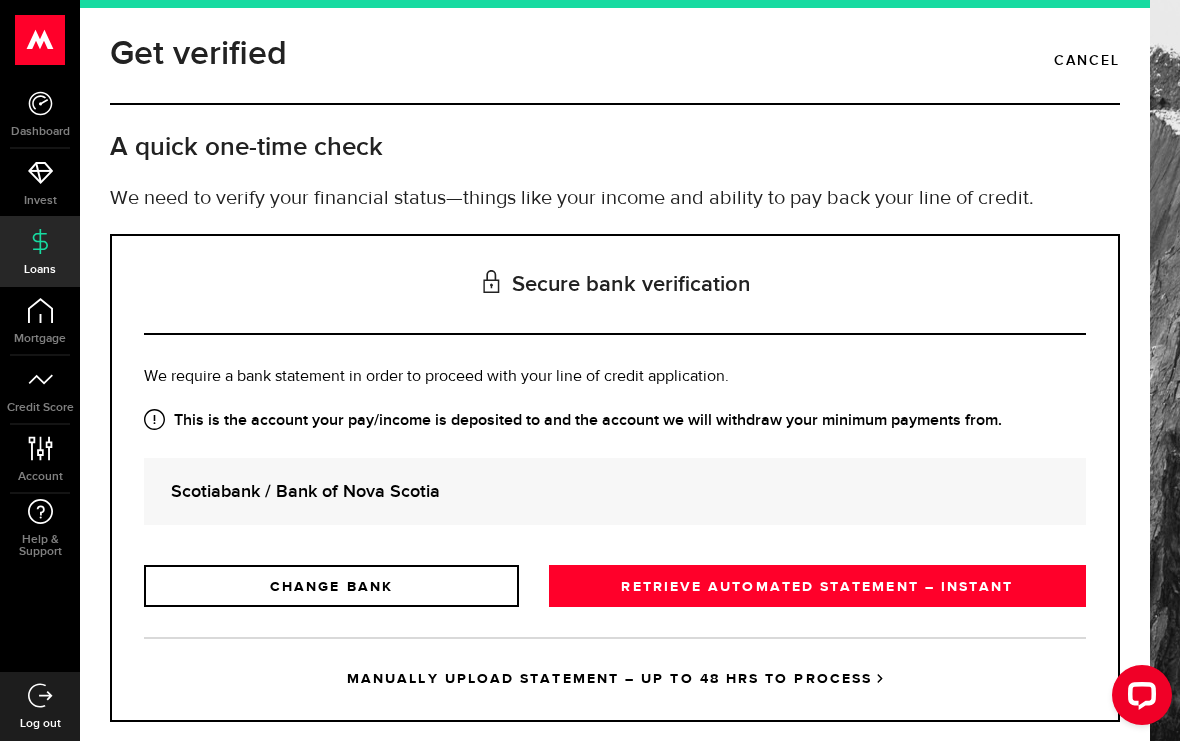 click 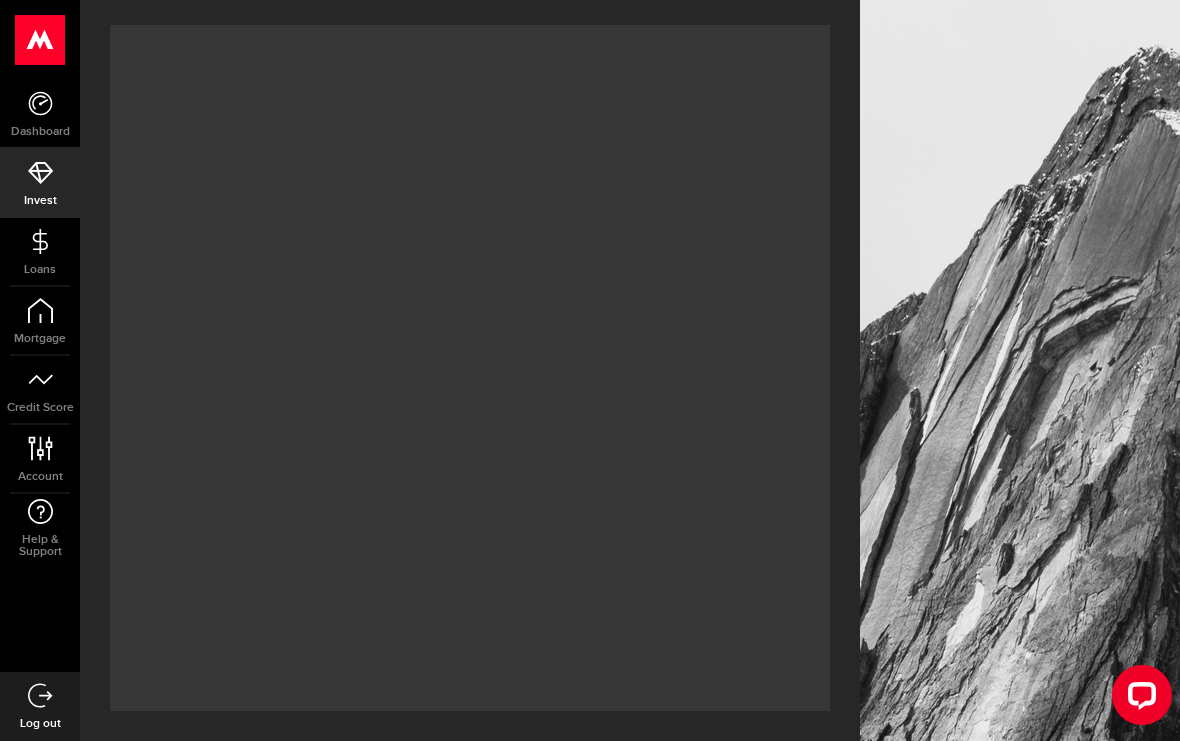 click 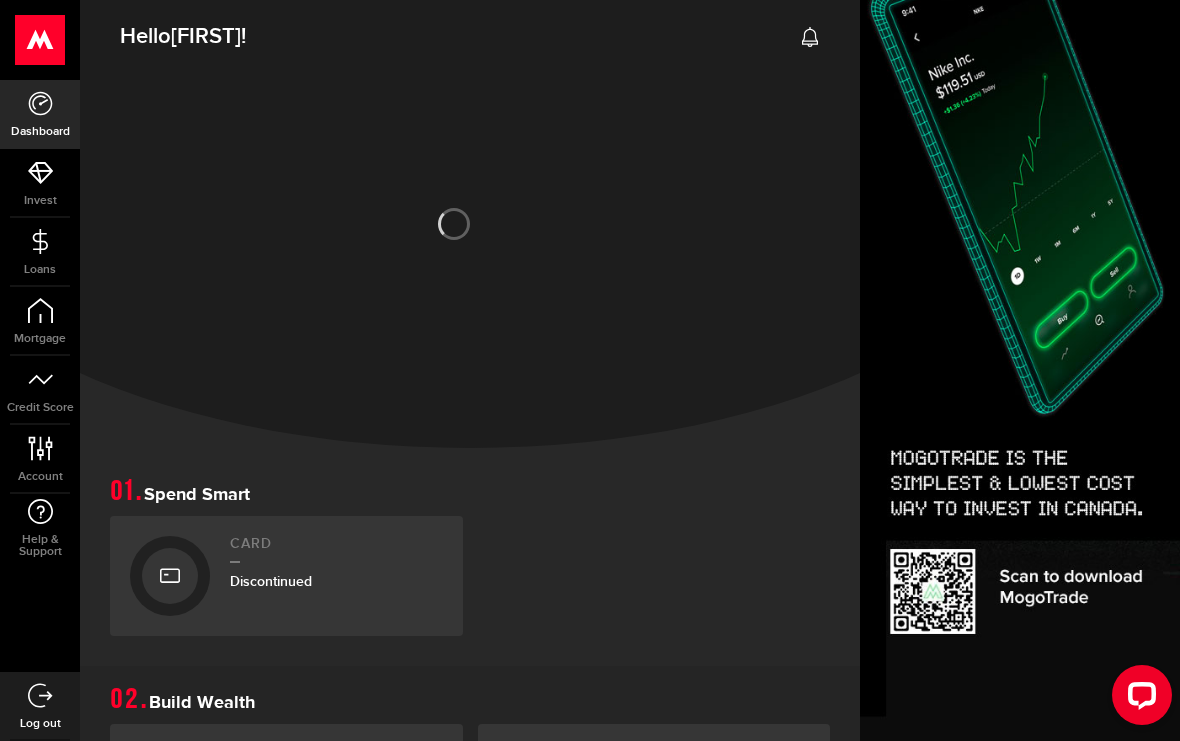 click on "Loans" at bounding box center [40, 252] 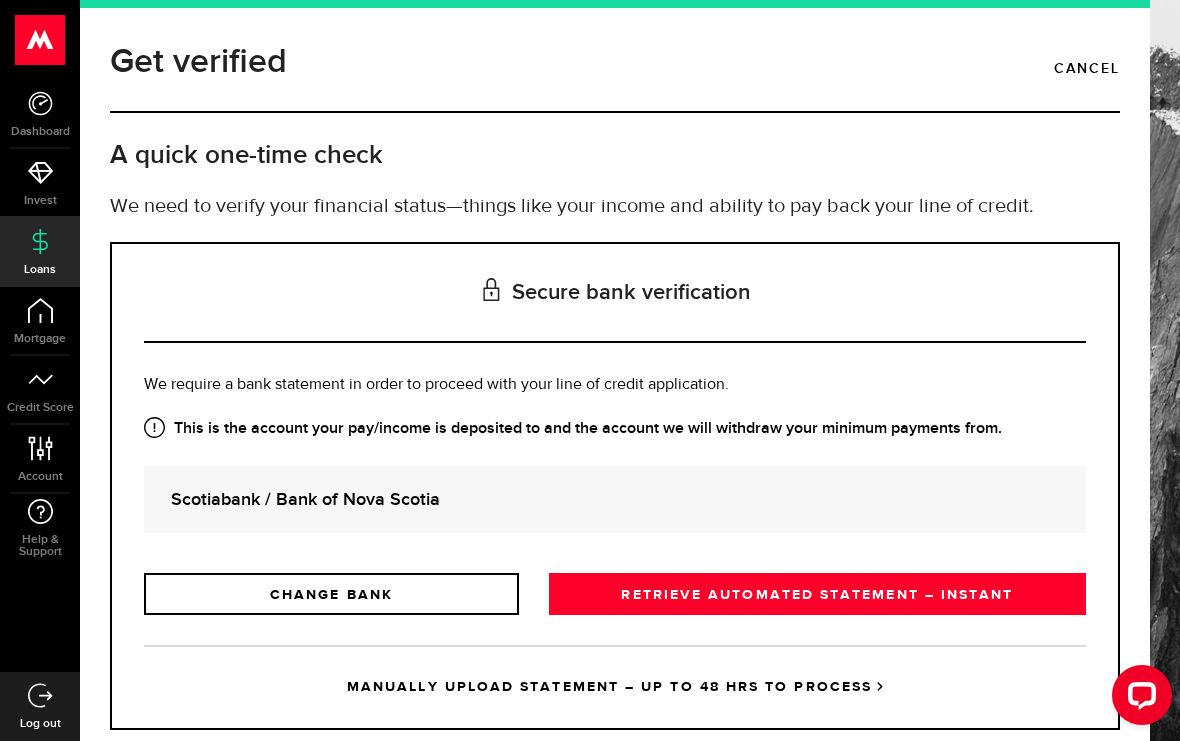 click 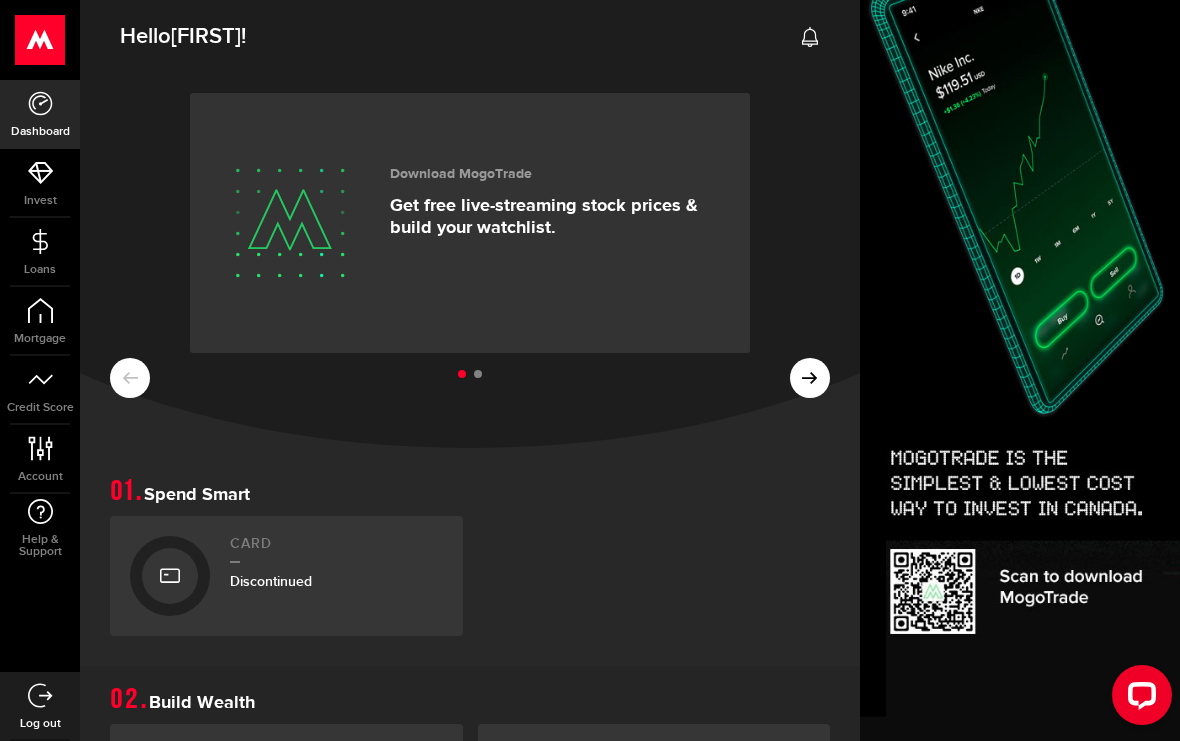 scroll, scrollTop: 0, scrollLeft: 0, axis: both 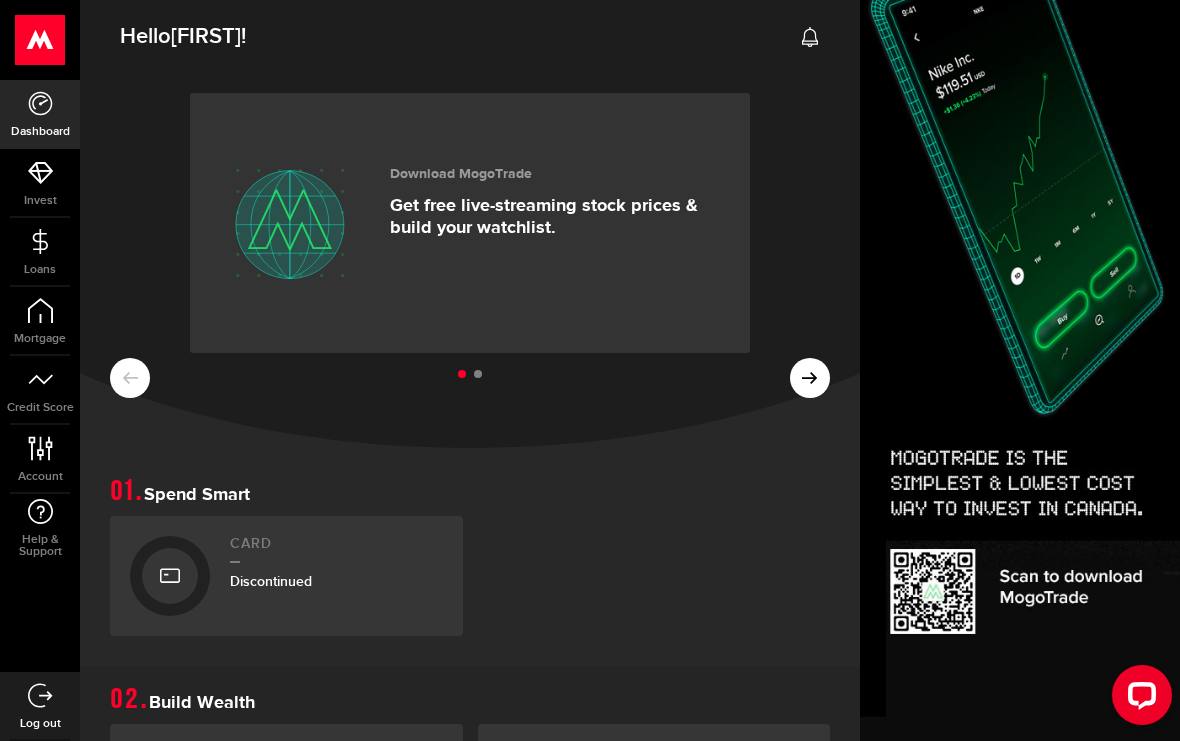 click 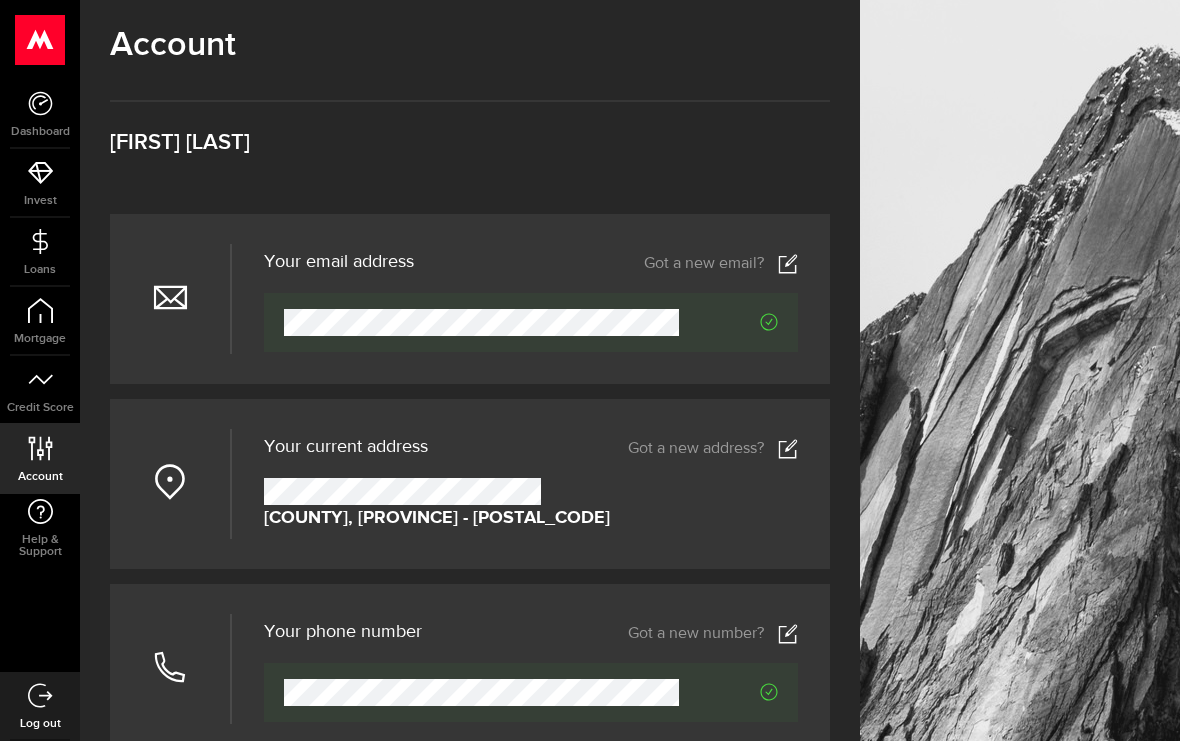 click on "Kevin Gordon" at bounding box center (470, 143) 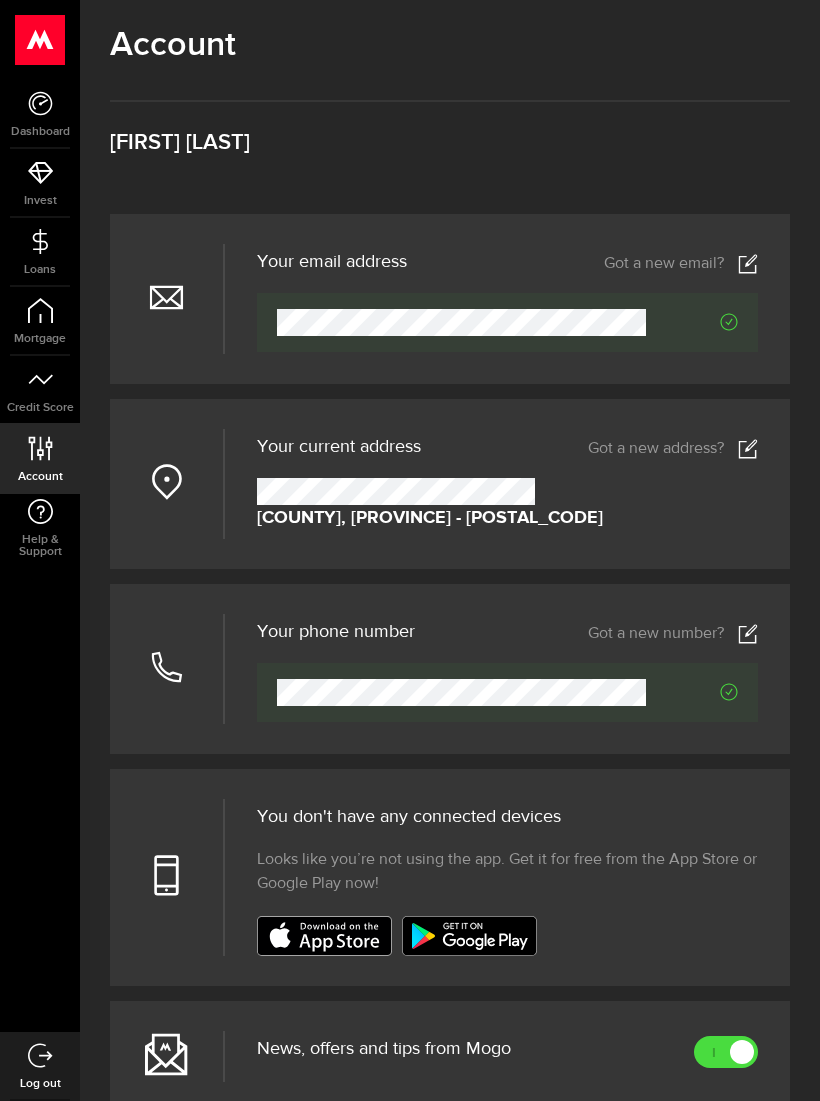 click 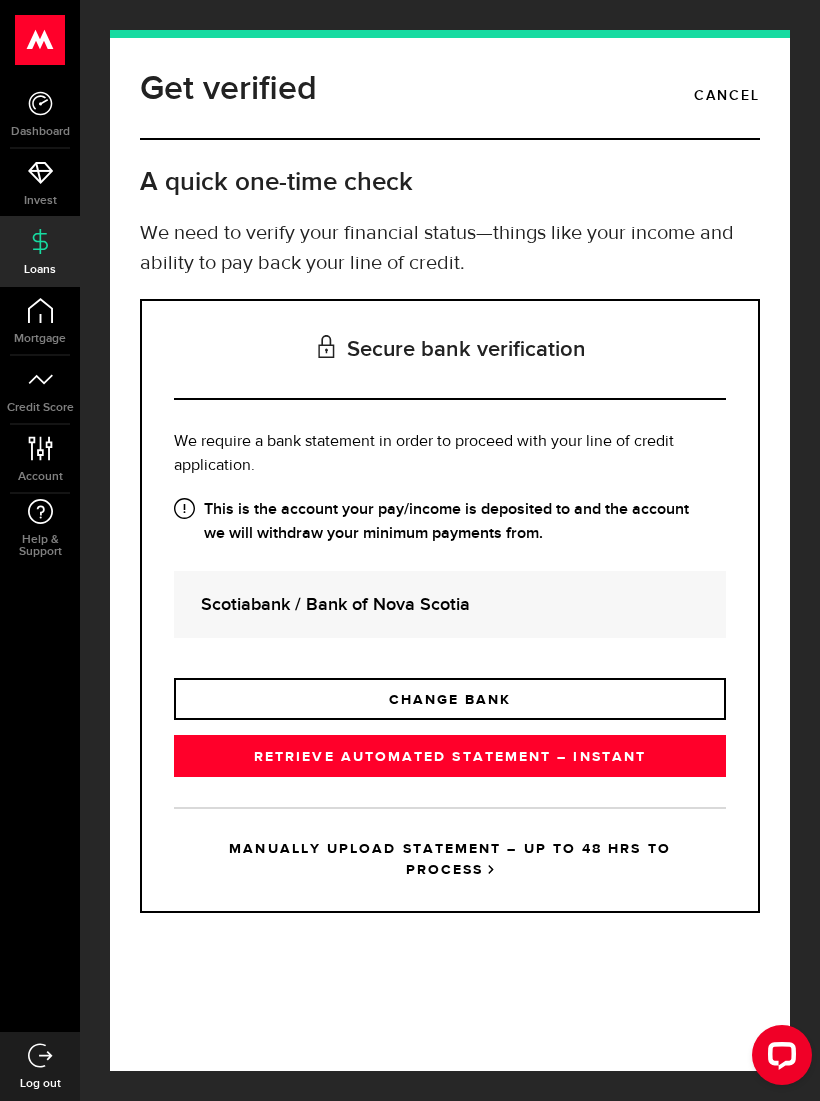 click on "RETRIEVE AUTOMATED STATEMENT – INSTANT" at bounding box center (450, 756) 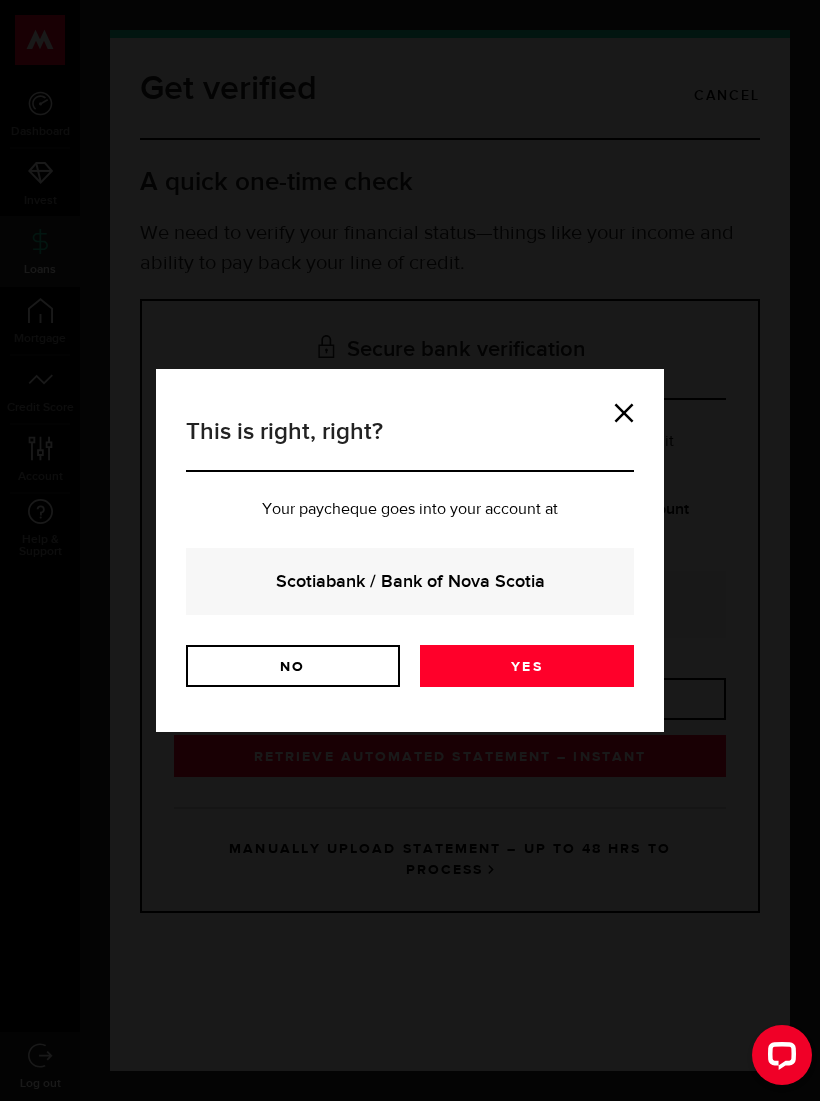 click on "Yes" at bounding box center [527, 666] 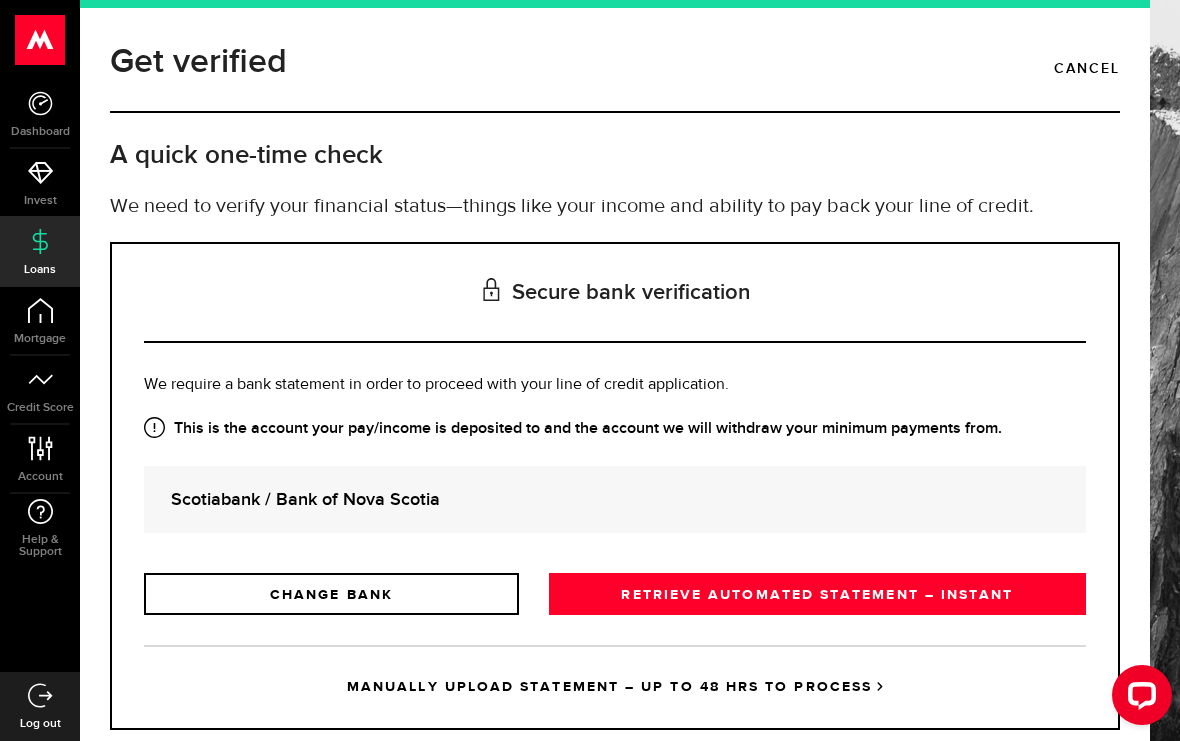 click on "RETRIEVE AUTOMATED STATEMENT – INSTANT" at bounding box center (817, 594) 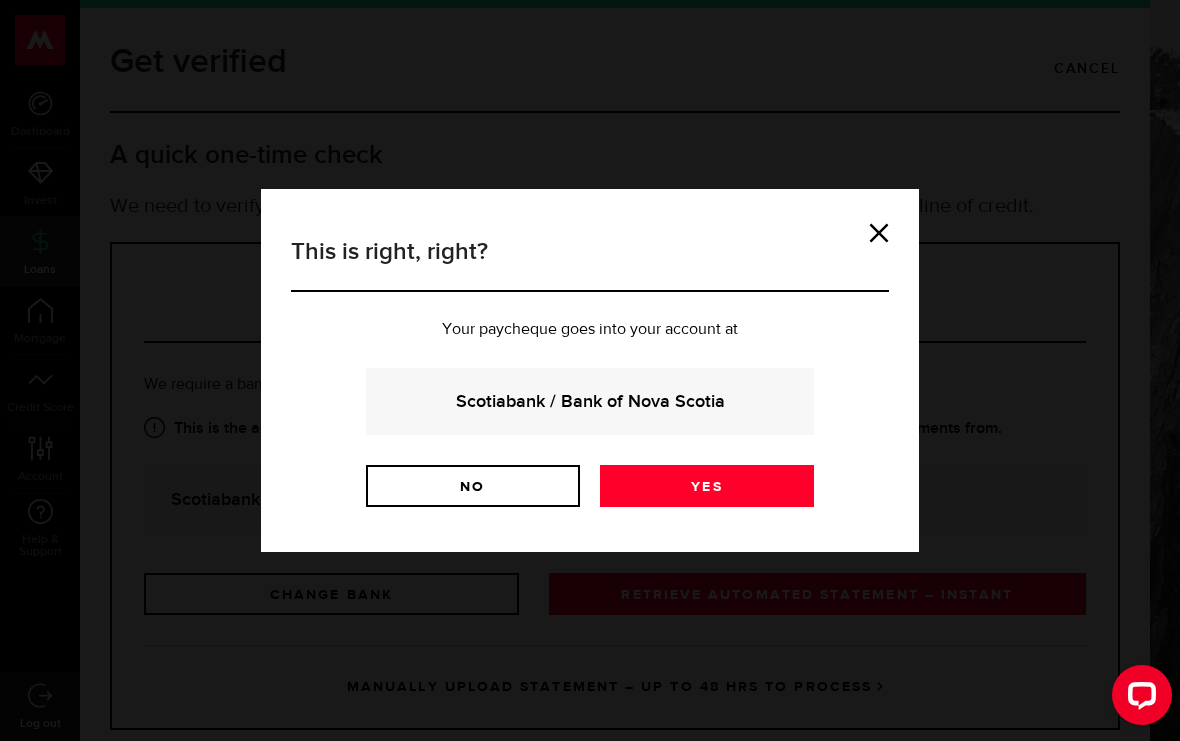 click on "Yes" at bounding box center [707, 486] 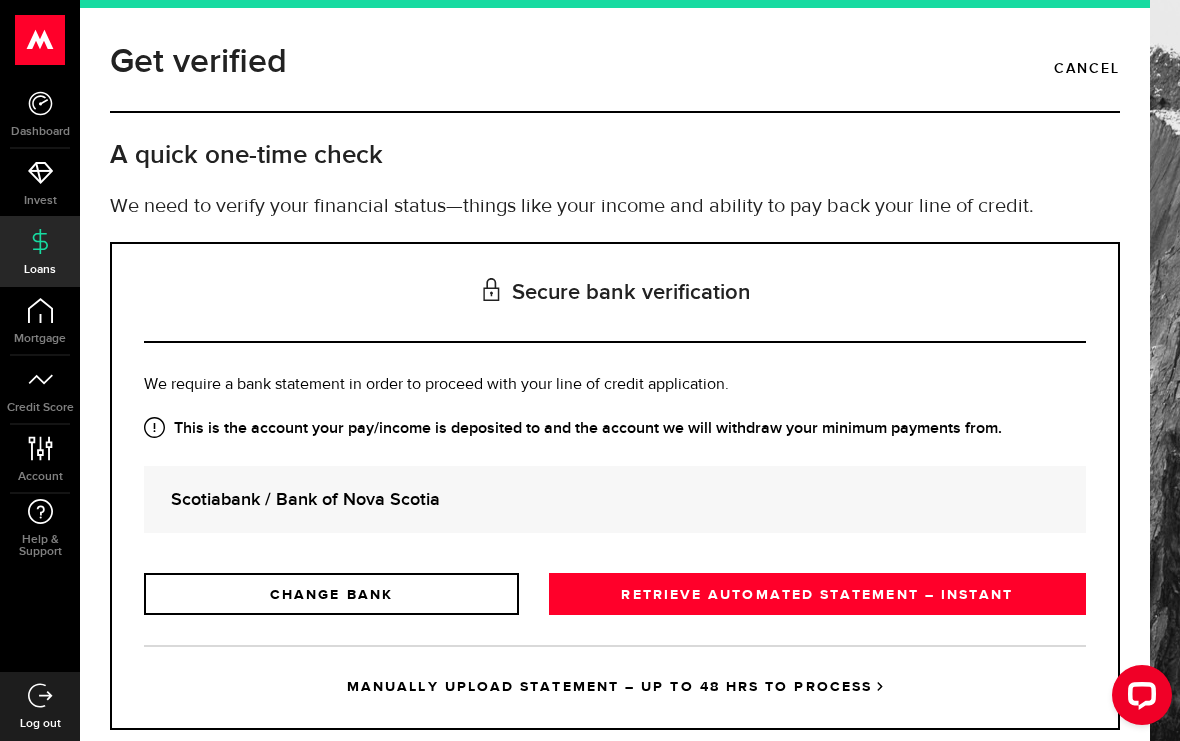scroll, scrollTop: 0, scrollLeft: 0, axis: both 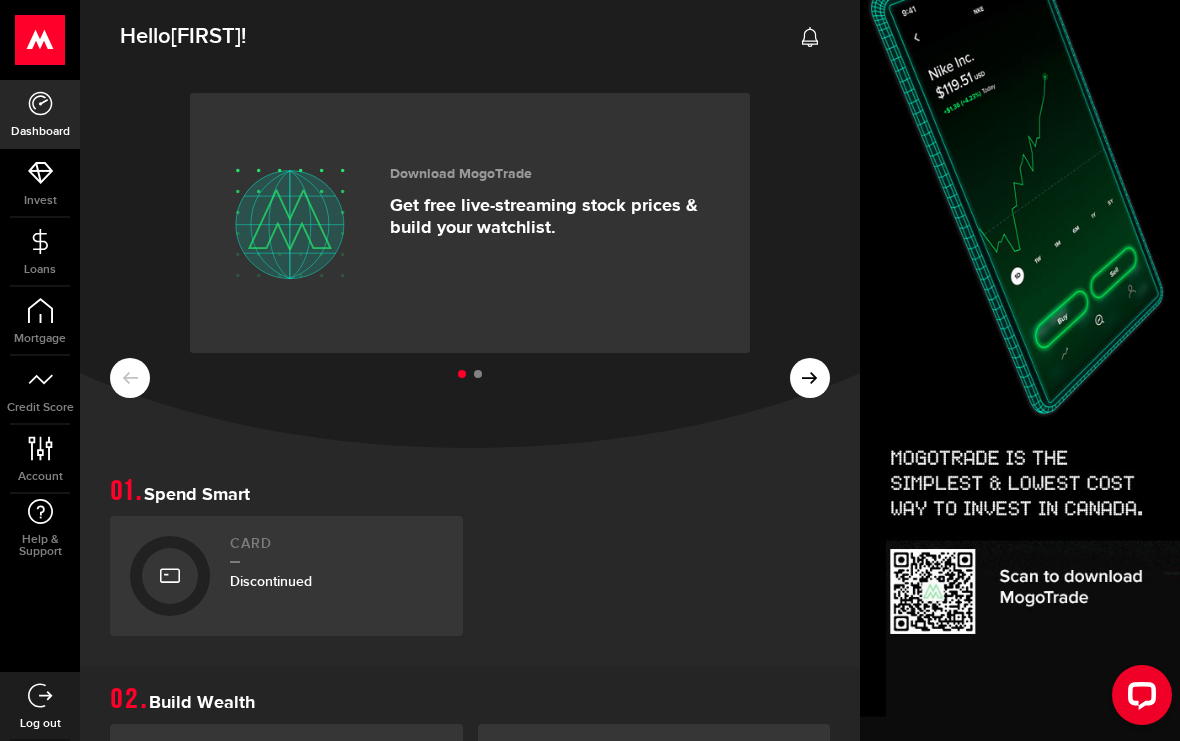 click 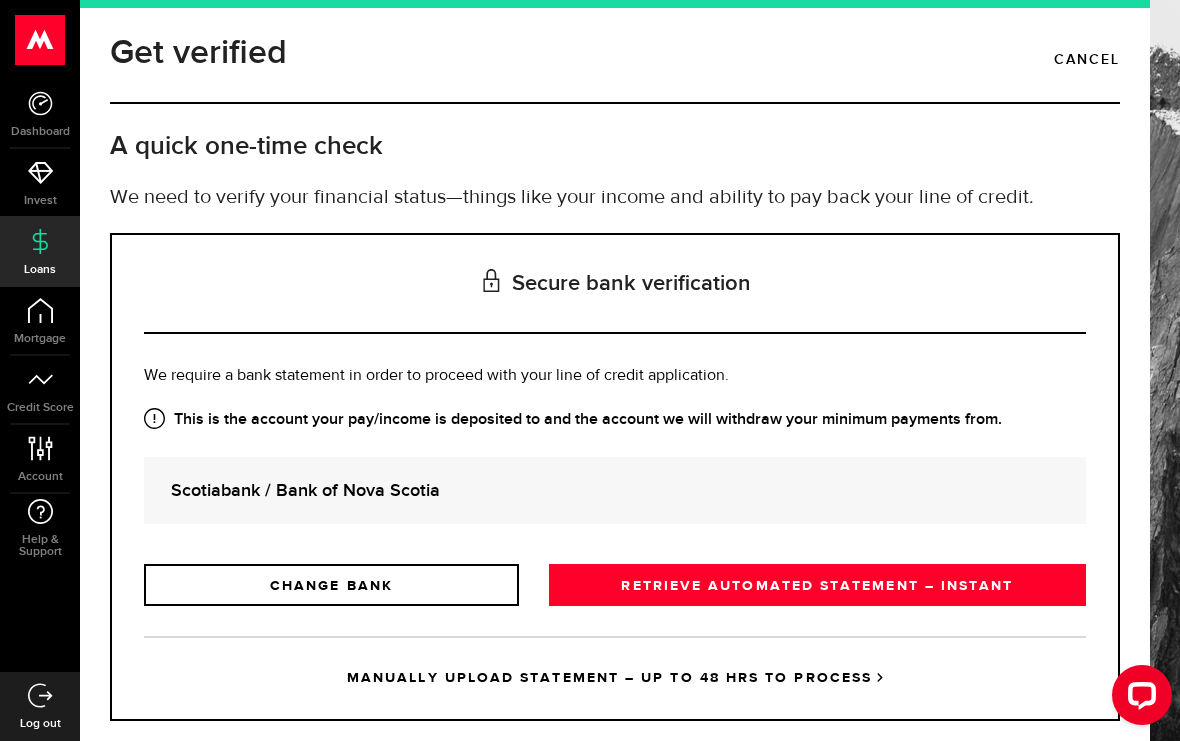 scroll, scrollTop: 8, scrollLeft: 0, axis: vertical 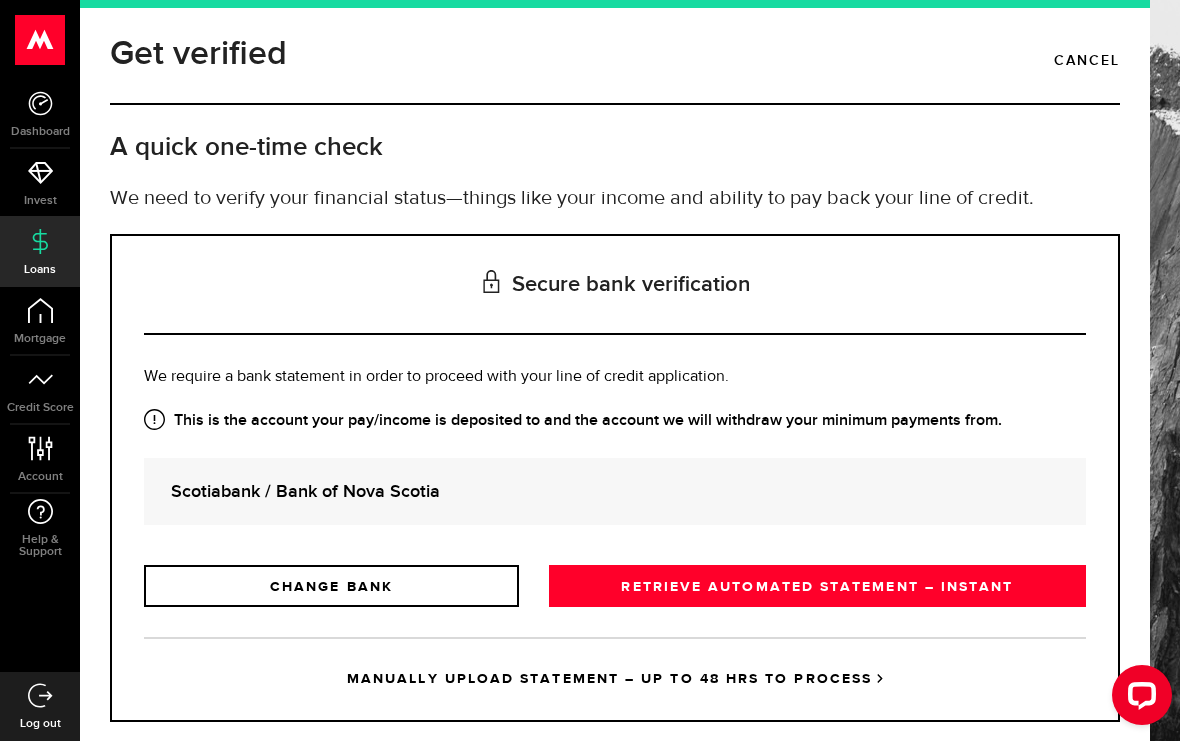 click on "Cancel" at bounding box center (1087, 61) 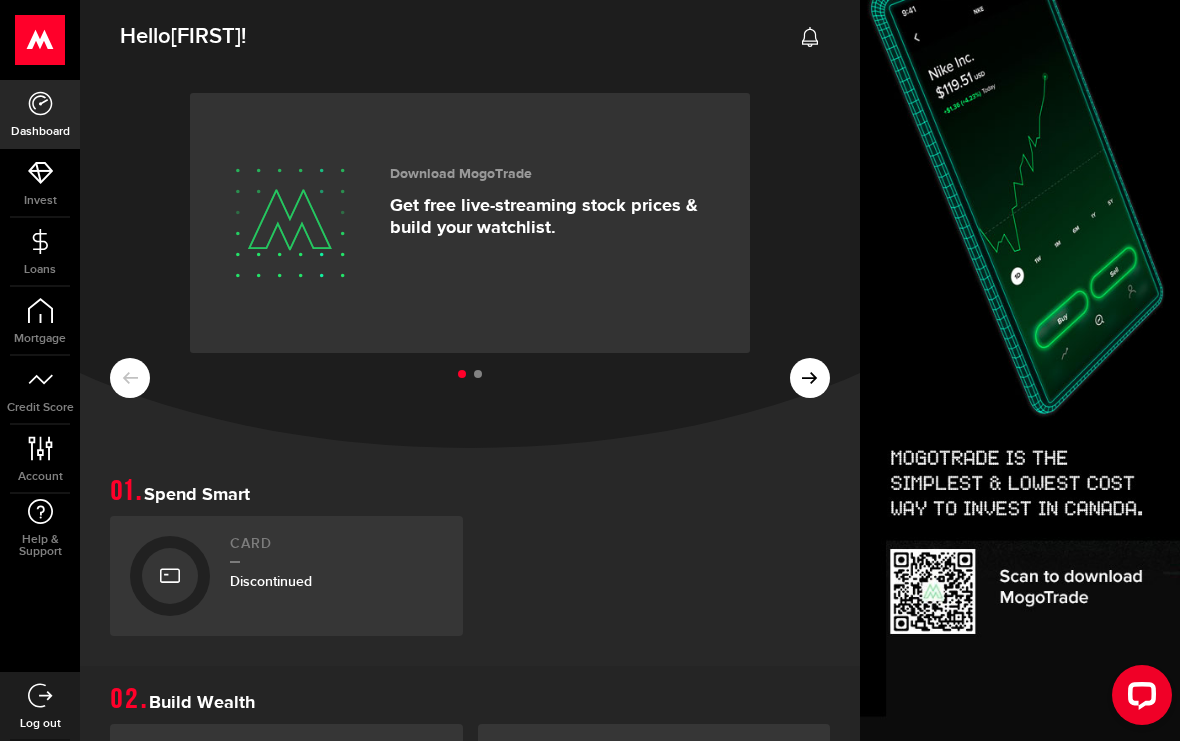 click on "Loans" at bounding box center [40, 252] 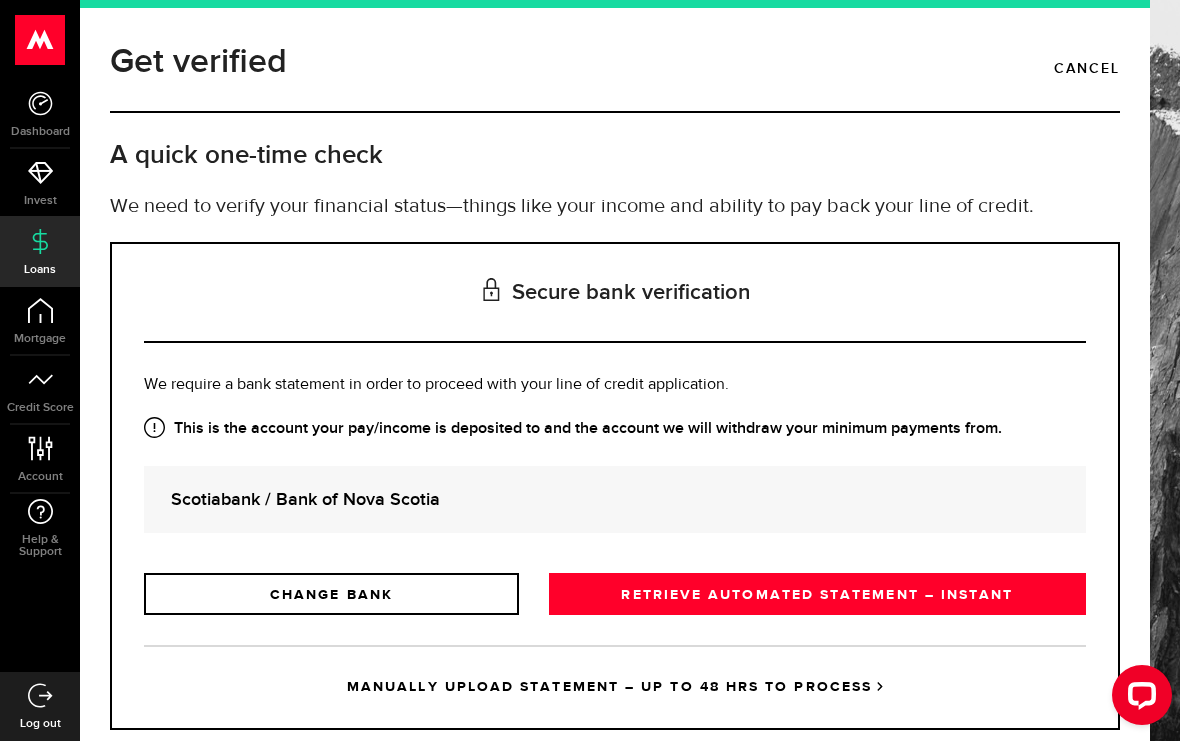 scroll, scrollTop: 0, scrollLeft: 0, axis: both 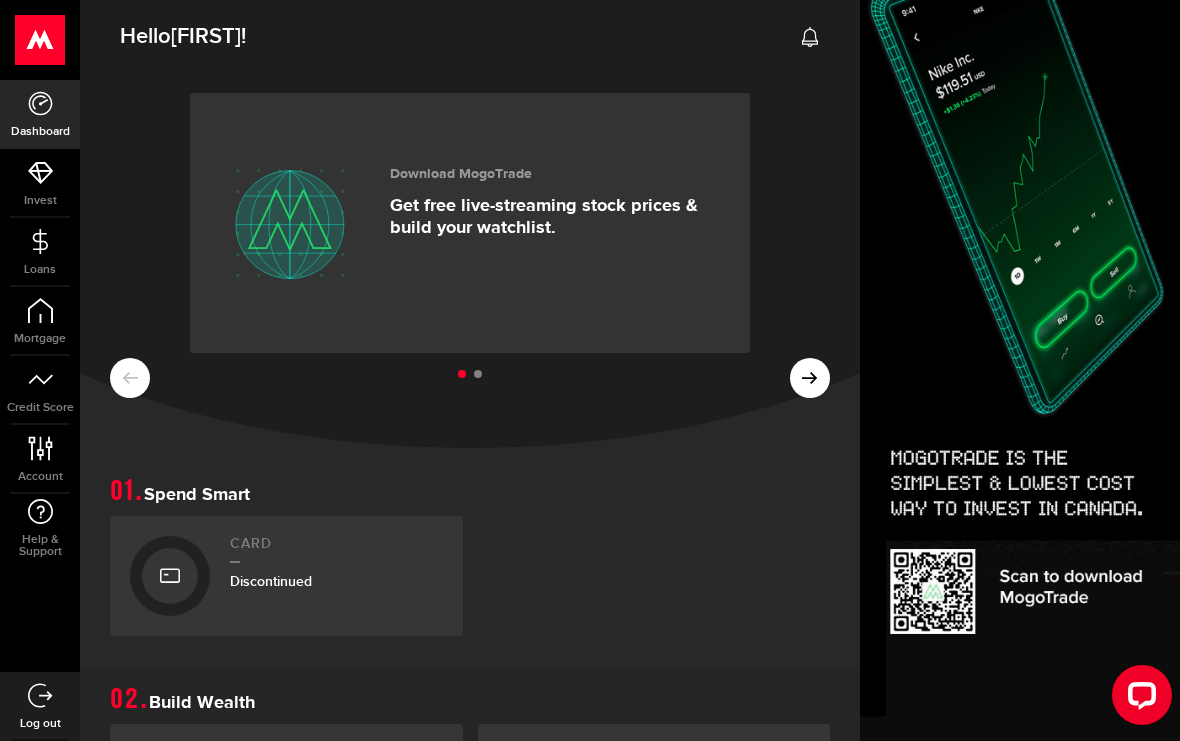 click on "Loans" at bounding box center [40, 252] 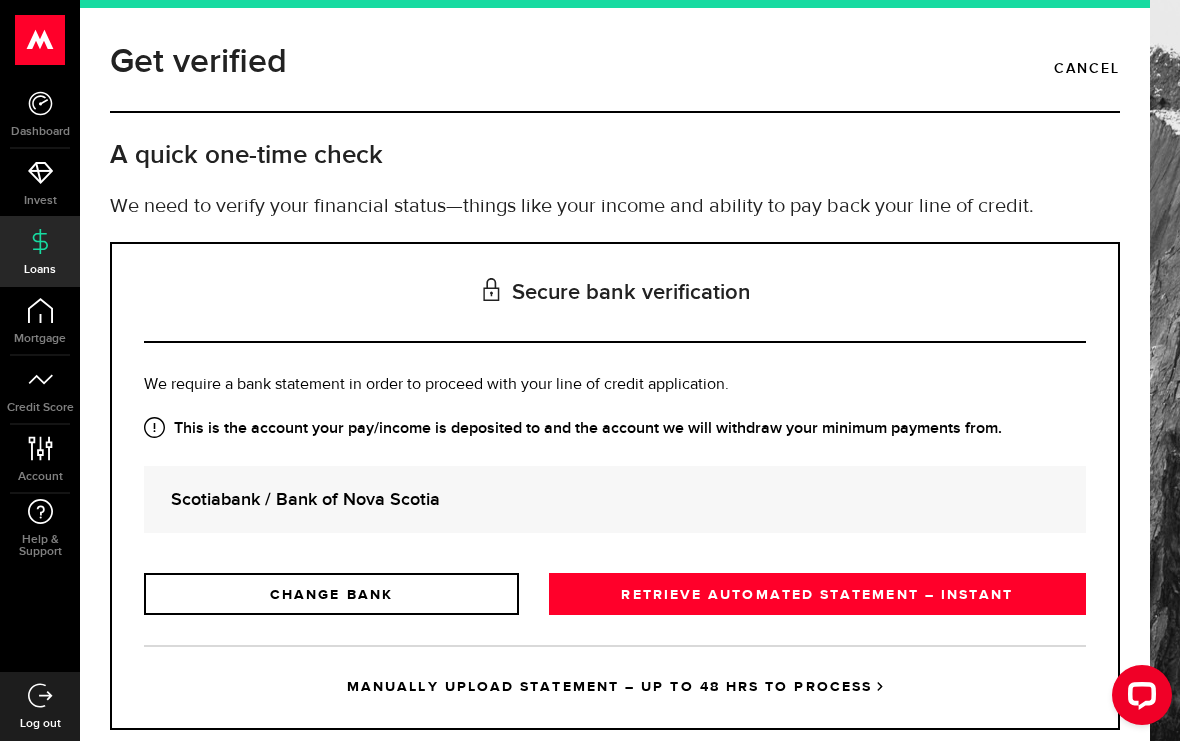 click on "RETRIEVE AUTOMATED STATEMENT – INSTANT" at bounding box center (817, 594) 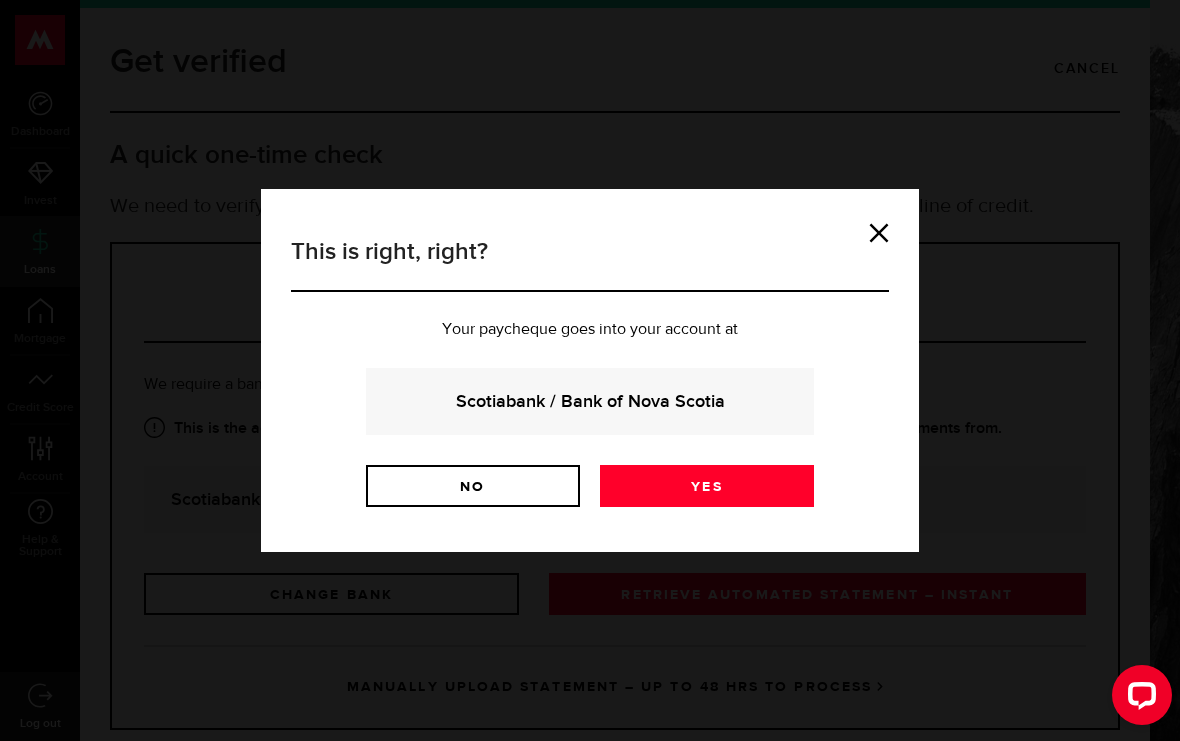click on "Yes" at bounding box center [707, 486] 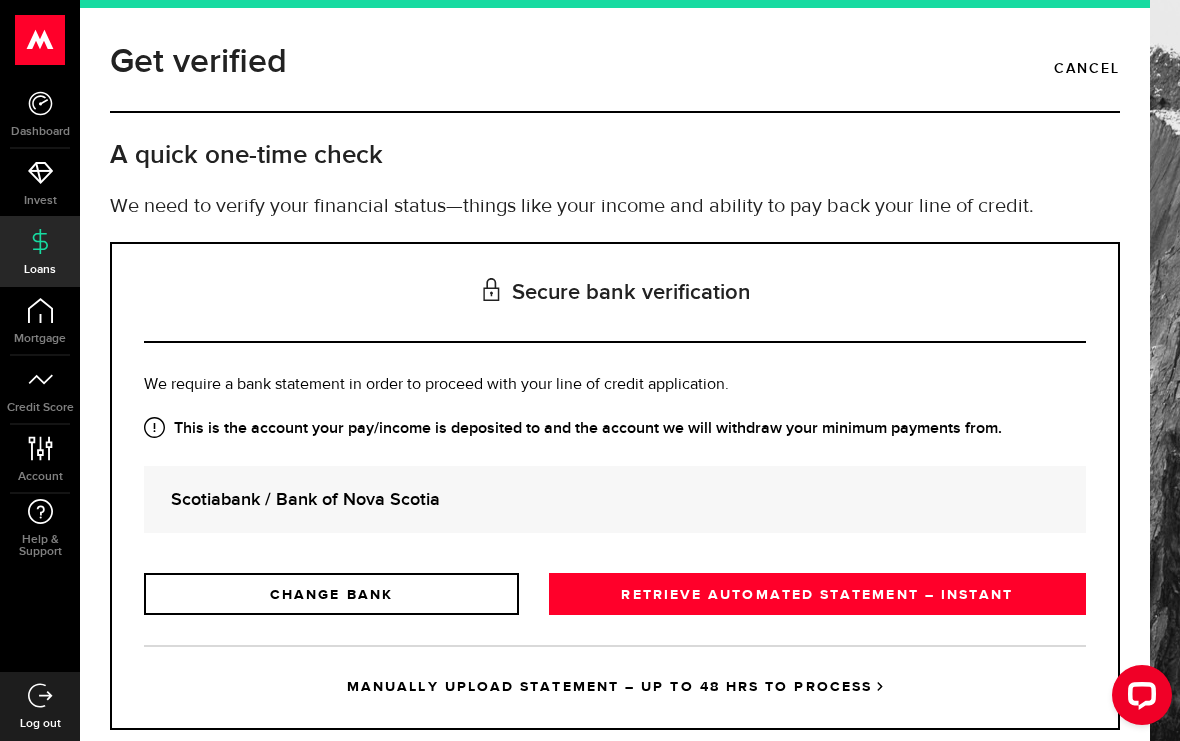 click on "Cancel" at bounding box center [1087, 69] 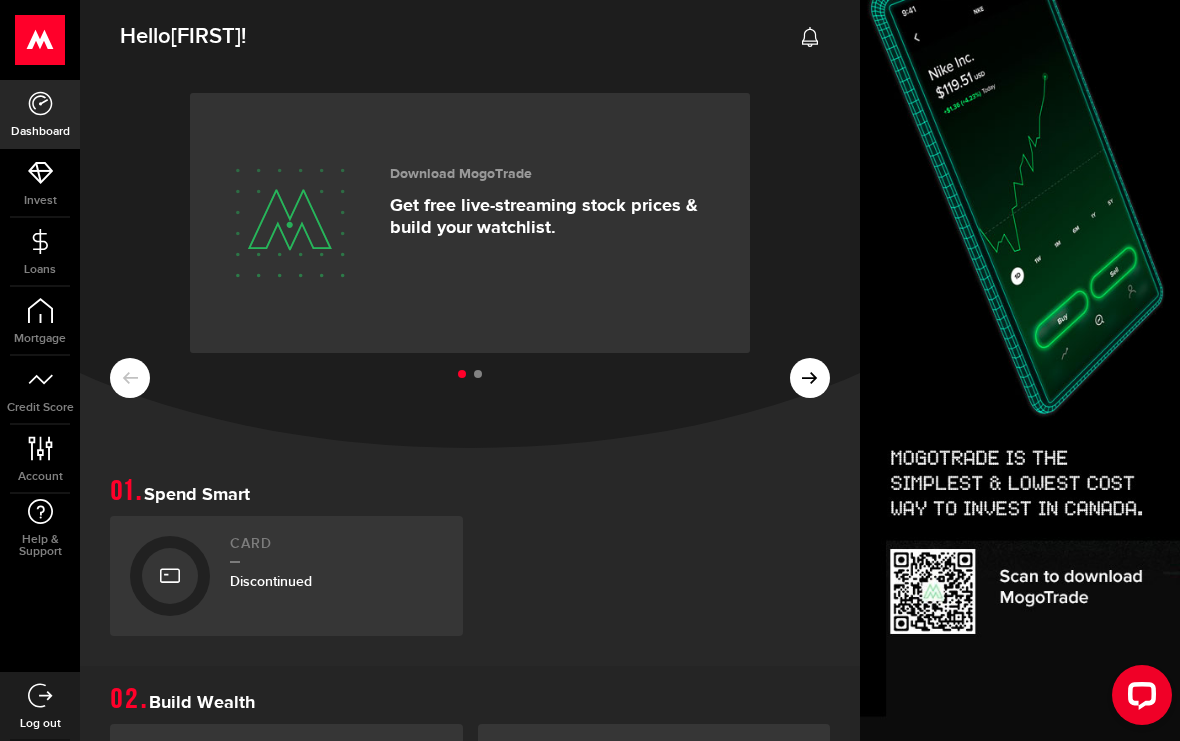 click 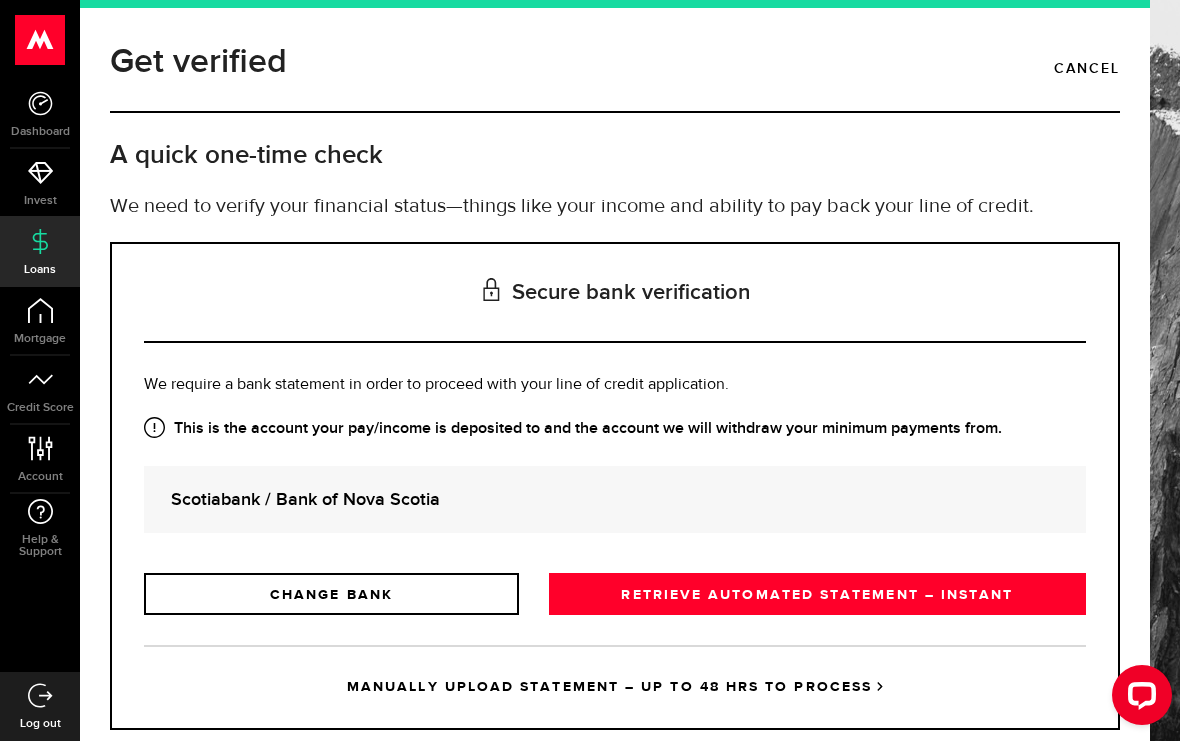 click on "Cancel" at bounding box center [1087, 69] 